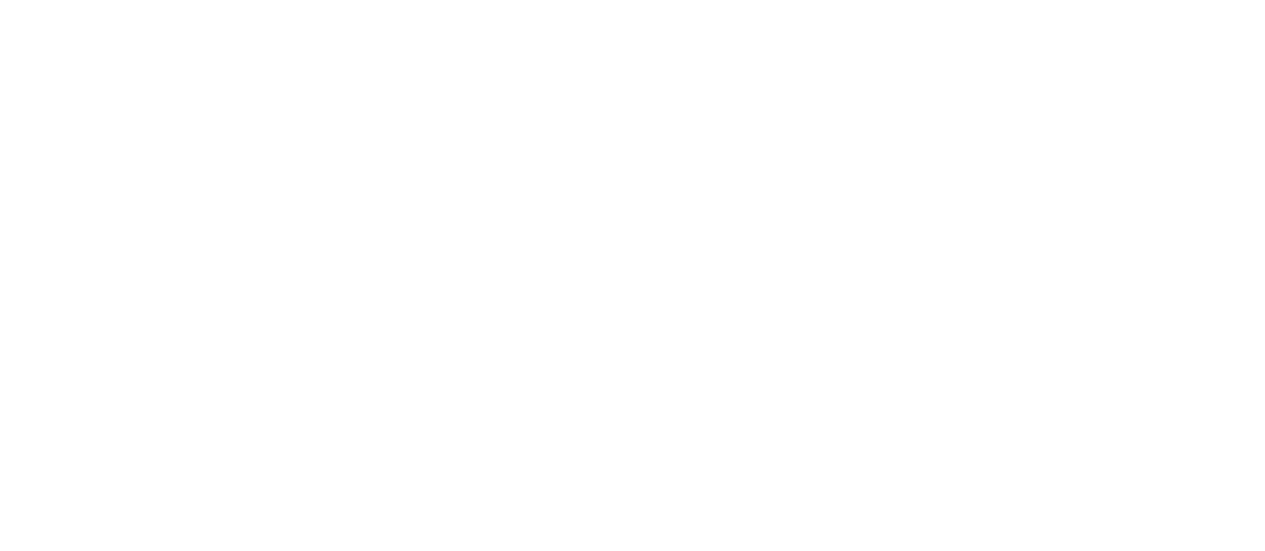 scroll, scrollTop: 0, scrollLeft: 0, axis: both 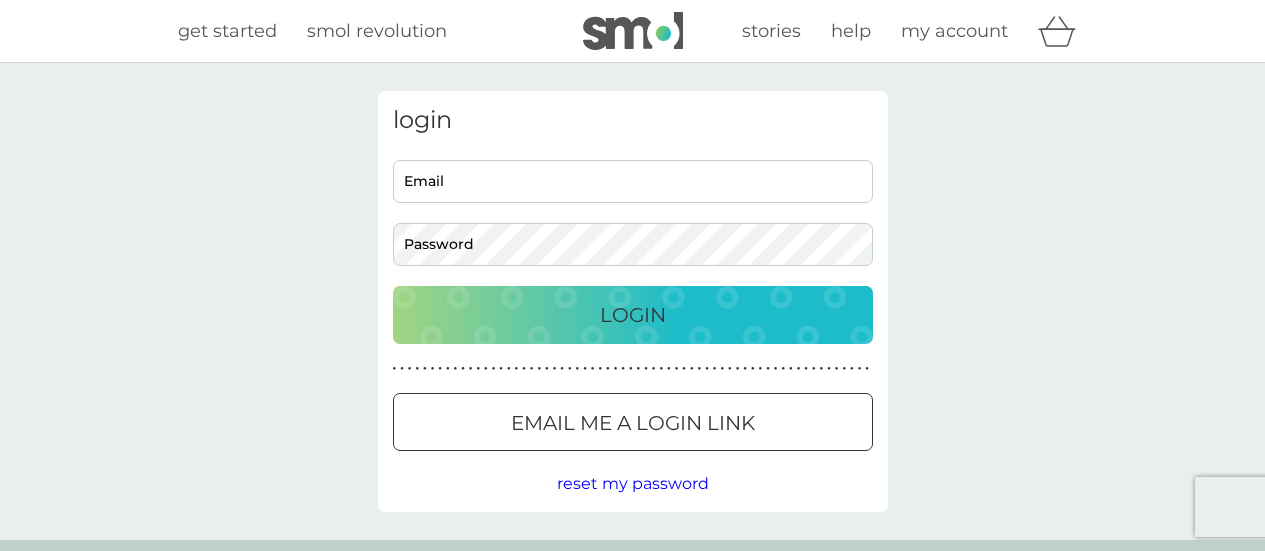 type on "[EMAIL]" 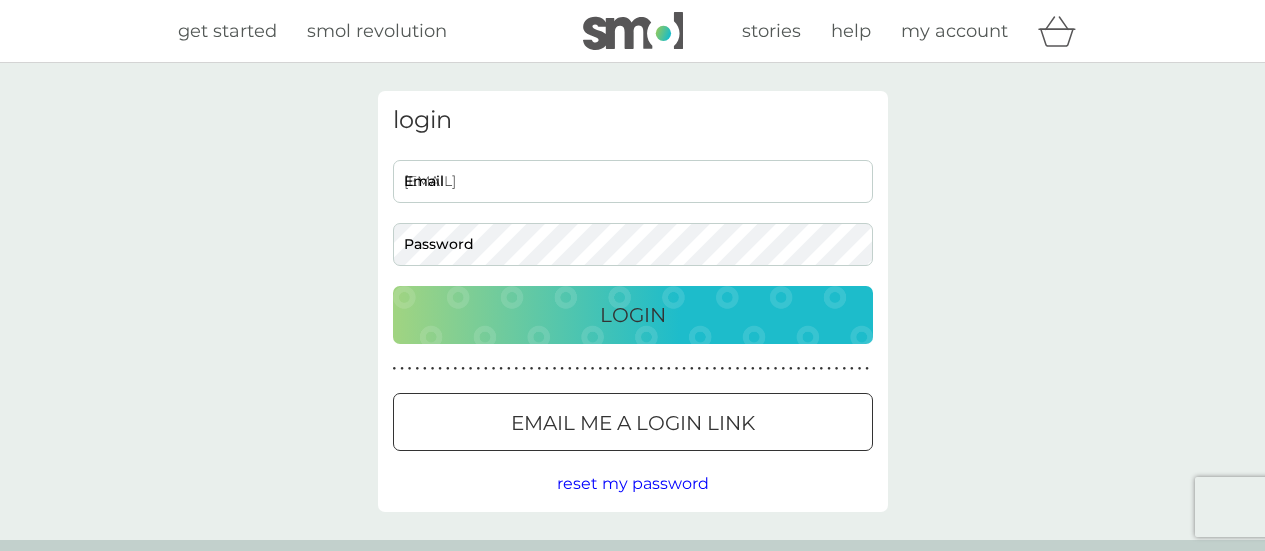 click on "Login" at bounding box center [633, 315] 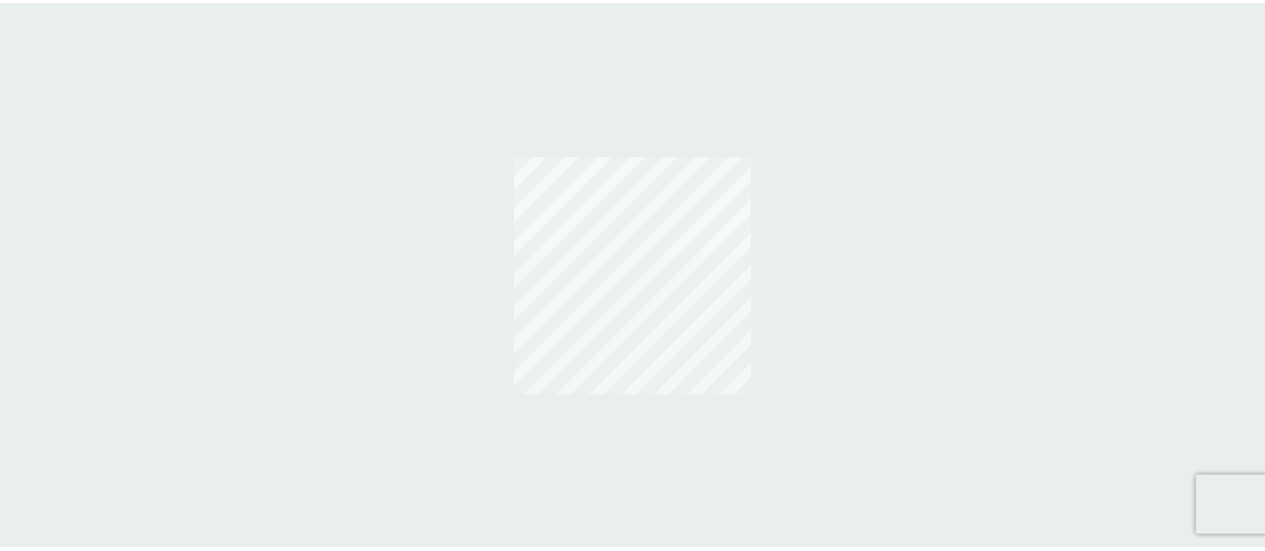 scroll, scrollTop: 0, scrollLeft: 0, axis: both 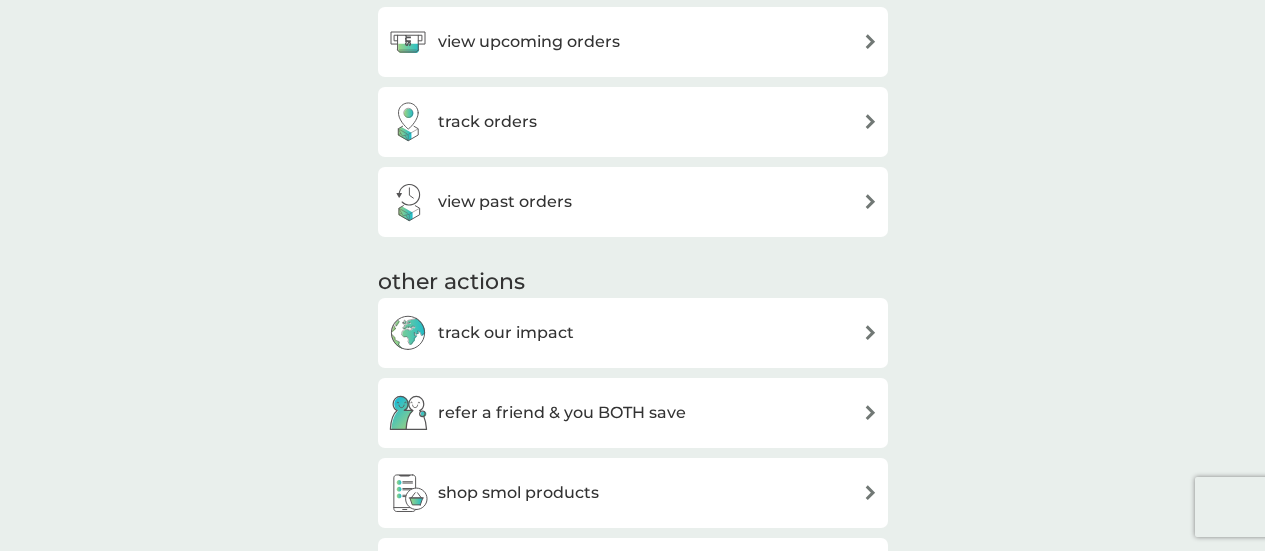 click on "view upcoming orders" at bounding box center (529, 42) 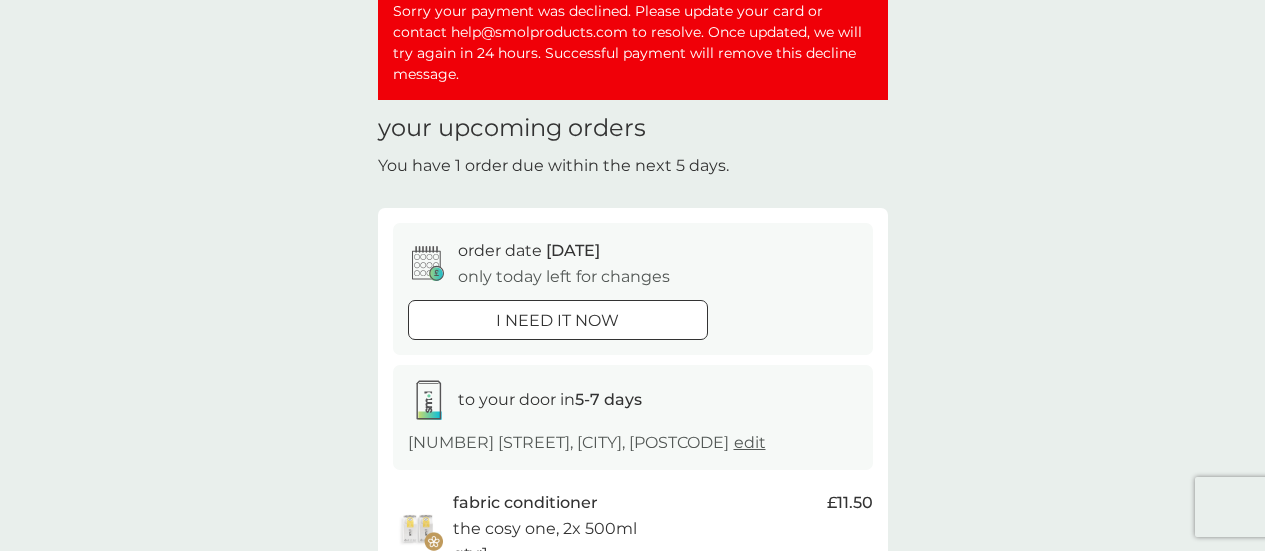 scroll, scrollTop: 0, scrollLeft: 0, axis: both 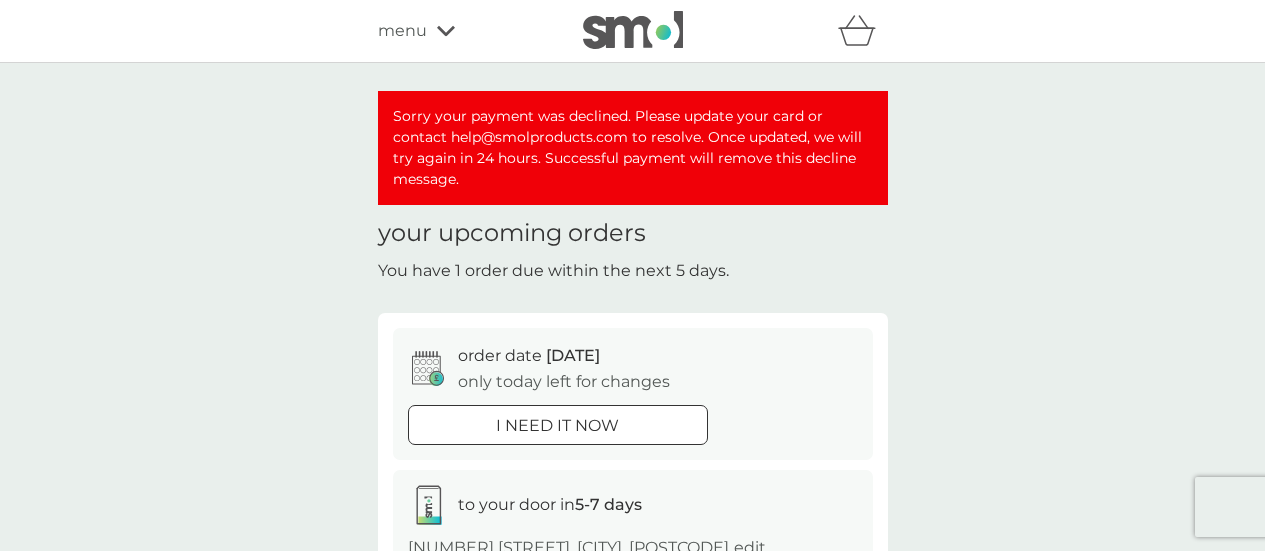 click on "menu" at bounding box center (463, 31) 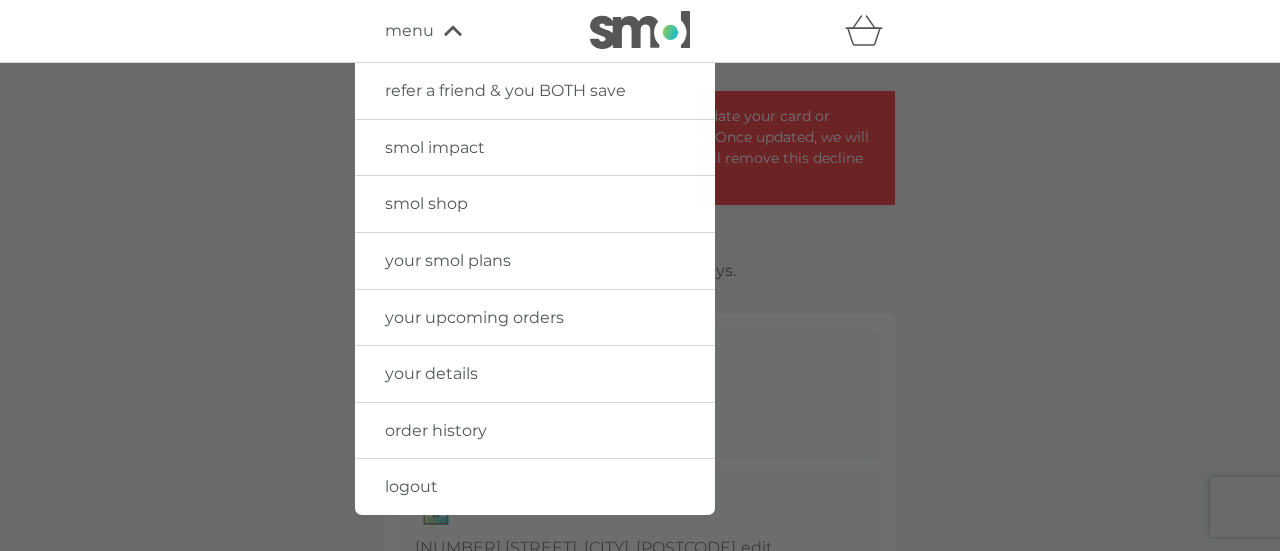 click on "smol shop" at bounding box center [426, 203] 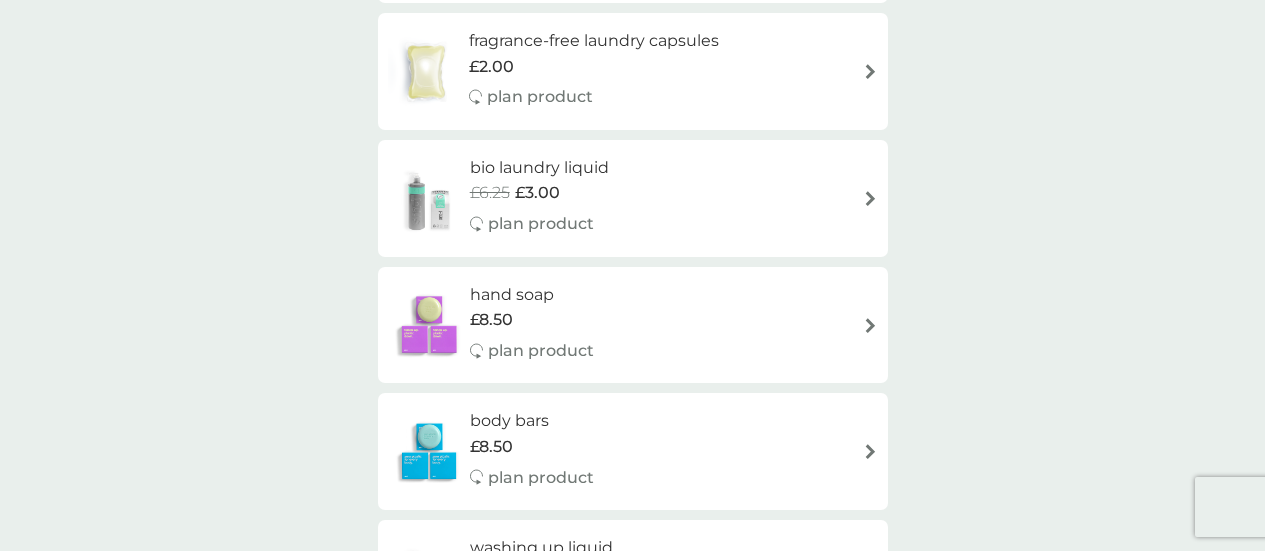 scroll, scrollTop: 1200, scrollLeft: 0, axis: vertical 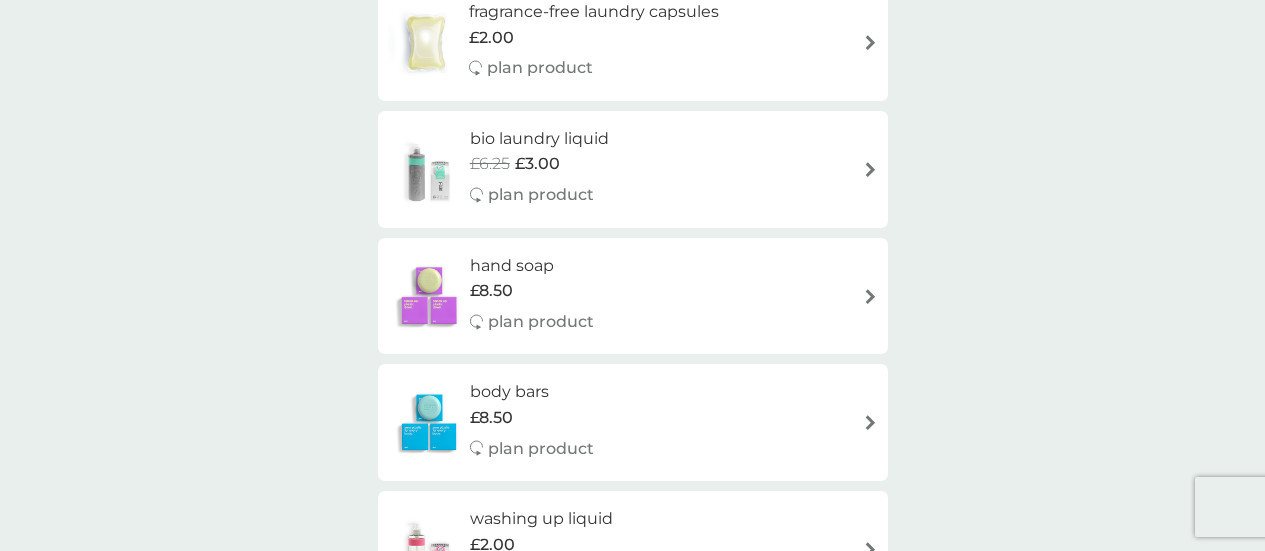 click at bounding box center [870, 169] 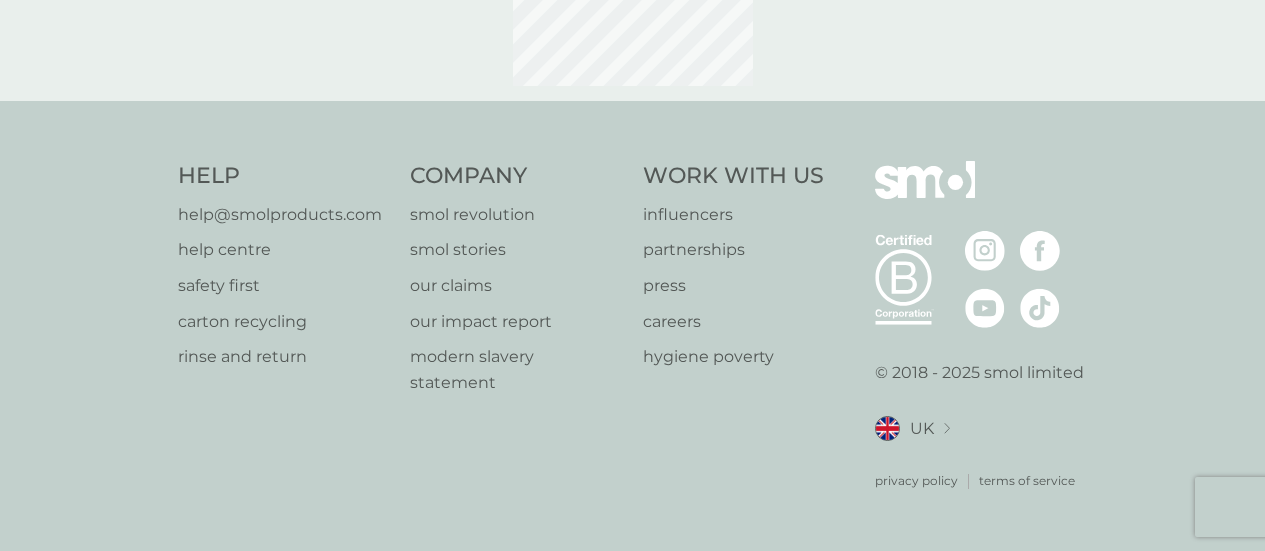 scroll, scrollTop: 0, scrollLeft: 0, axis: both 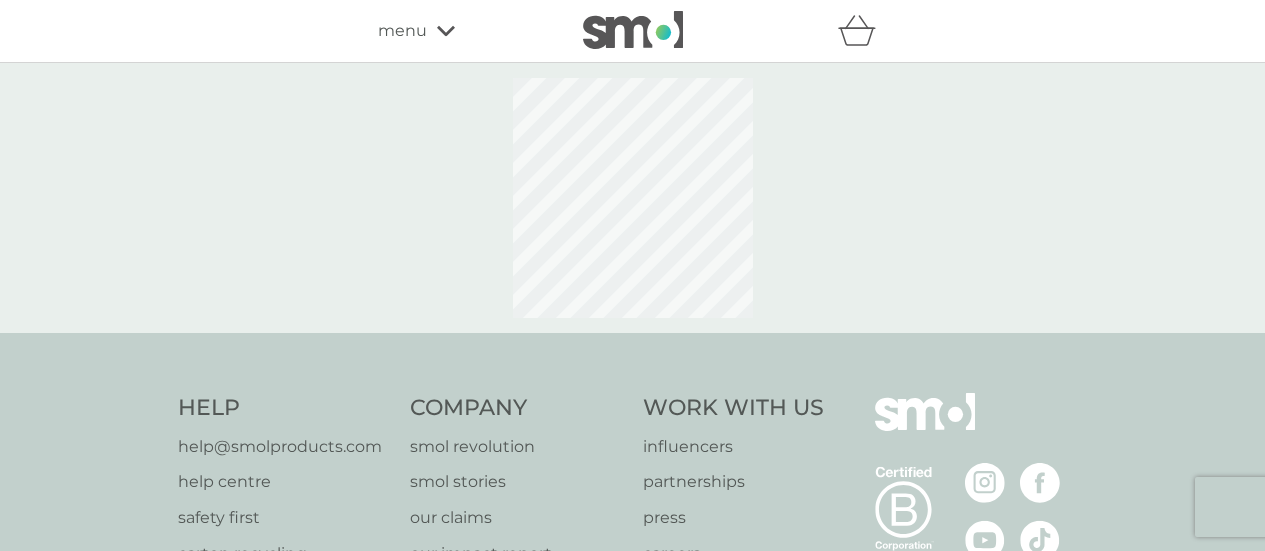 select on "91" 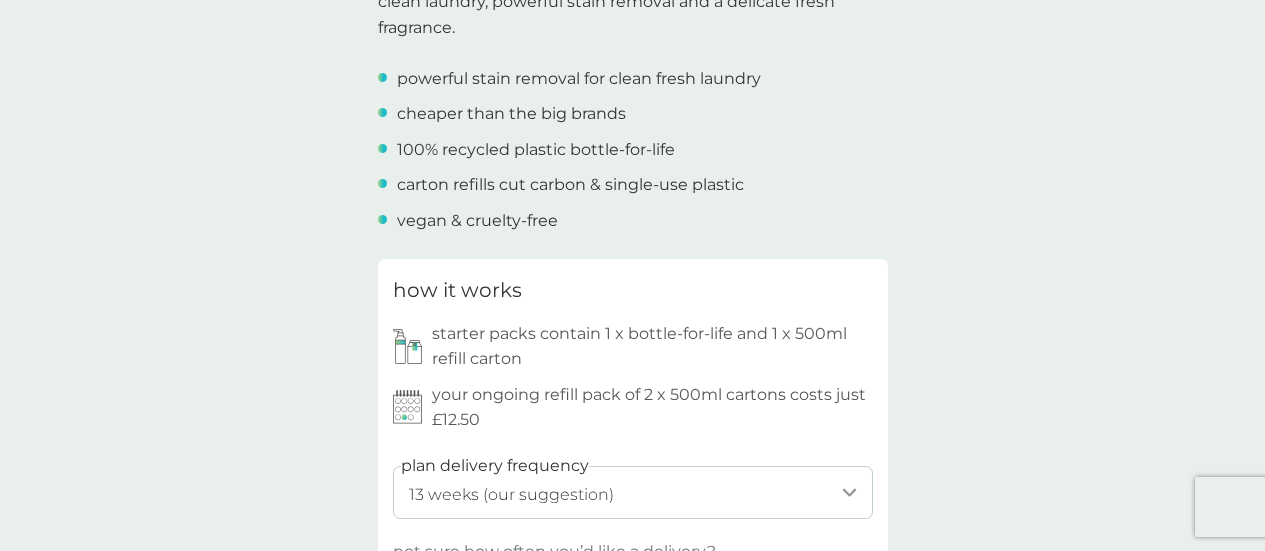 scroll, scrollTop: 900, scrollLeft: 0, axis: vertical 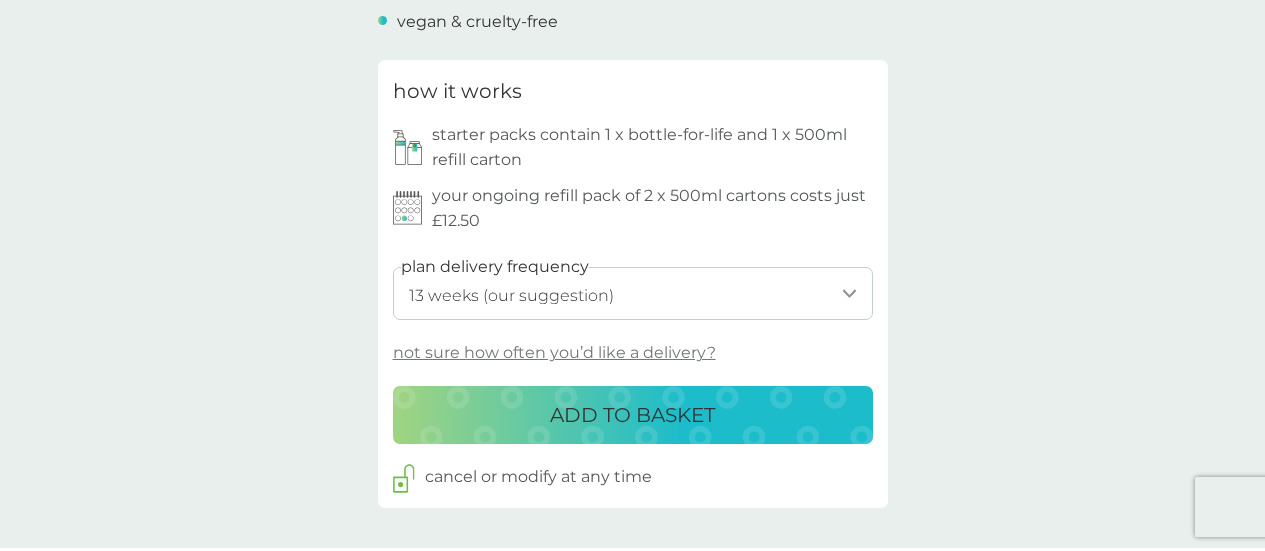 click on "1 week  2 weeks  3 weeks  4 weeks  5 weeks  6 weeks  7 weeks  8 weeks  9 weeks  10 weeks  11 weeks  12 weeks  13 weeks (our suggestion) 14 weeks  15 weeks  16 weeks  17 weeks  18 weeks  19 weeks  20 weeks  21 weeks  22 weeks  23 weeks  24 weeks  25 weeks  26 weeks  27 weeks  28 weeks  29 weeks  30 weeks  31 weeks  32 weeks  33 weeks  34 weeks  35 weeks" at bounding box center (633, 293) 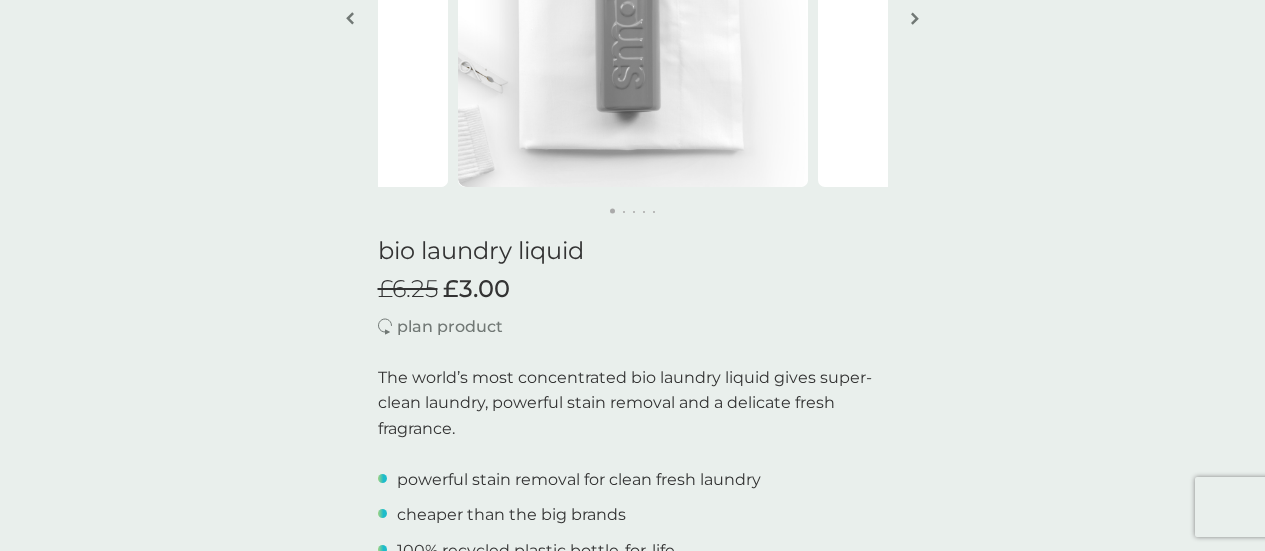 scroll, scrollTop: 0, scrollLeft: 0, axis: both 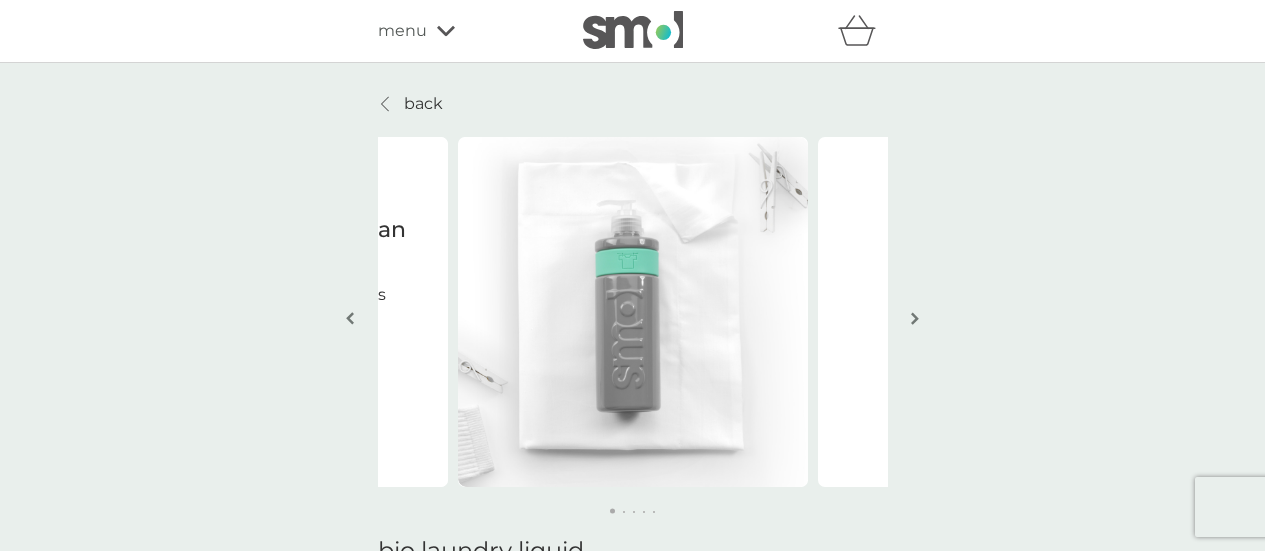 click 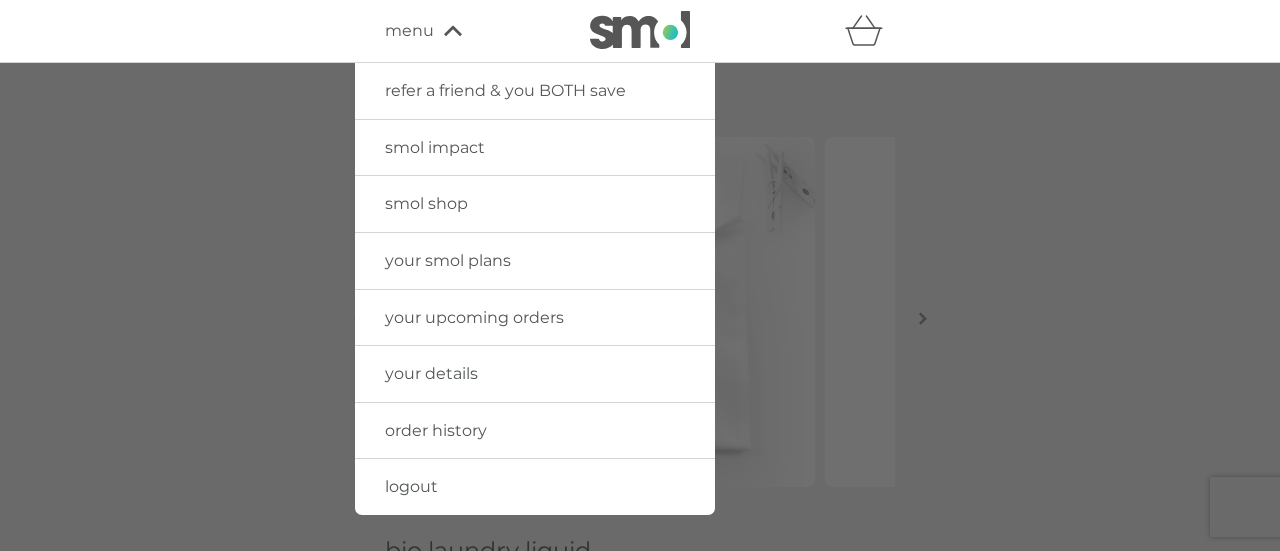 click on "your smol plans" at bounding box center [535, 261] 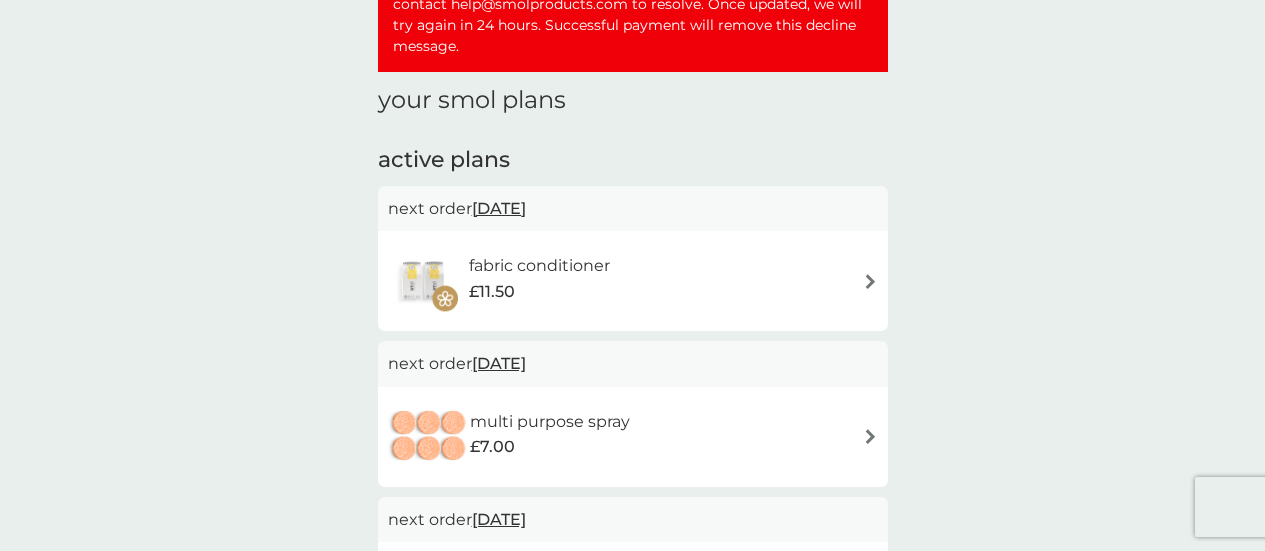 scroll, scrollTop: 200, scrollLeft: 0, axis: vertical 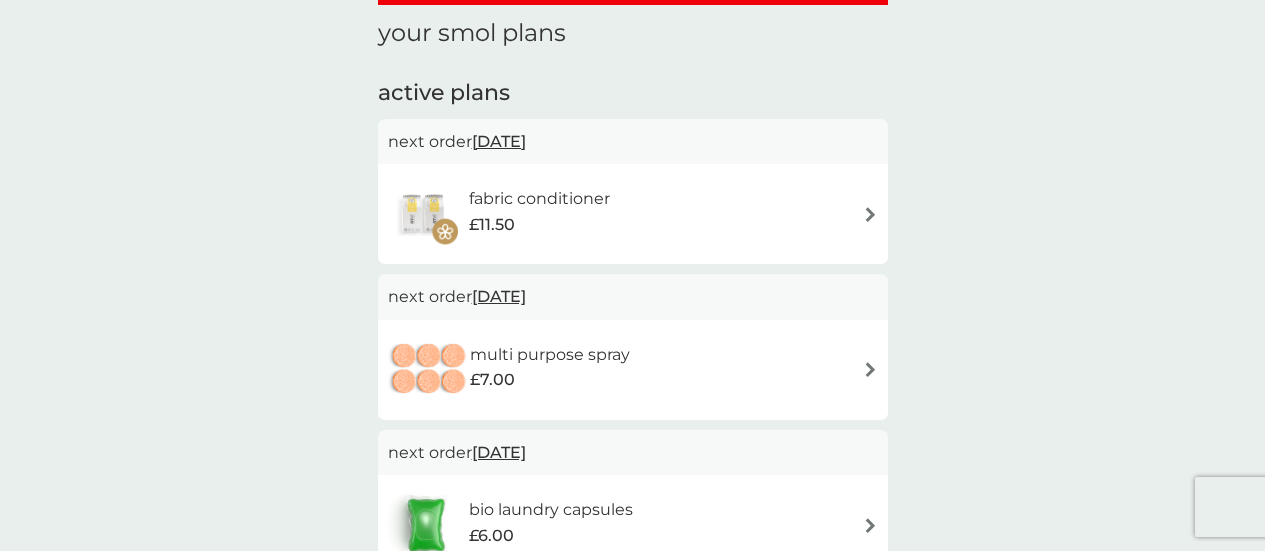 click on "fabric conditioner £11.50" at bounding box center [633, 214] 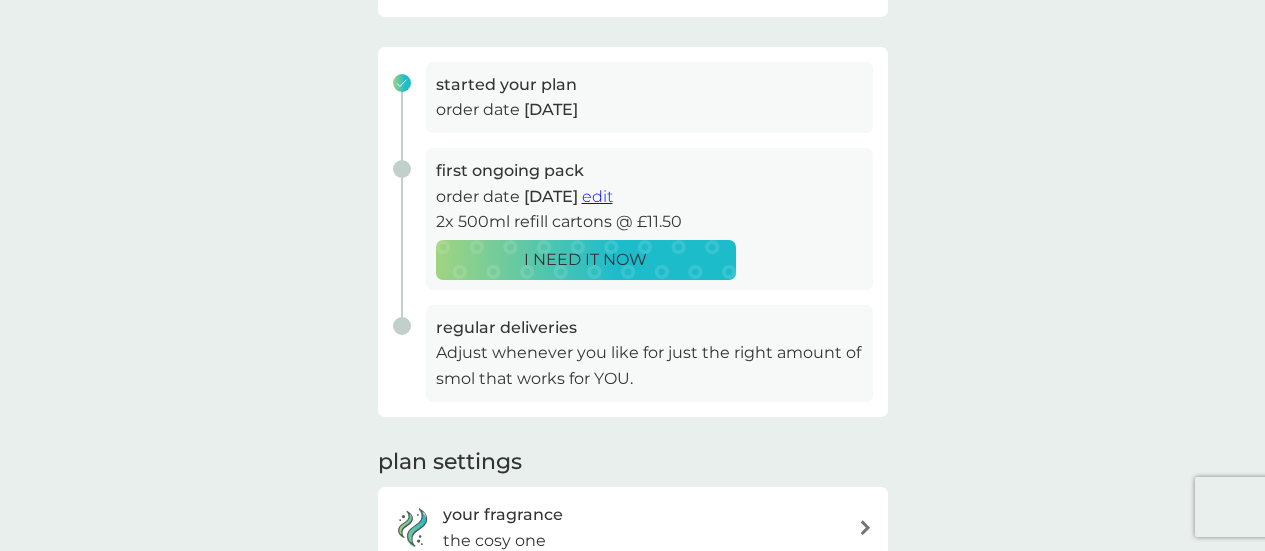 scroll, scrollTop: 400, scrollLeft: 0, axis: vertical 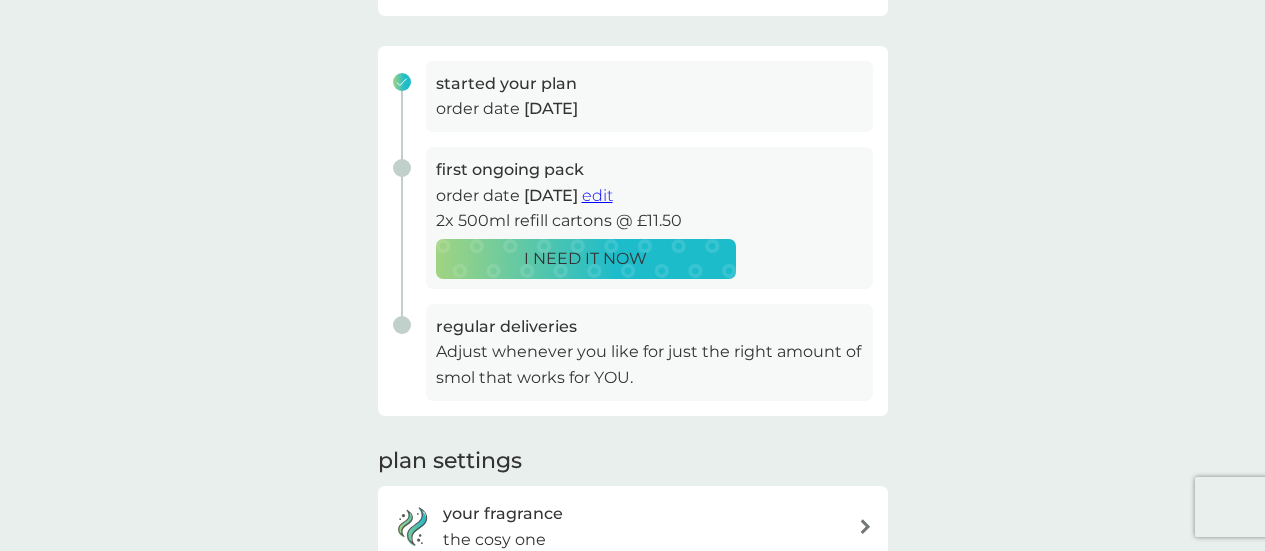 click on "edit" at bounding box center (597, 195) 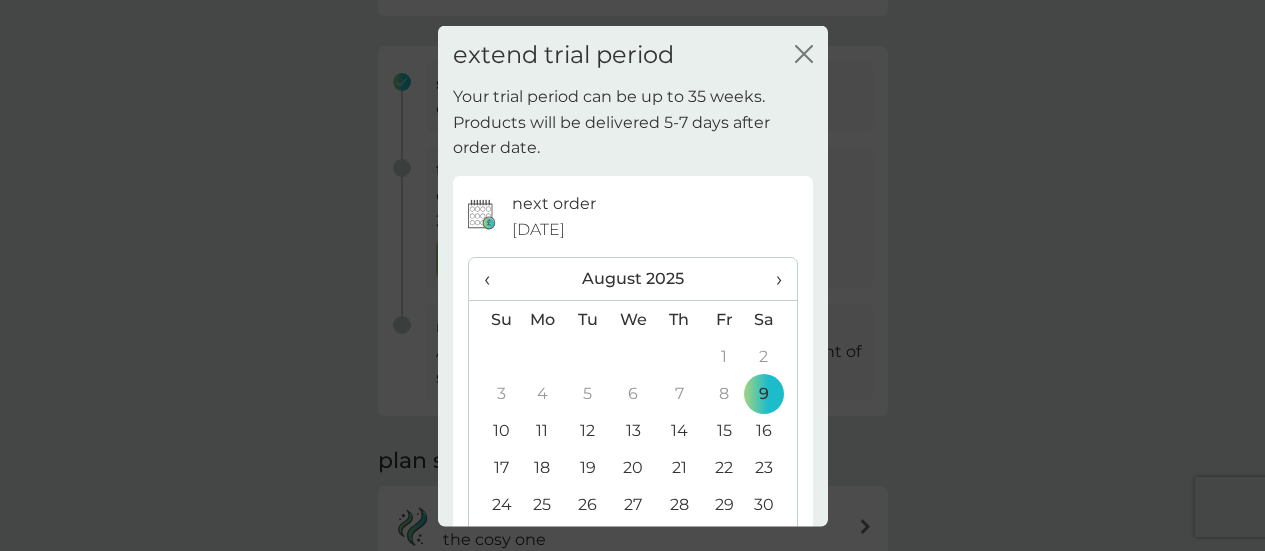 click on "close" at bounding box center (804, 54) 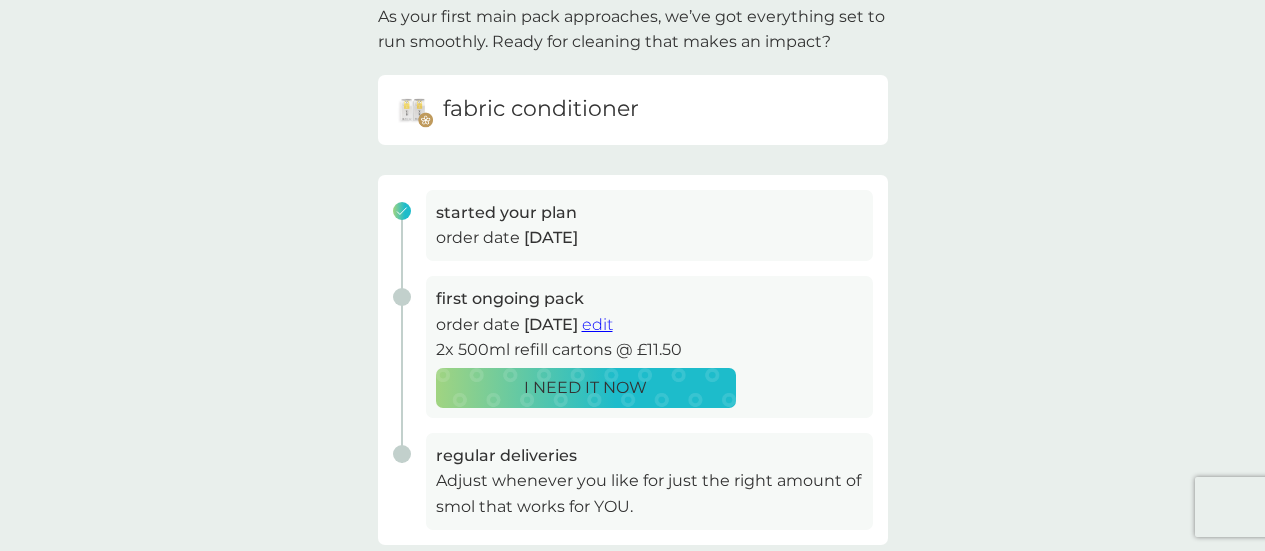scroll, scrollTop: 0, scrollLeft: 0, axis: both 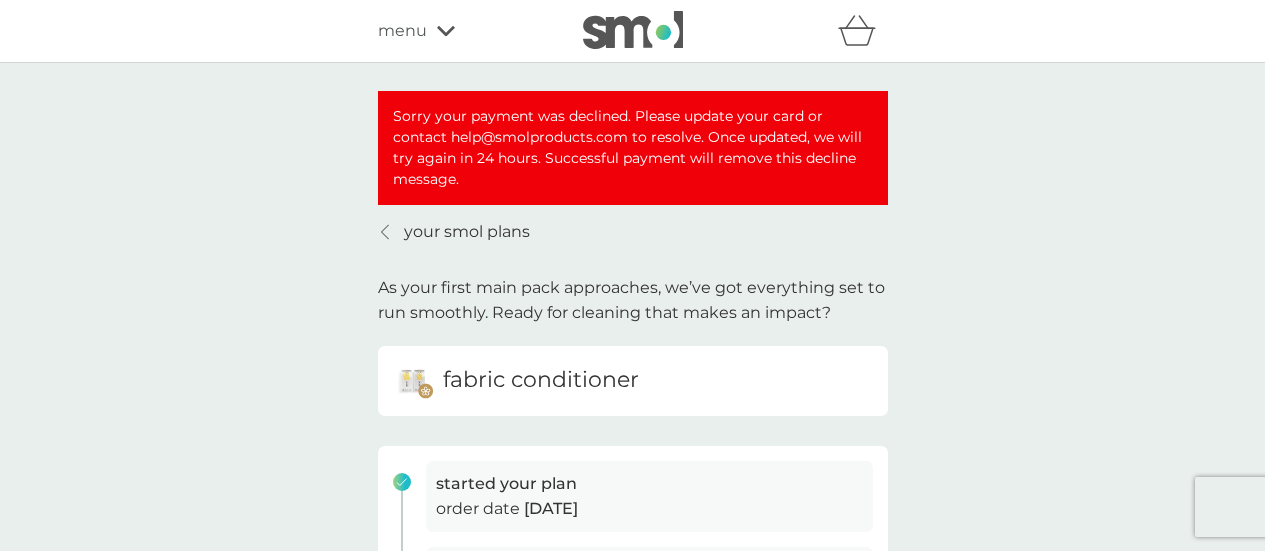 click on "menu" at bounding box center (463, 31) 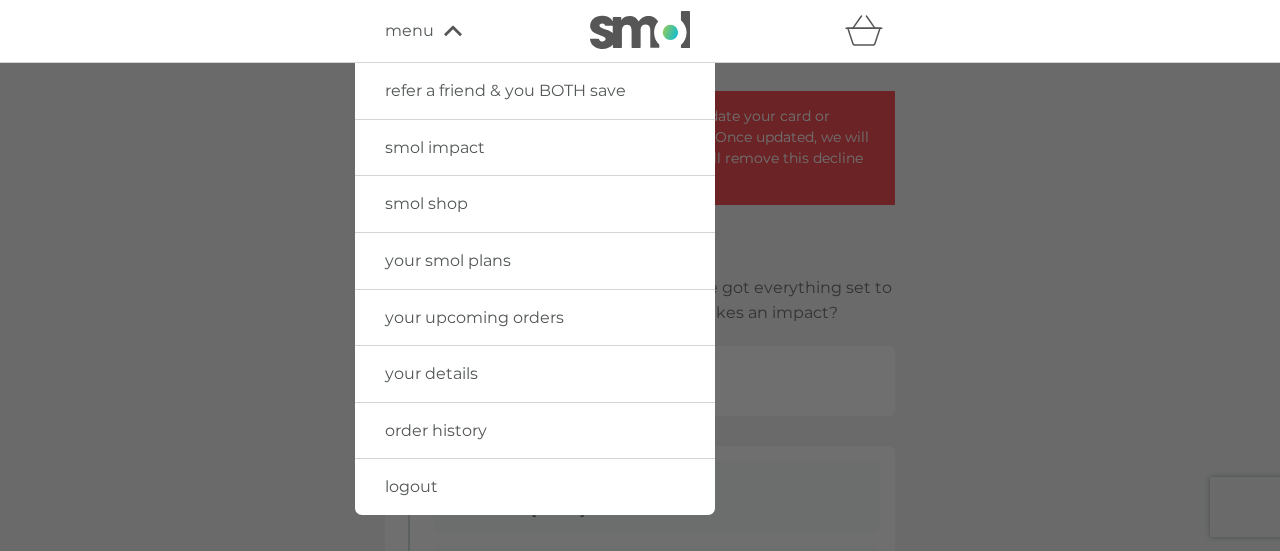 click on "smol shop" at bounding box center [426, 203] 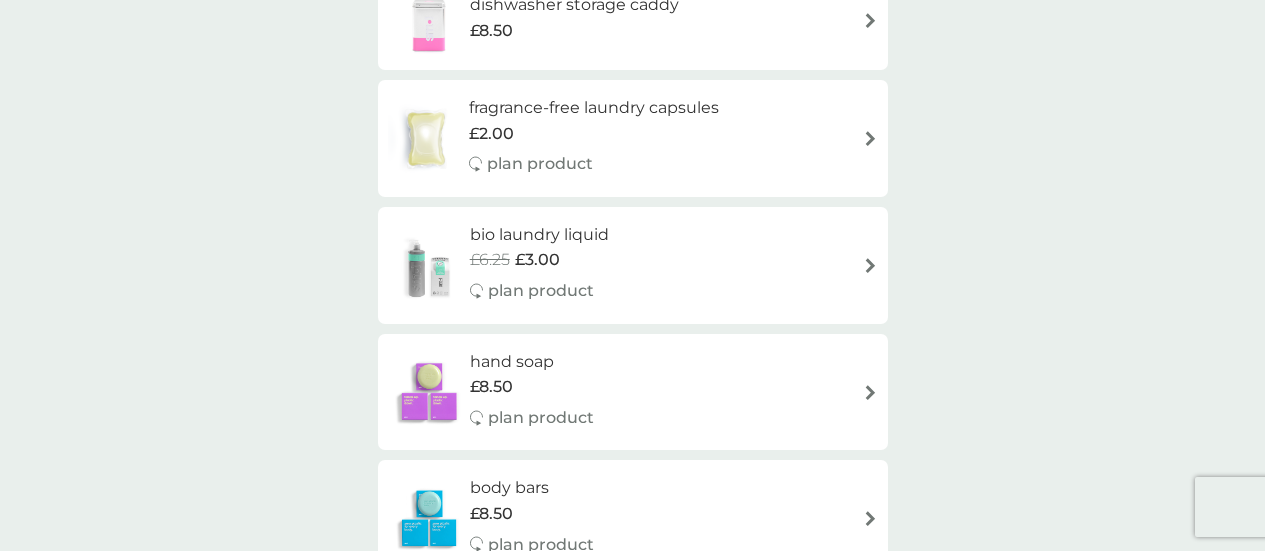 scroll, scrollTop: 1100, scrollLeft: 0, axis: vertical 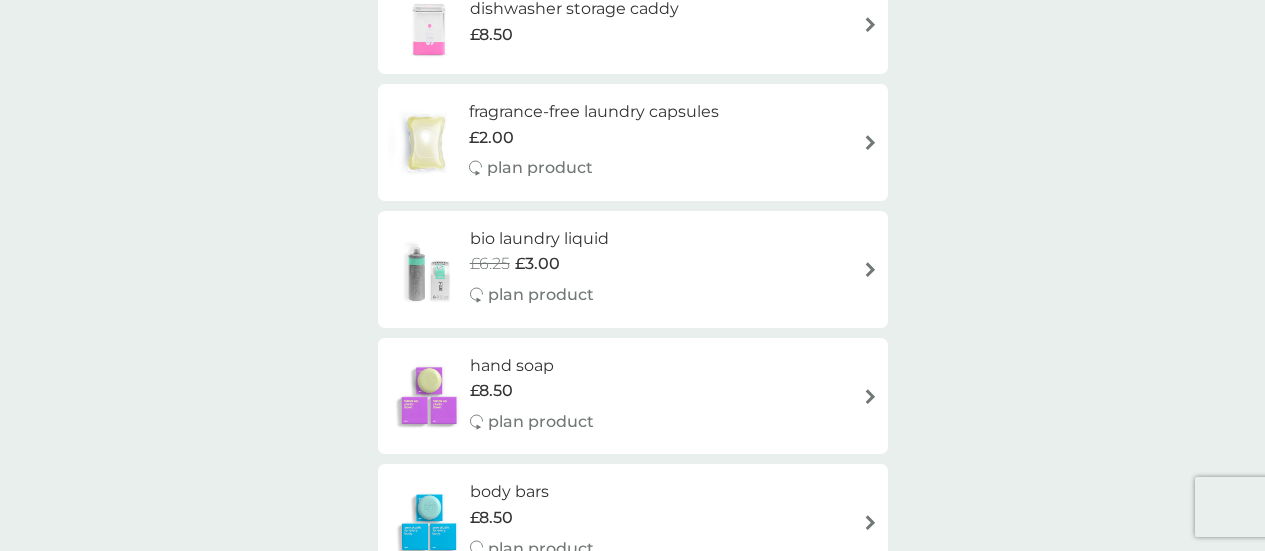 click on "bio laundry liquid £6.25 £3.00 plan product" at bounding box center [633, 269] 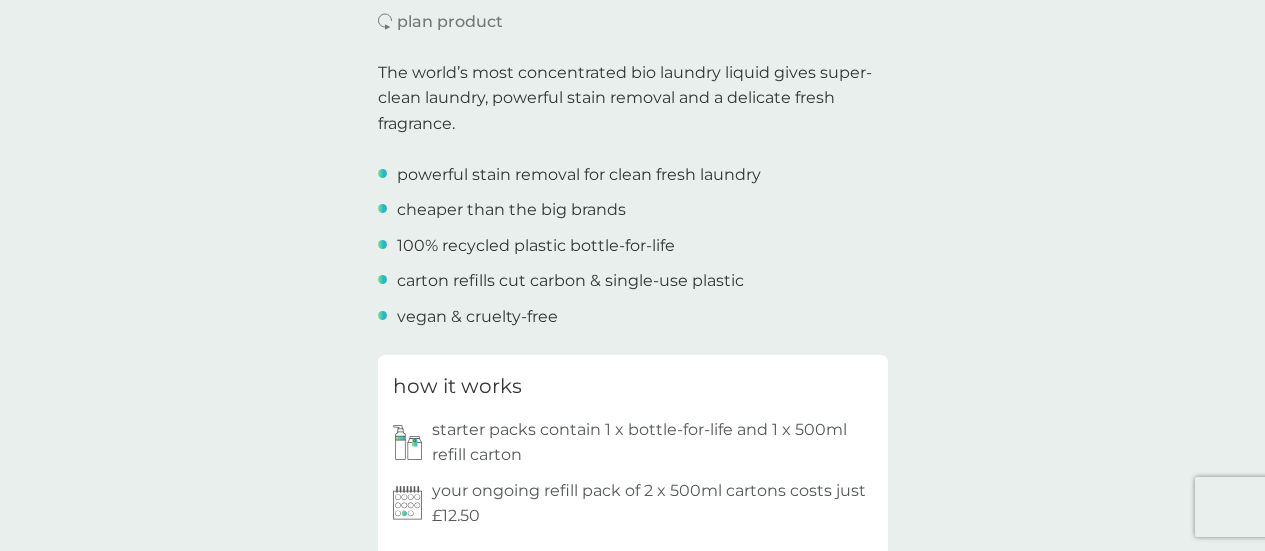 scroll, scrollTop: 900, scrollLeft: 0, axis: vertical 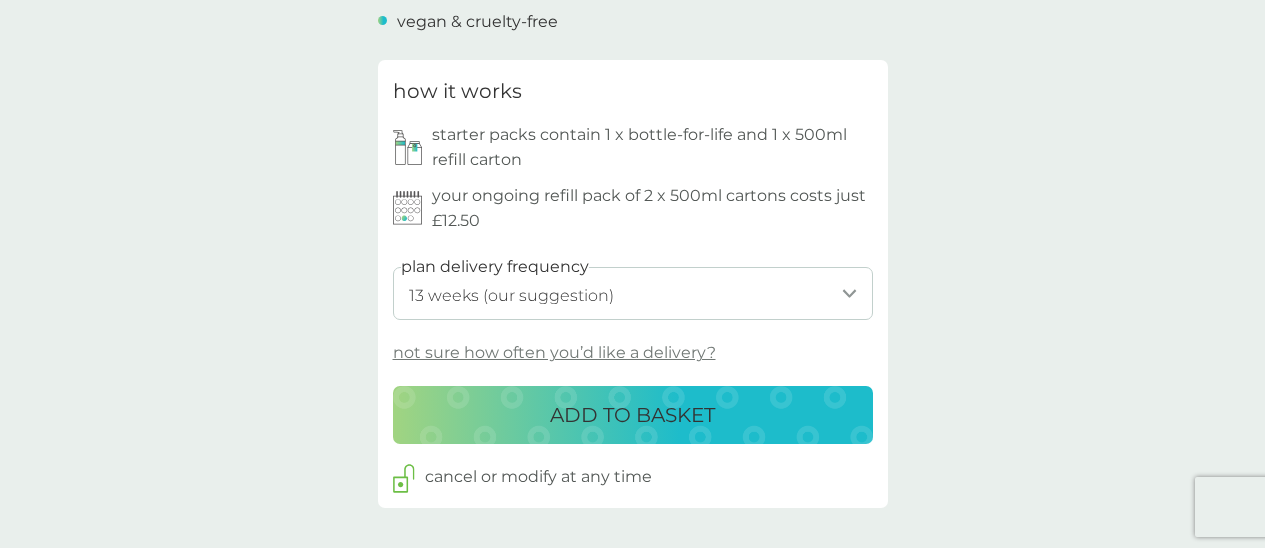 click on "1 week  2 weeks  3 weeks  4 weeks  5 weeks  6 weeks  7 weeks  8 weeks  9 weeks  10 weeks  11 weeks  12 weeks  13 weeks (our suggestion) 14 weeks  15 weeks  16 weeks  17 weeks  18 weeks  19 weeks  20 weeks  21 weeks  22 weeks  23 weeks  24 weeks  25 weeks  26 weeks  27 weeks  28 weeks  29 weeks  30 weeks  31 weeks  32 weeks  33 weeks  34 weeks  35 weeks" at bounding box center (633, 293) 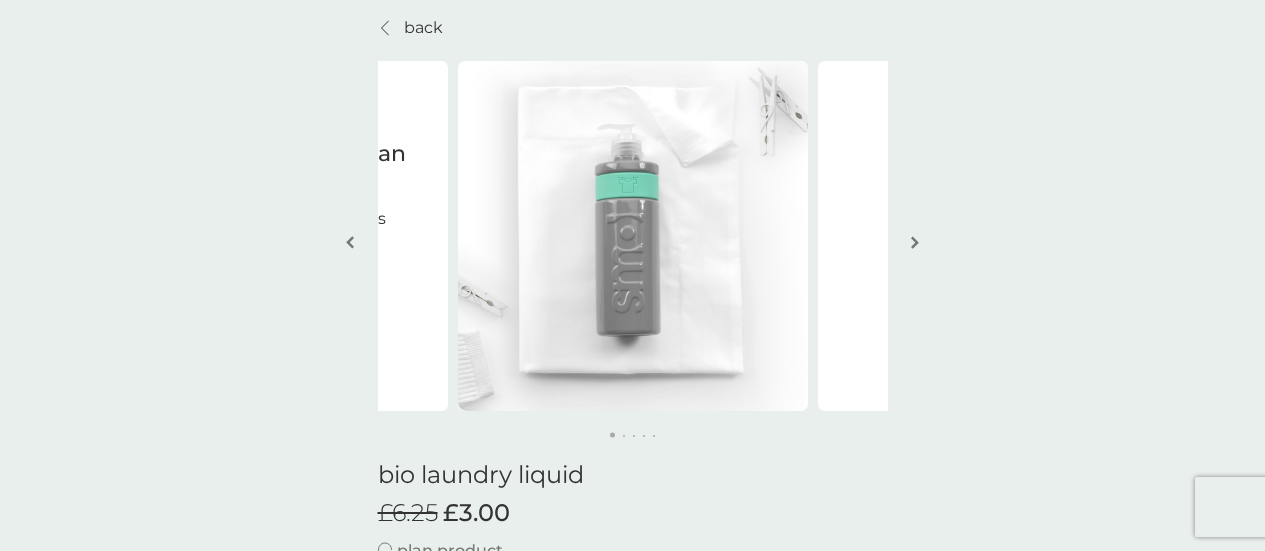 scroll, scrollTop: 0, scrollLeft: 0, axis: both 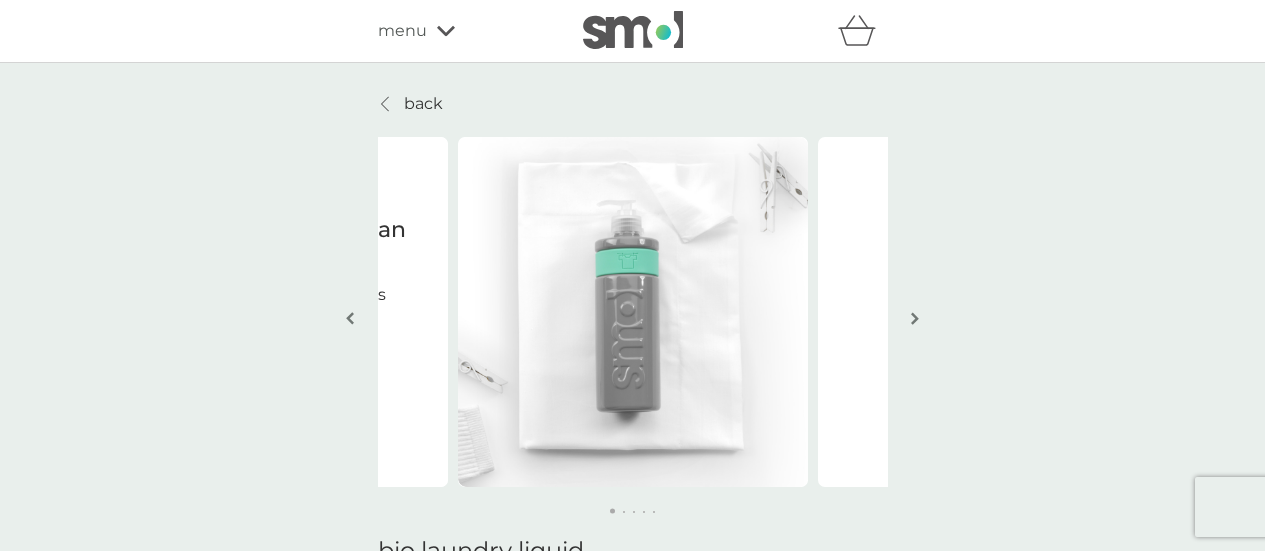 click 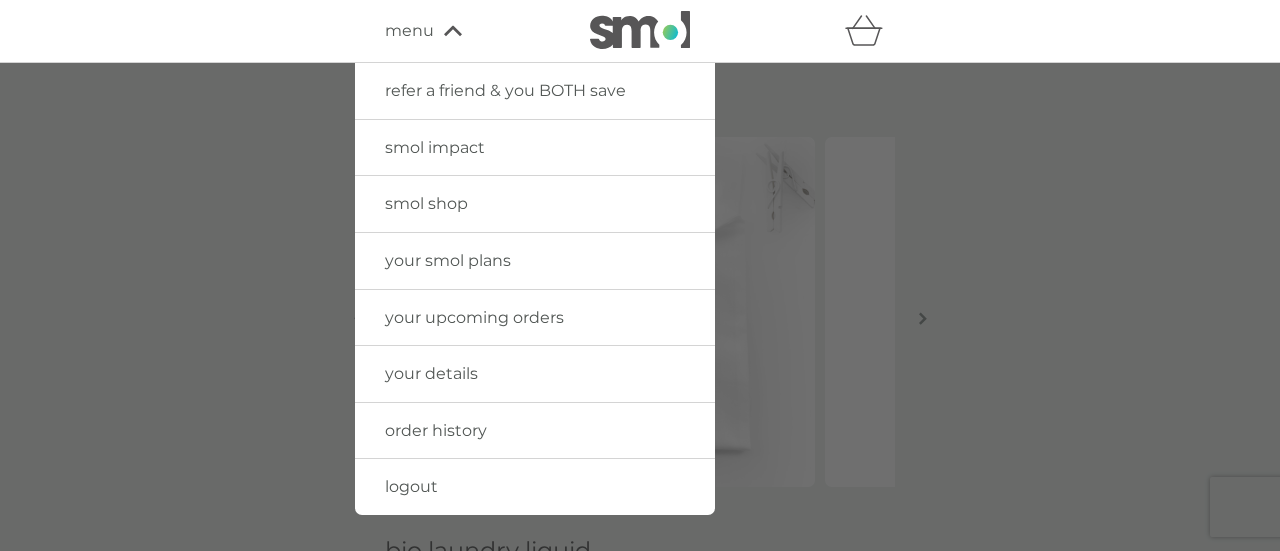 click on "smol shop" at bounding box center (426, 203) 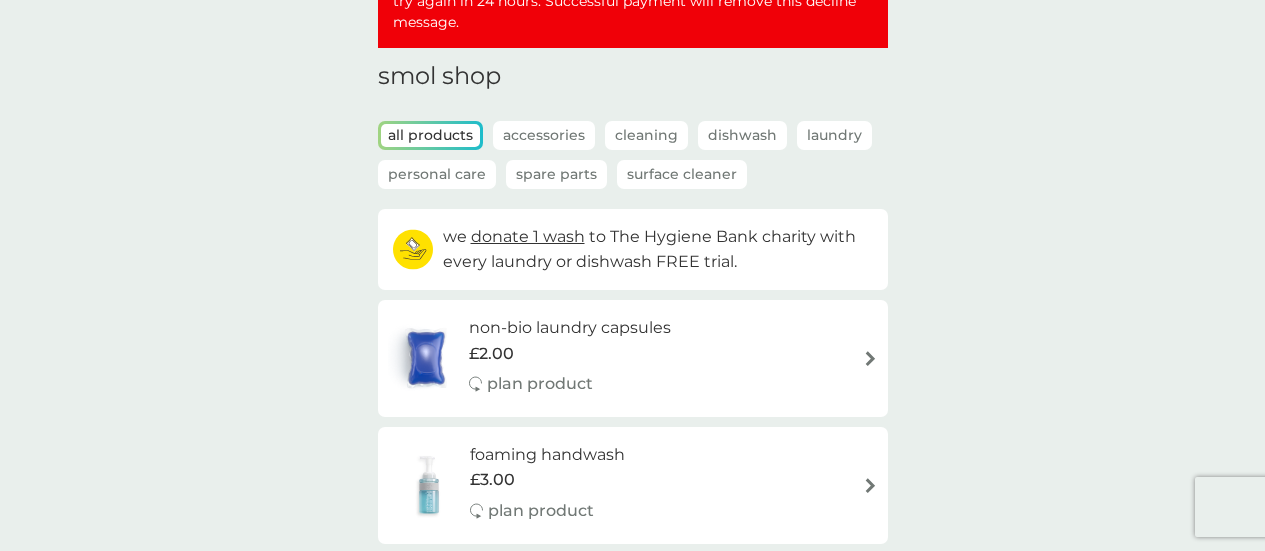 scroll, scrollTop: 161, scrollLeft: 0, axis: vertical 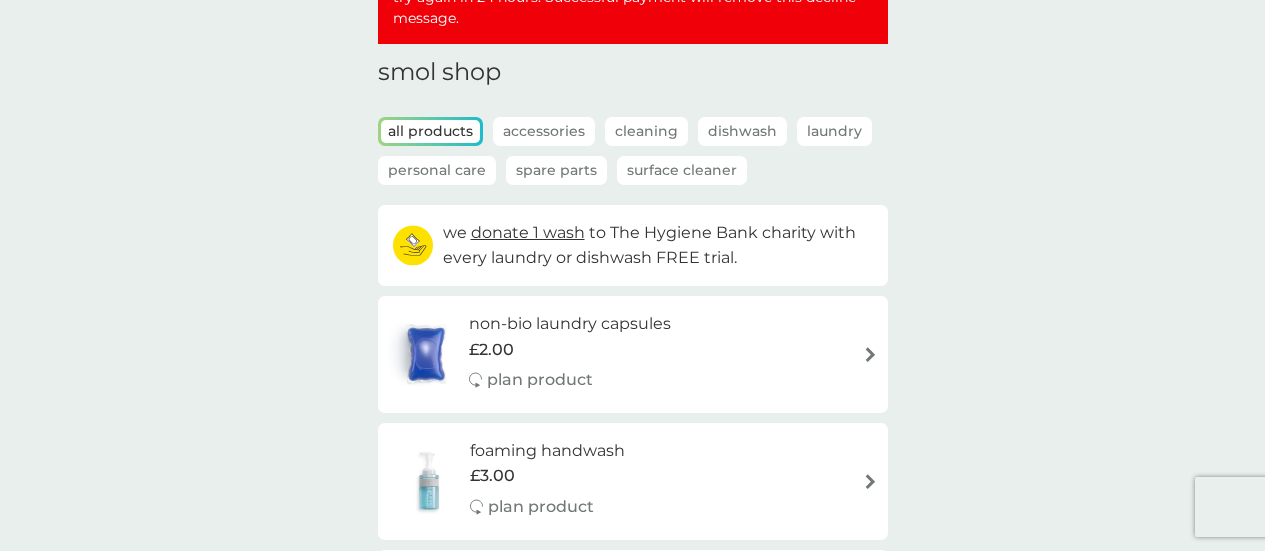 click on "non-bio laundry capsules £2.00 plan product" at bounding box center (633, 354) 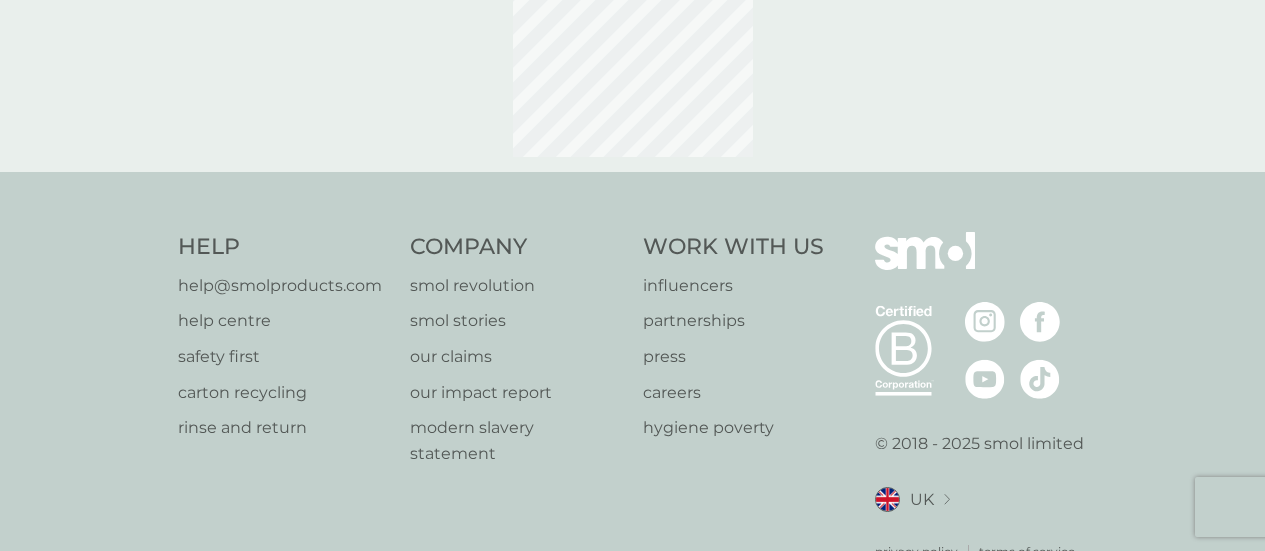 scroll, scrollTop: 0, scrollLeft: 0, axis: both 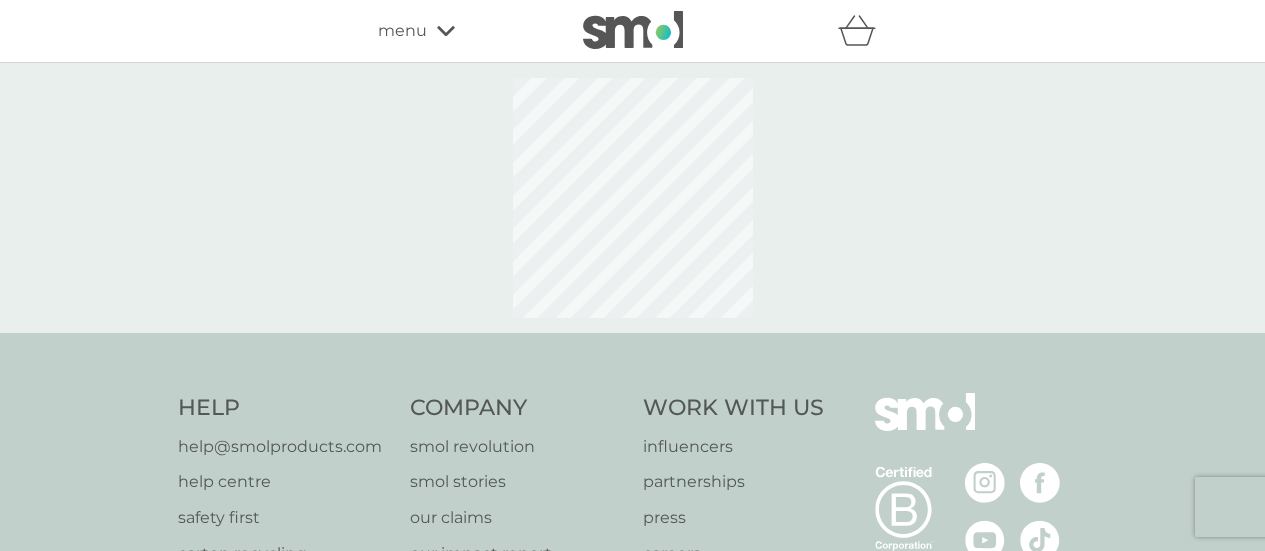 select on "42" 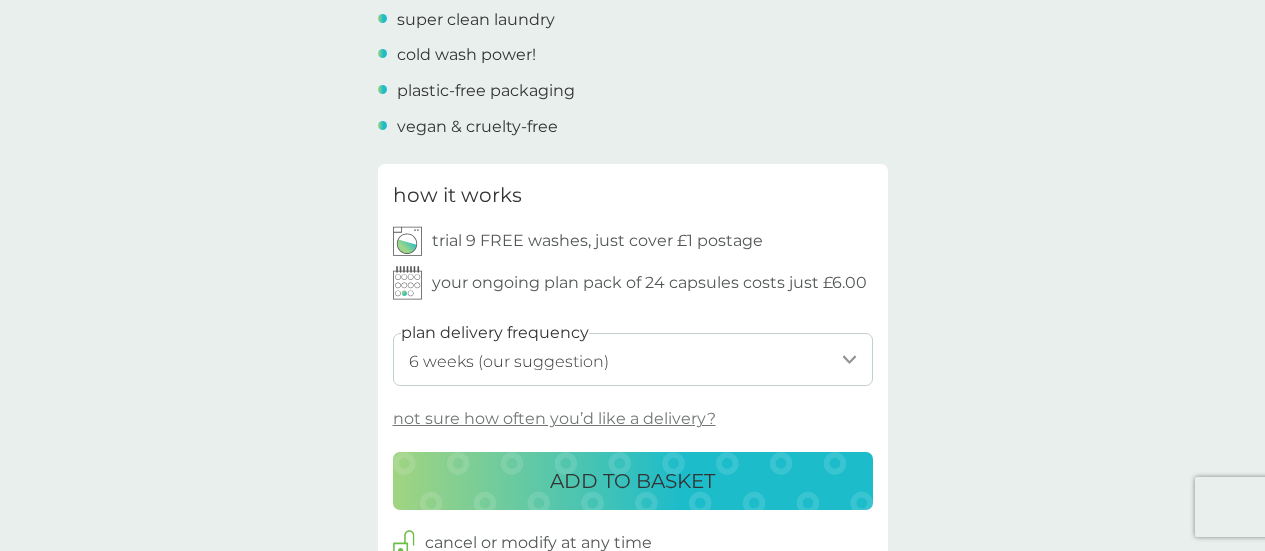 scroll, scrollTop: 1000, scrollLeft: 0, axis: vertical 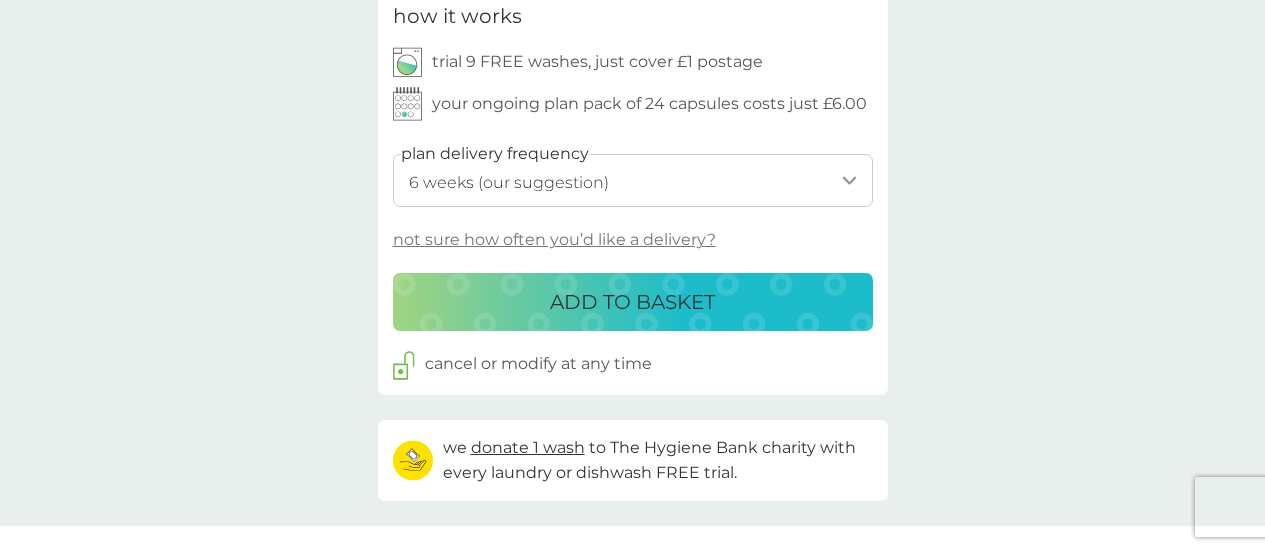 click on "ADD TO BASKET" at bounding box center (633, 302) 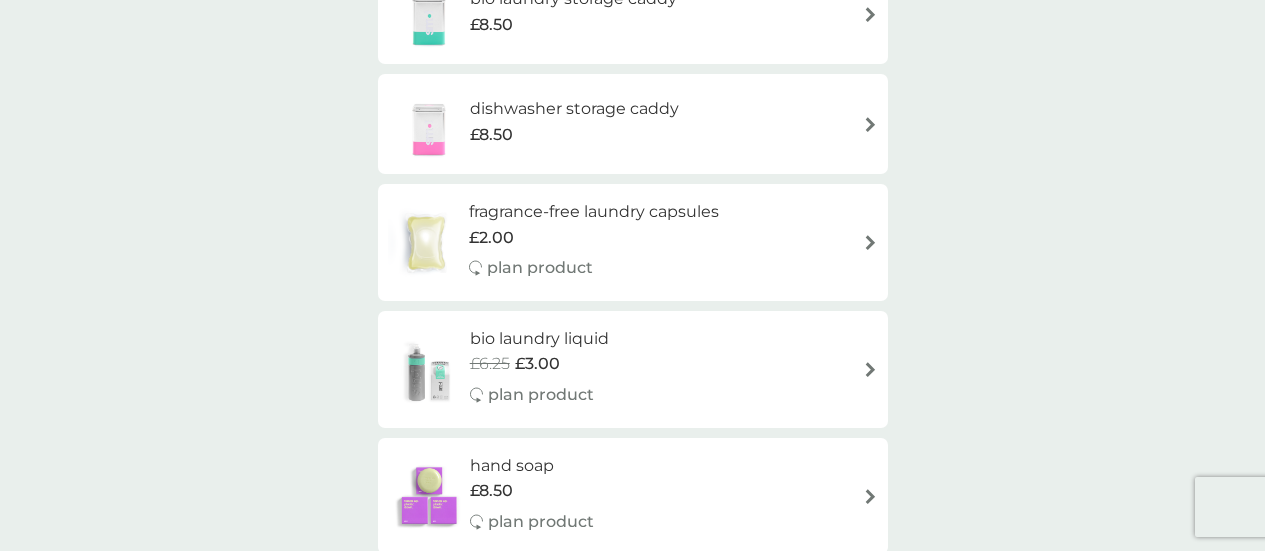 scroll, scrollTop: 0, scrollLeft: 0, axis: both 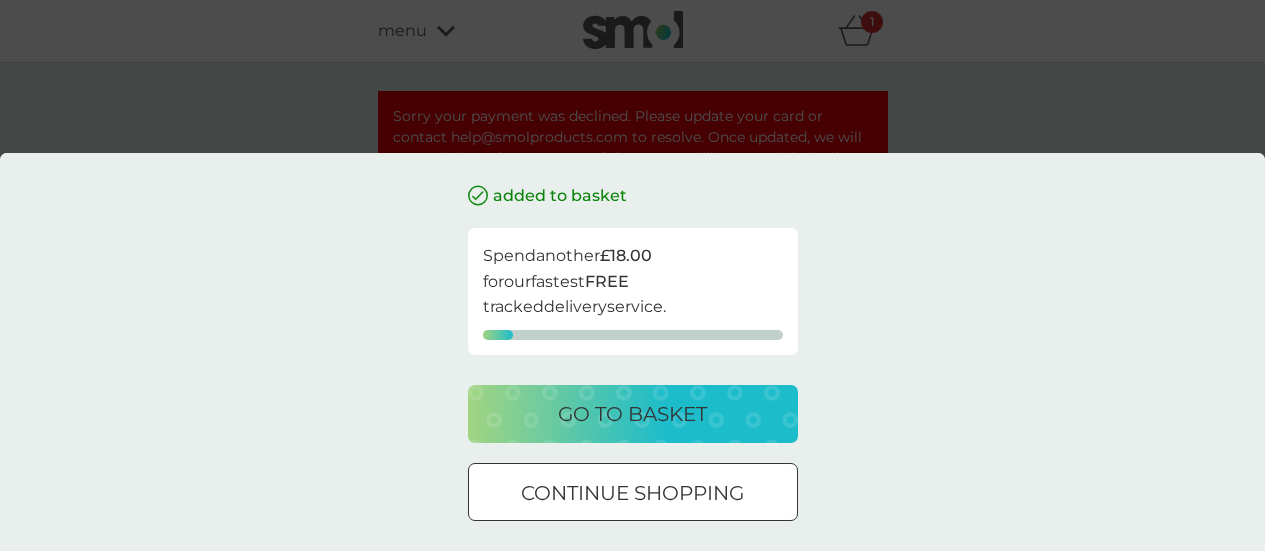 click at bounding box center (633, 493) 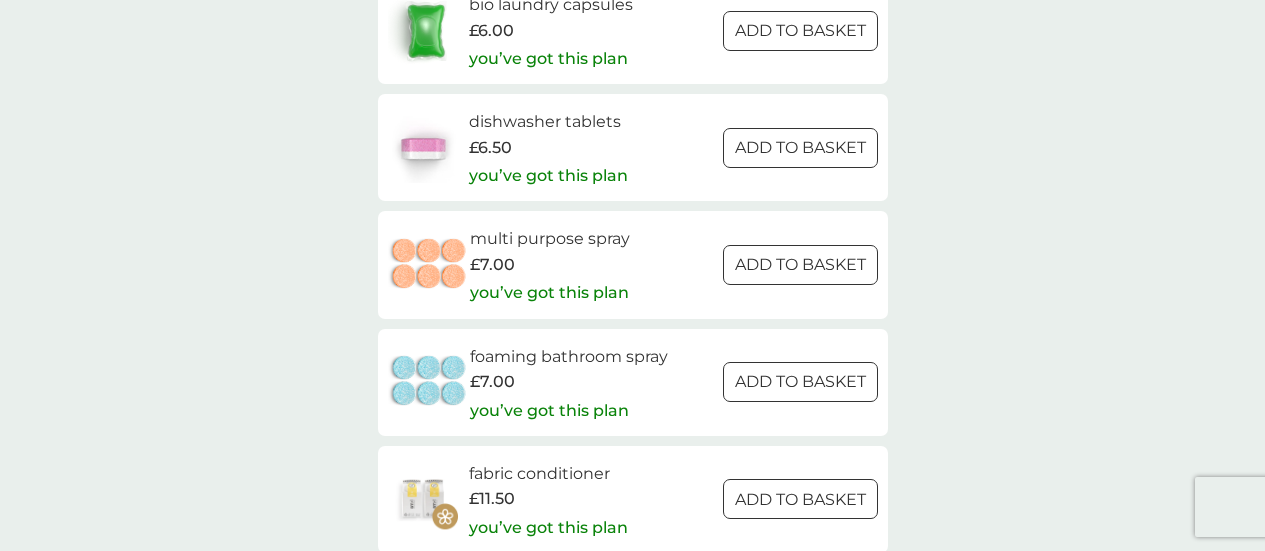 scroll, scrollTop: 2900, scrollLeft: 0, axis: vertical 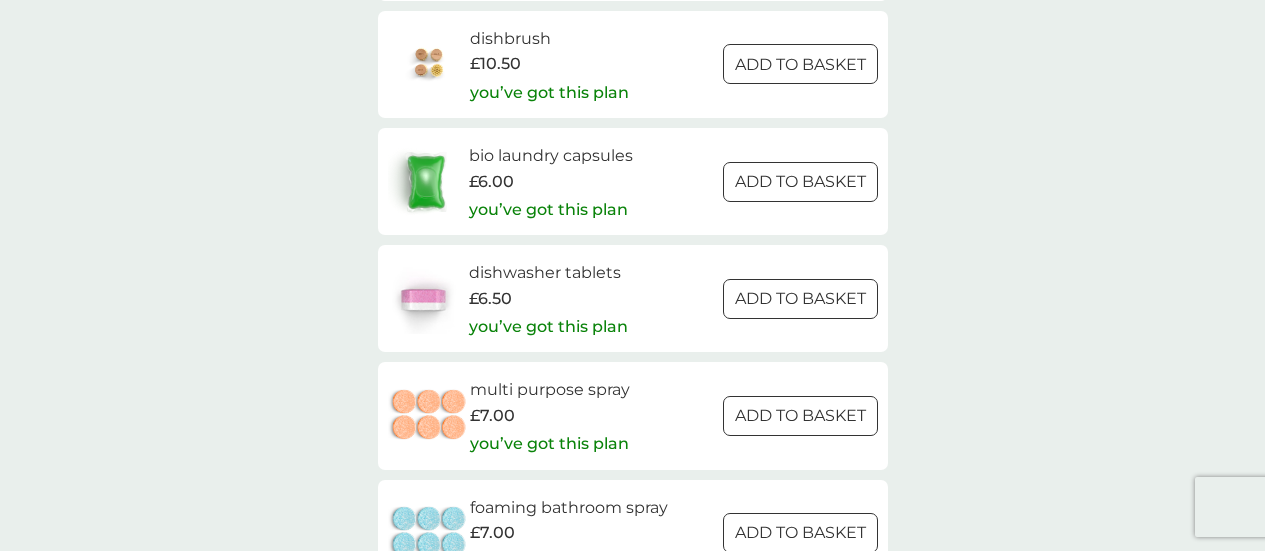 click at bounding box center (800, 298) 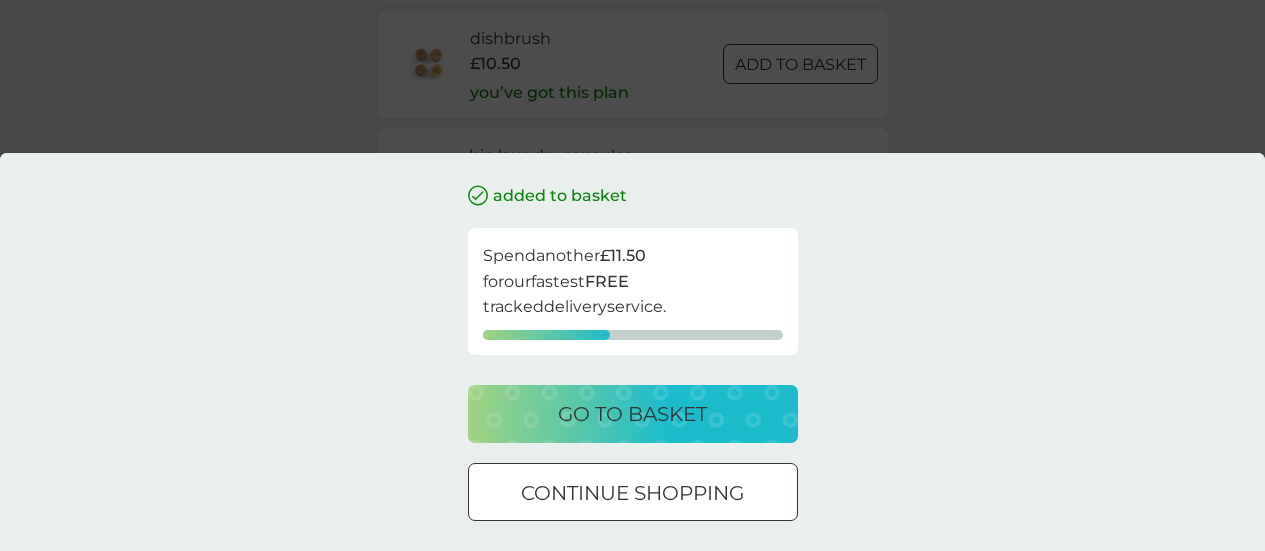 click on "go to basket" at bounding box center (632, 414) 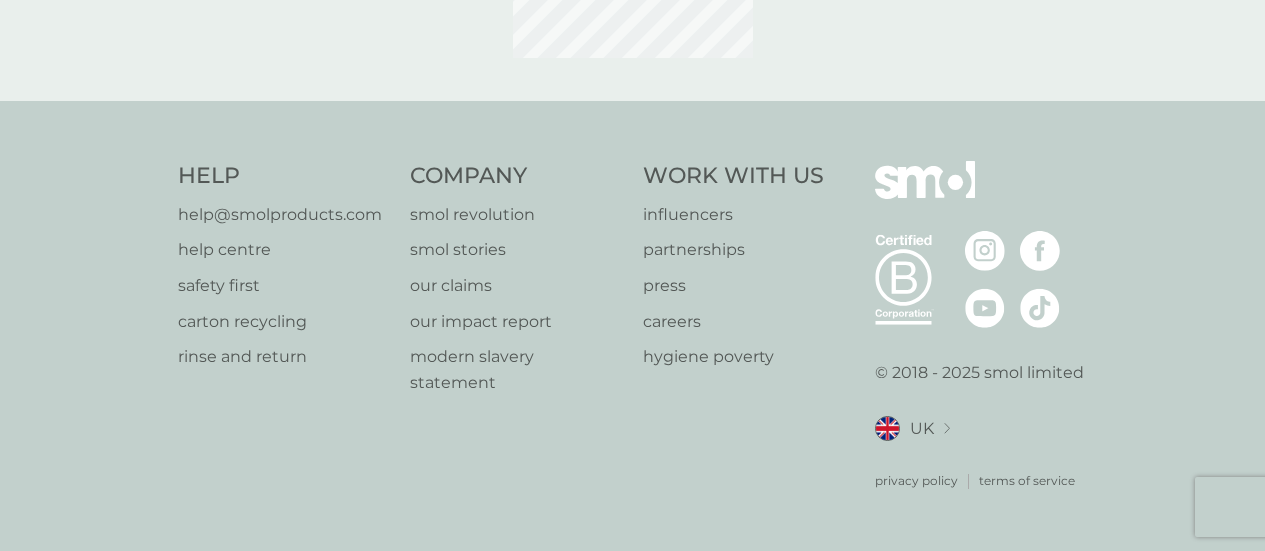 scroll, scrollTop: 0, scrollLeft: 0, axis: both 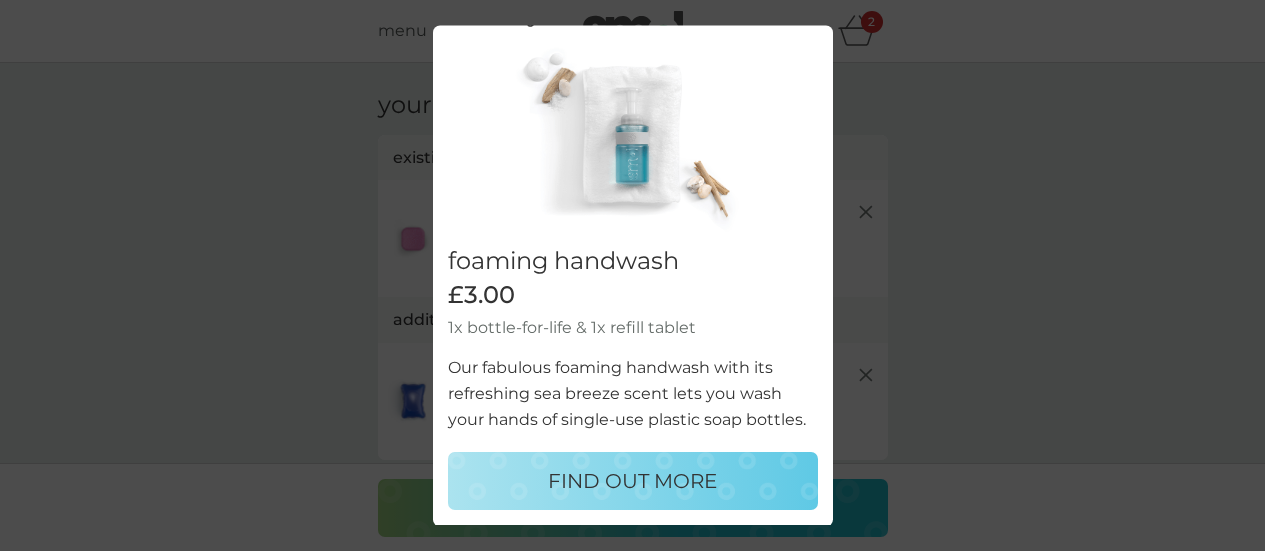 click on "would you also like ... close foaming handwash £3.00 1x bottle-for-life & 1x refill tablet Our fabulous foaming handwash with its refreshing sea breeze scent lets you wash your hands of single-use plastic soap bottles. FIND OUT MORE" at bounding box center [632, 275] 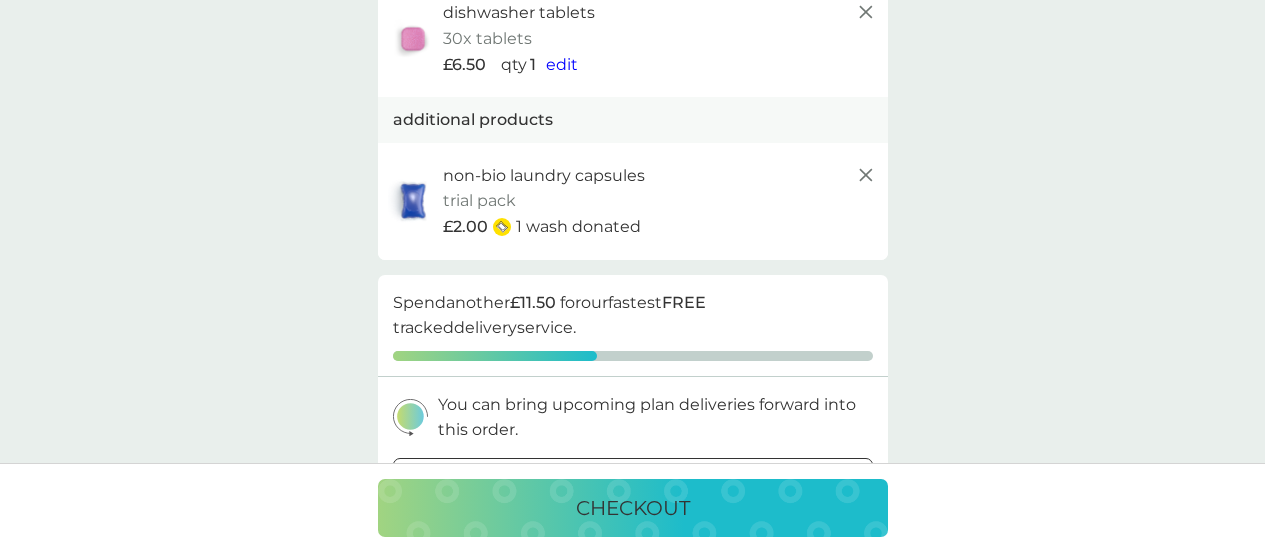 scroll, scrollTop: 0, scrollLeft: 0, axis: both 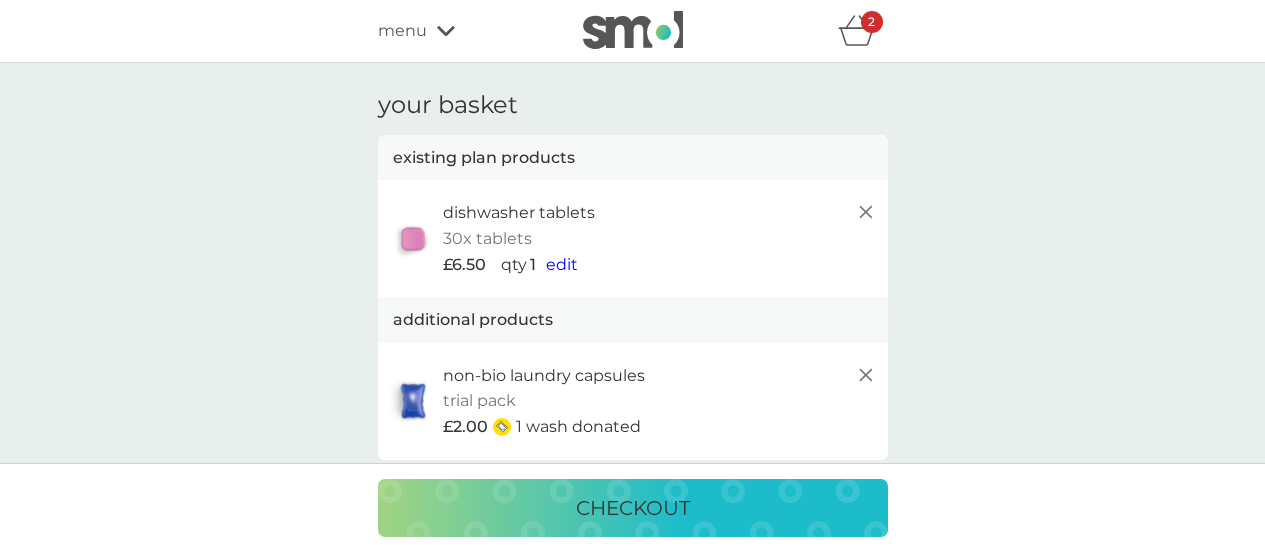 click on "menu" at bounding box center [463, 31] 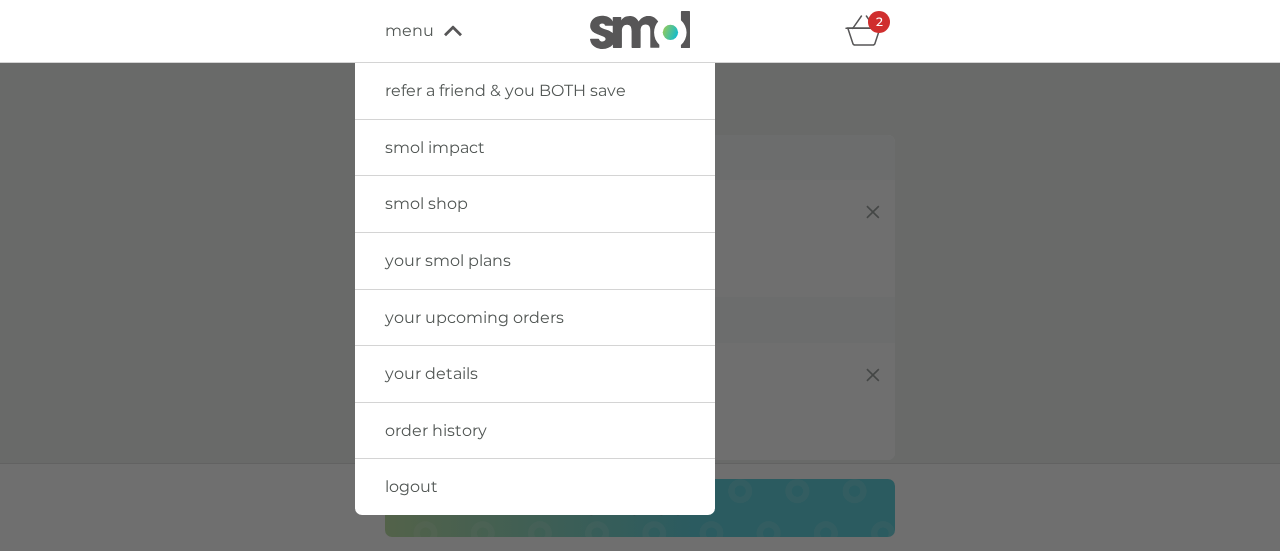 click on "smol shop" at bounding box center [426, 203] 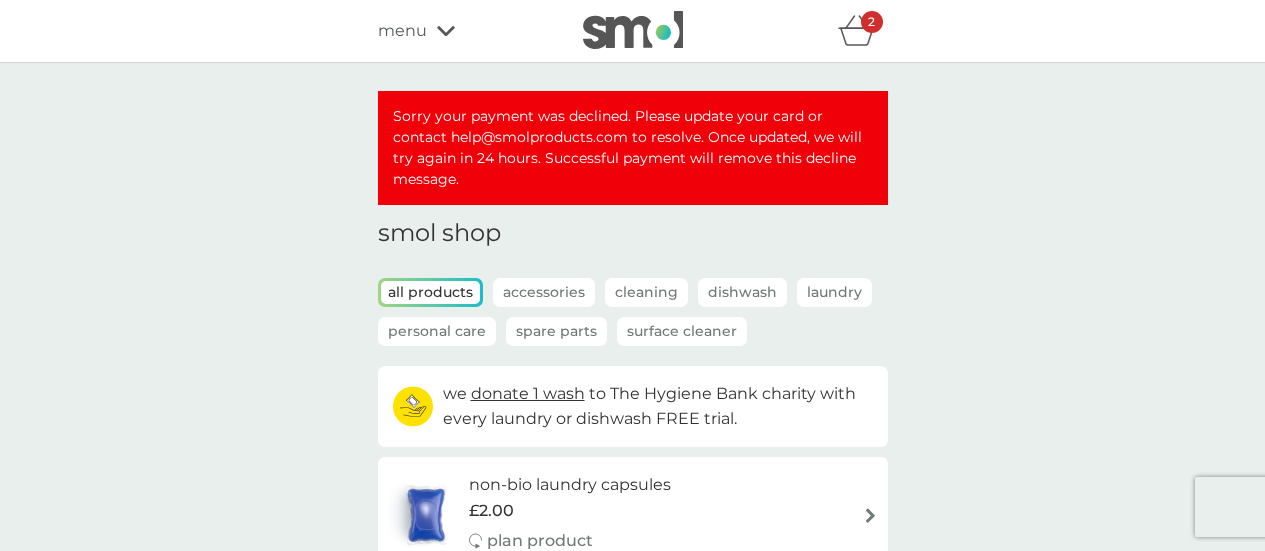 click on "non-bio laundry capsules" at bounding box center [570, 485] 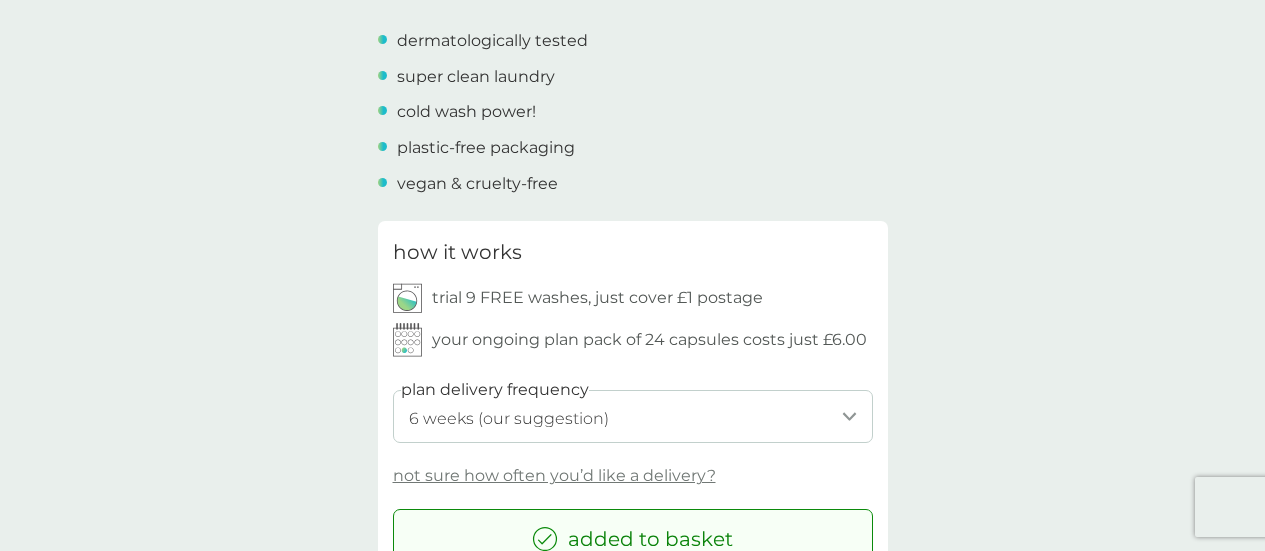 scroll, scrollTop: 900, scrollLeft: 0, axis: vertical 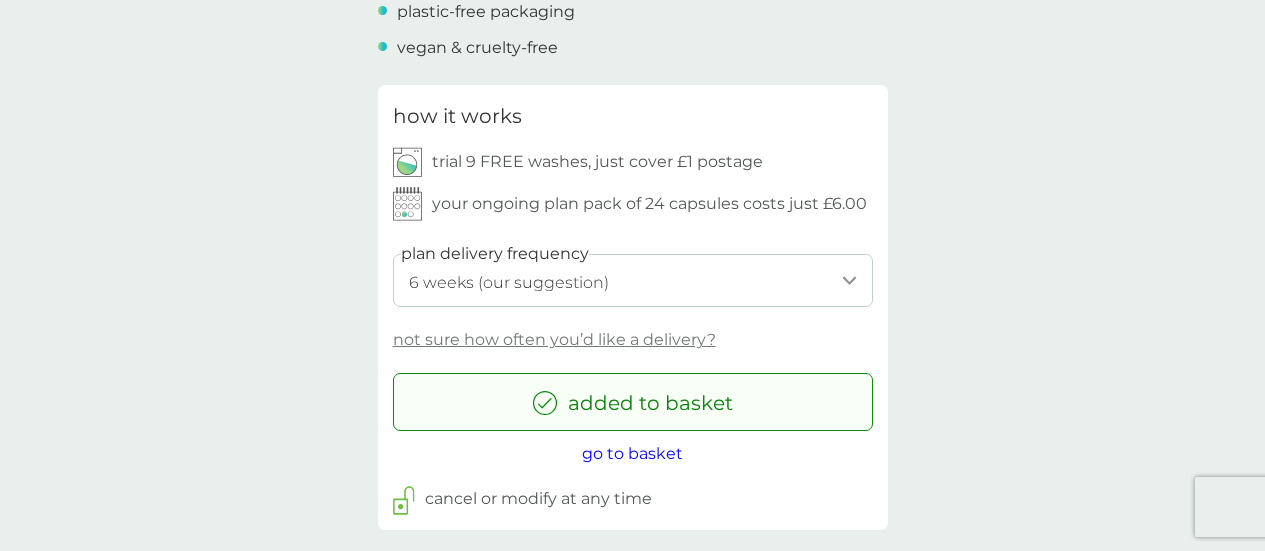 click on "1 week  2 weeks  3 weeks  4 weeks  5 weeks  6 weeks (our suggestion) 7 weeks  8 weeks  9 weeks  10 weeks  11 weeks  12 weeks  13 weeks  14 weeks  15 weeks  16 weeks  17 weeks" at bounding box center (633, 280) 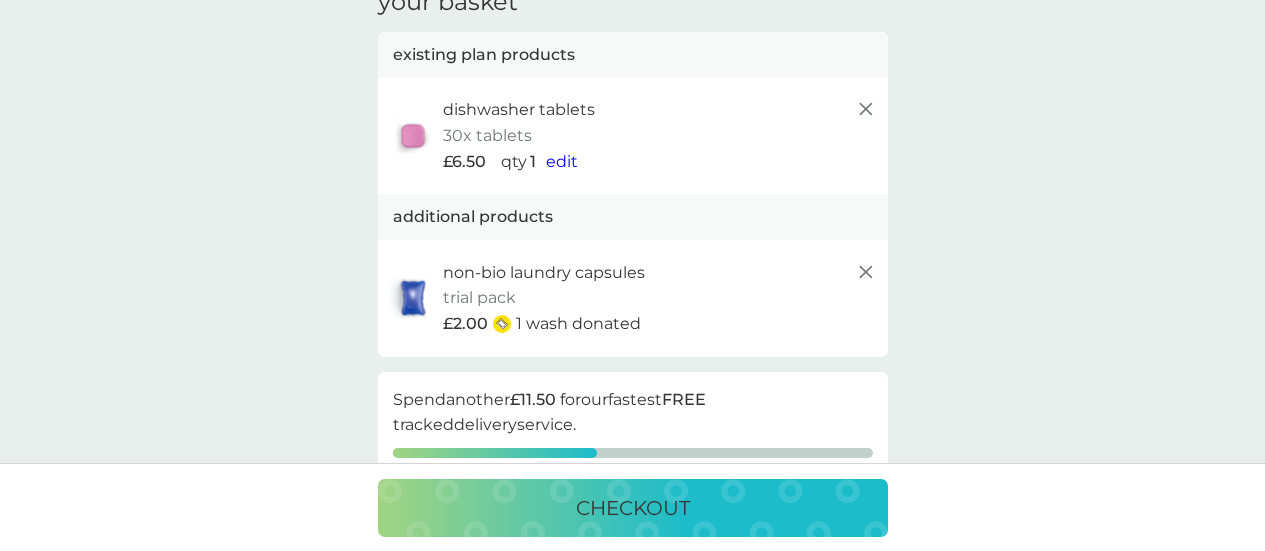 scroll, scrollTop: 200, scrollLeft: 0, axis: vertical 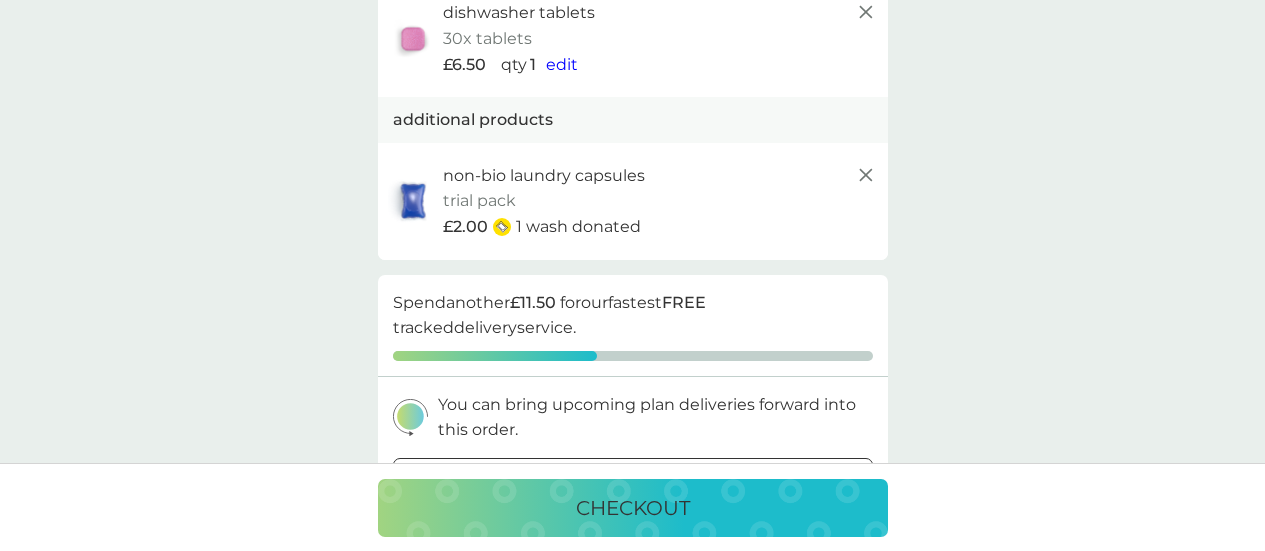click 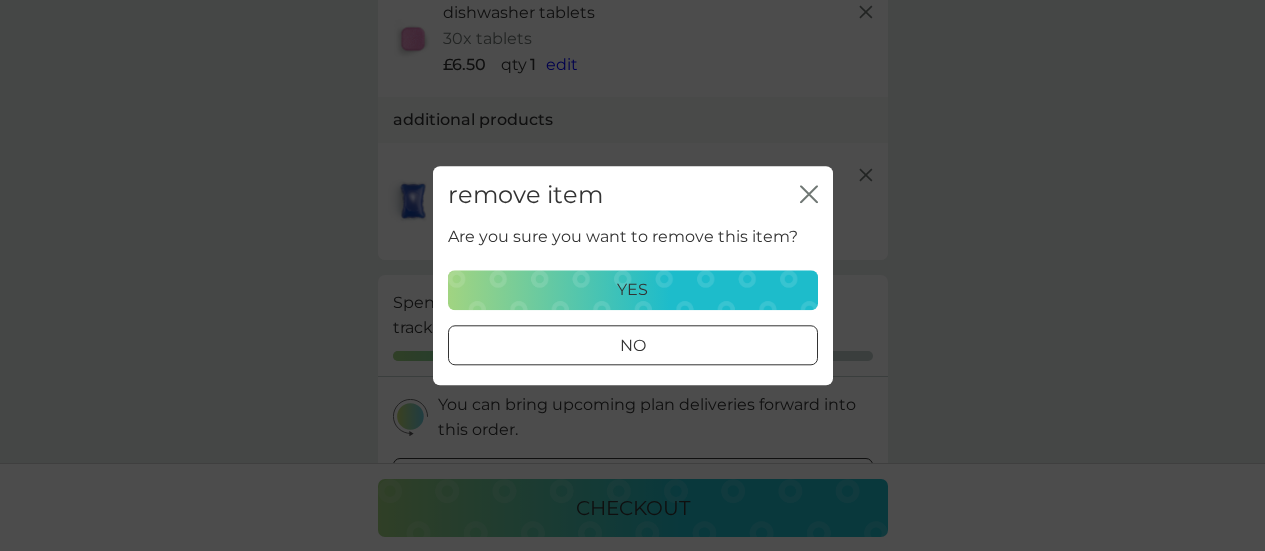click on "yes" at bounding box center (633, 290) 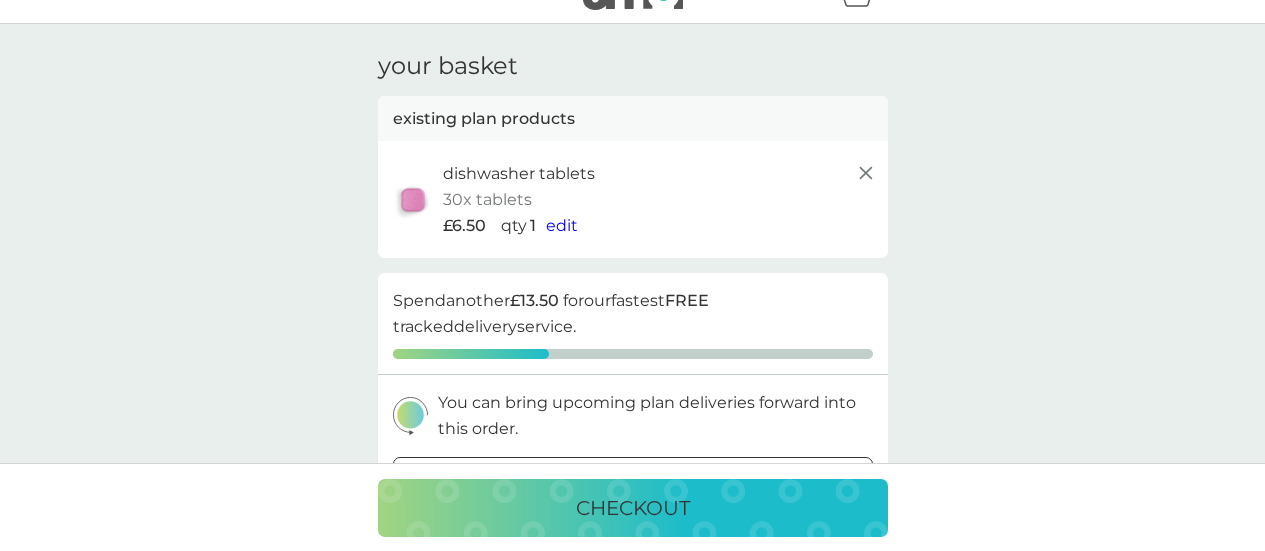 scroll, scrollTop: 0, scrollLeft: 0, axis: both 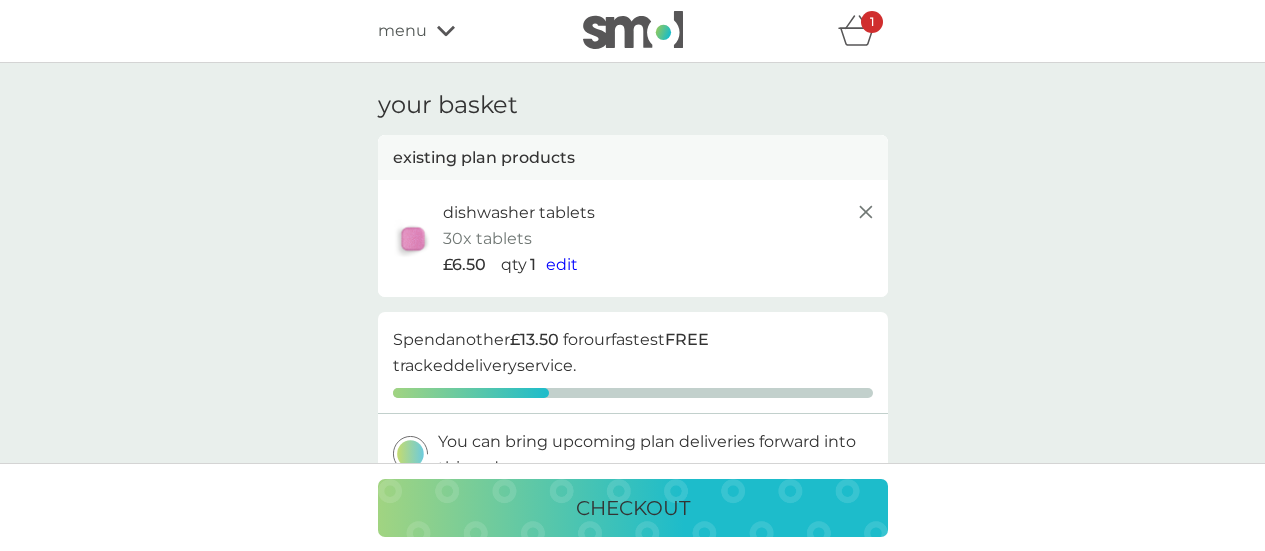 click on "menu" at bounding box center [402, 31] 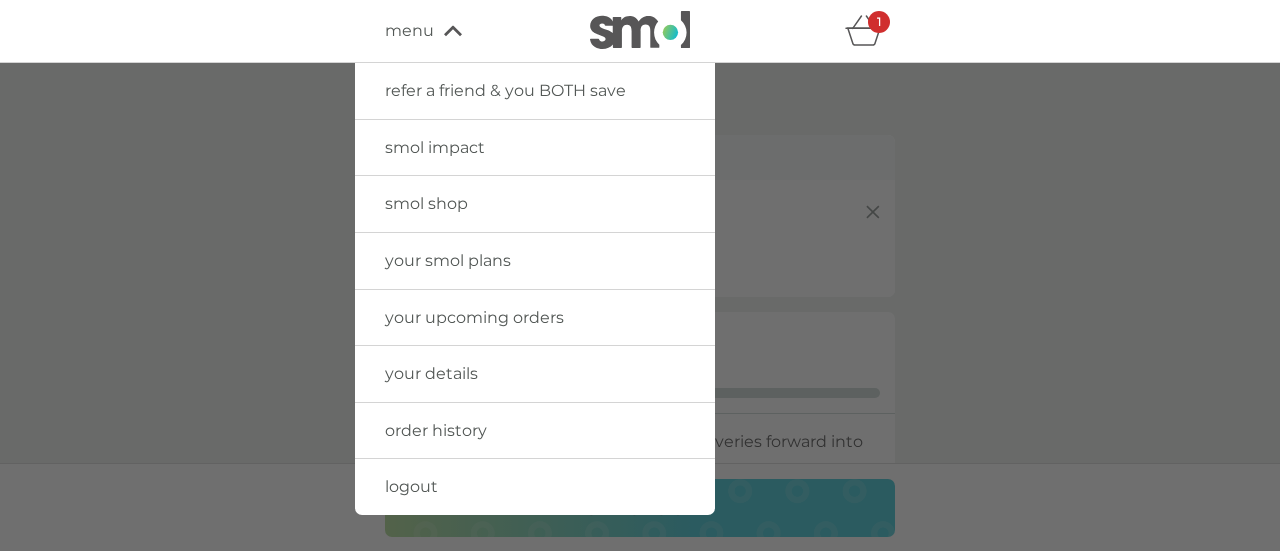 click on "smol shop" at bounding box center [426, 203] 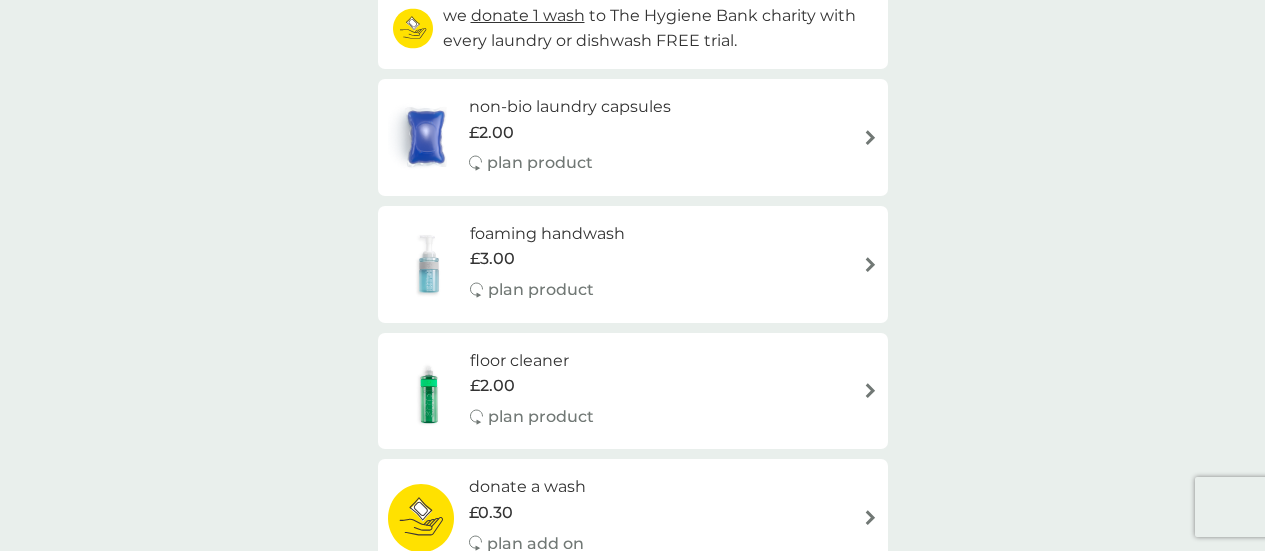 scroll, scrollTop: 400, scrollLeft: 0, axis: vertical 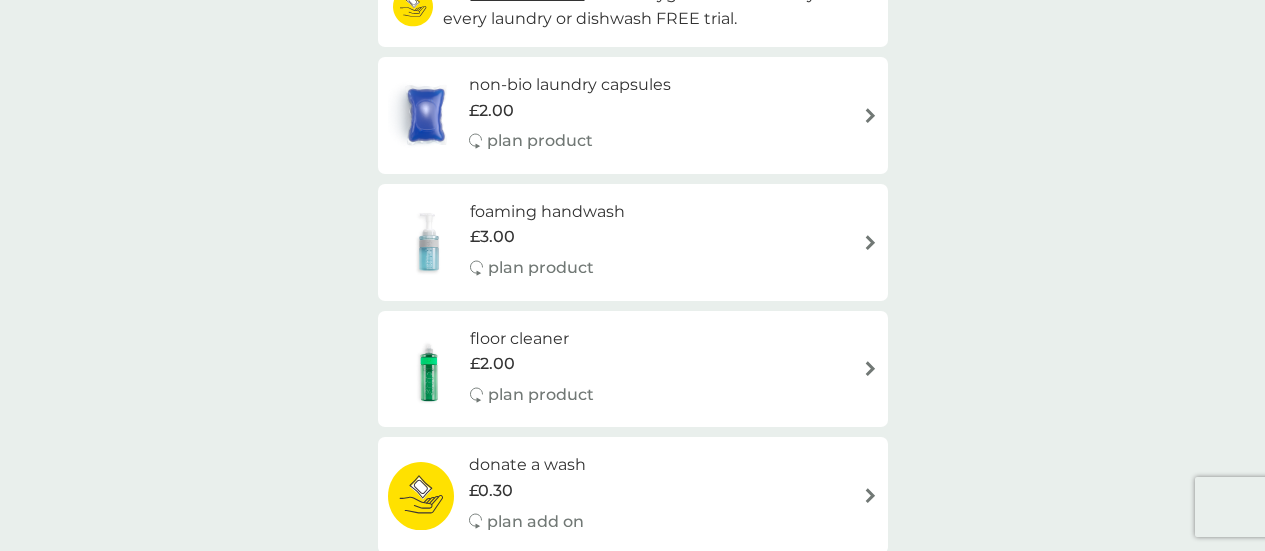 click on "non-bio laundry capsules" at bounding box center [570, 85] 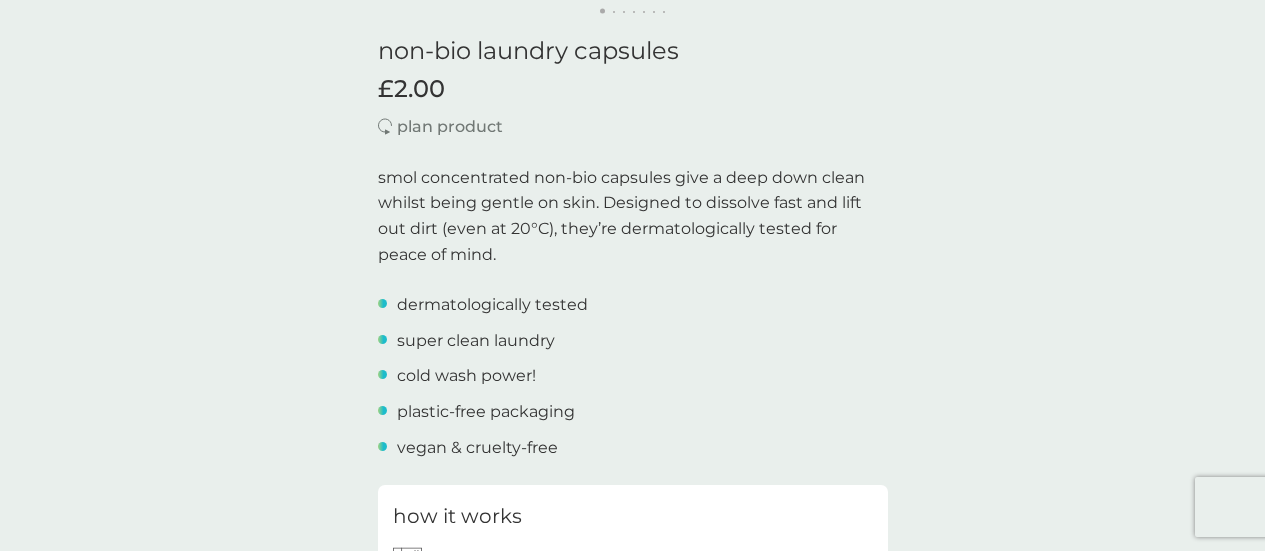 scroll, scrollTop: 800, scrollLeft: 0, axis: vertical 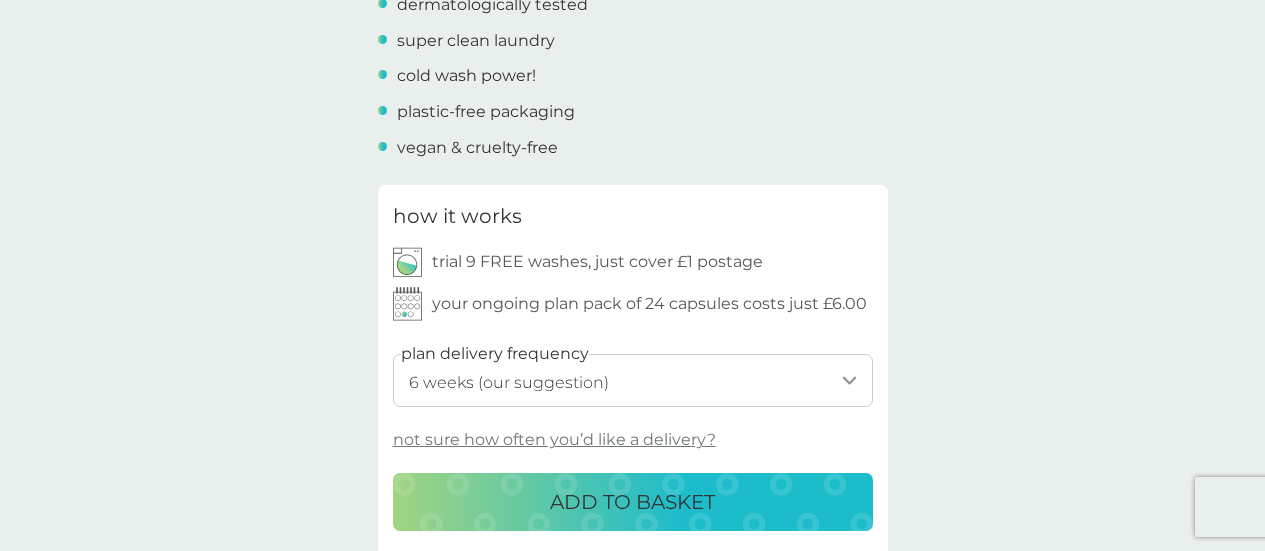 click on "1 week  2 weeks  3 weeks  4 weeks  5 weeks  6 weeks (our suggestion) 7 weeks  8 weeks  9 weeks  10 weeks  11 weeks  12 weeks  13 weeks  14 weeks  15 weeks  16 weeks  17 weeks" at bounding box center (633, 380) 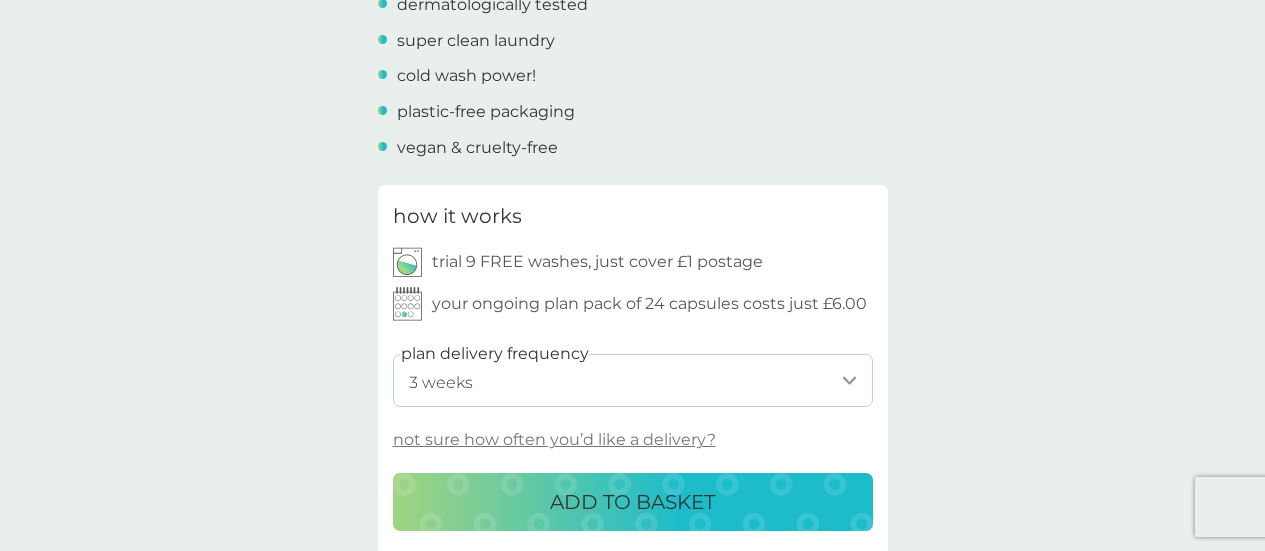 click on "1 week  2 weeks  3 weeks  4 weeks  5 weeks  6 weeks (our suggestion) 7 weeks  8 weeks  9 weeks  10 weeks  11 weeks  12 weeks  13 weeks  14 weeks  15 weeks  16 weeks  17 weeks" at bounding box center (633, 380) 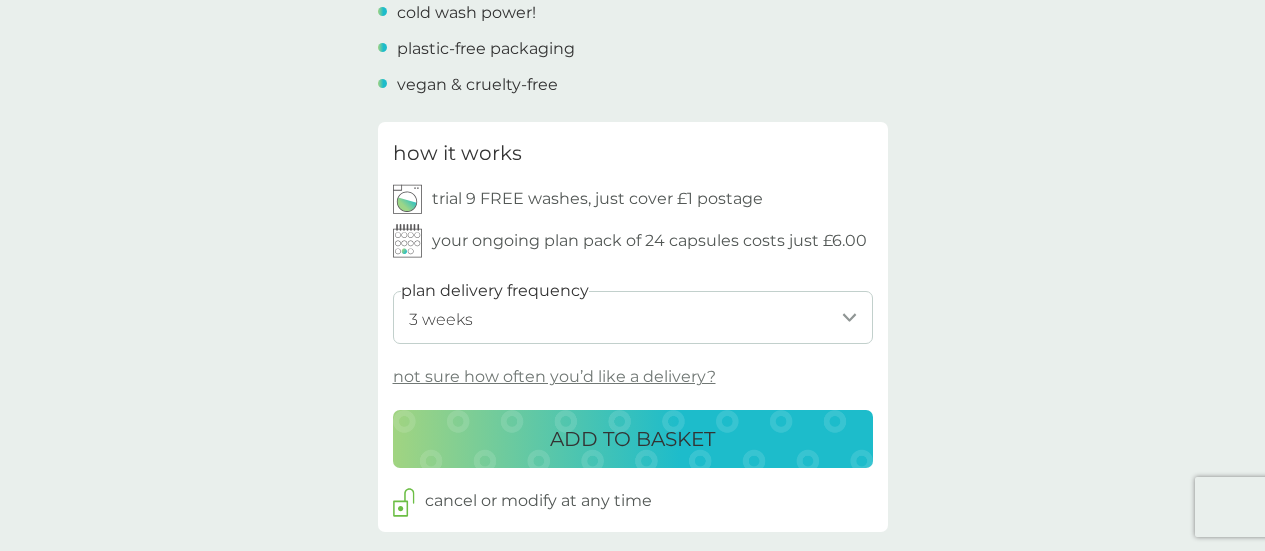 scroll, scrollTop: 900, scrollLeft: 0, axis: vertical 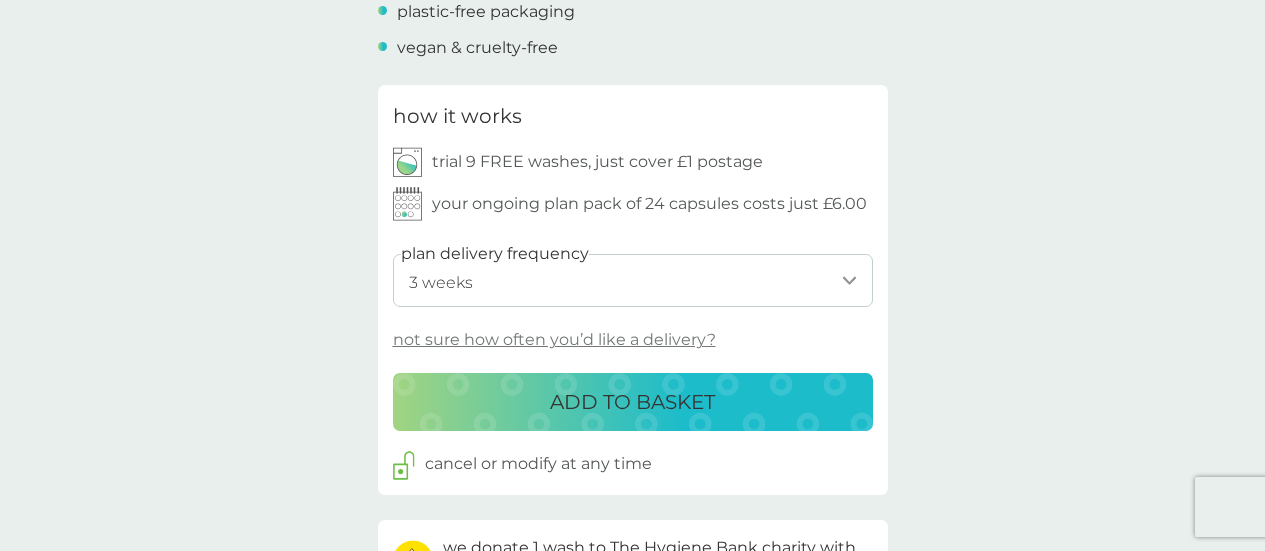 click on "how it works trial 9 FREE washes, just cover £1 postage your ongoing plan pack of 24 capsules costs just £6.00" at bounding box center (630, 160) 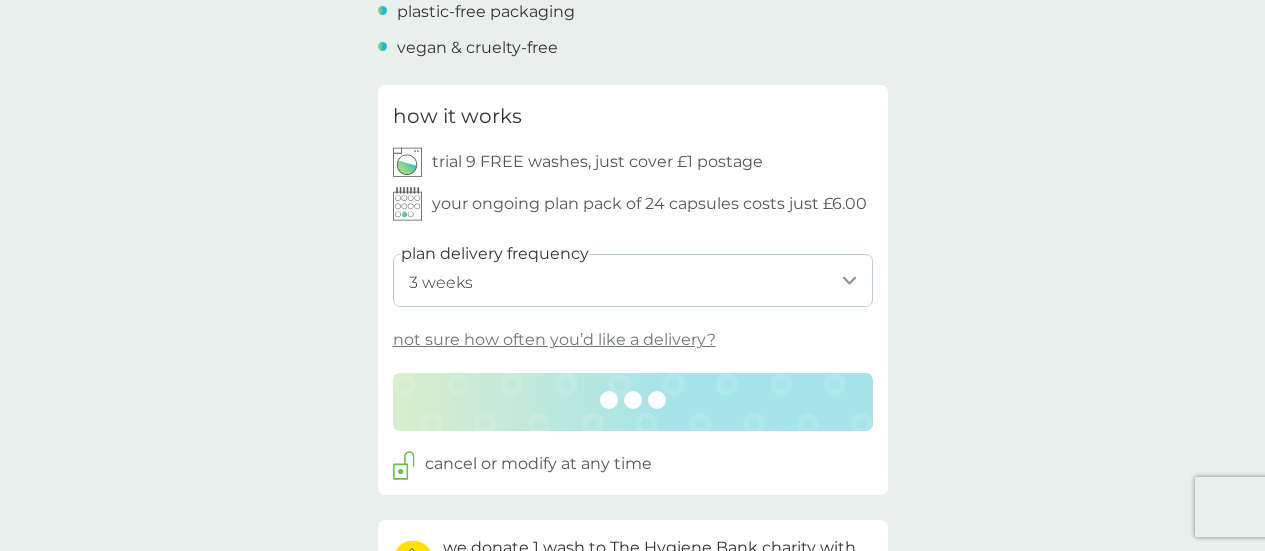 scroll, scrollTop: 0, scrollLeft: 0, axis: both 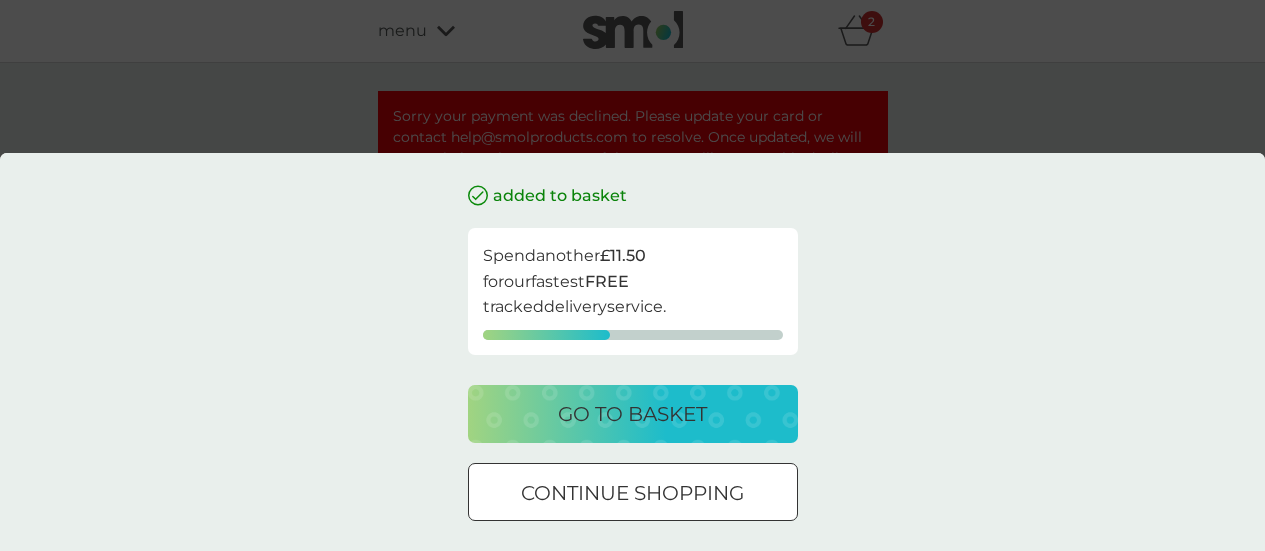 click on "go to basket" at bounding box center [632, 414] 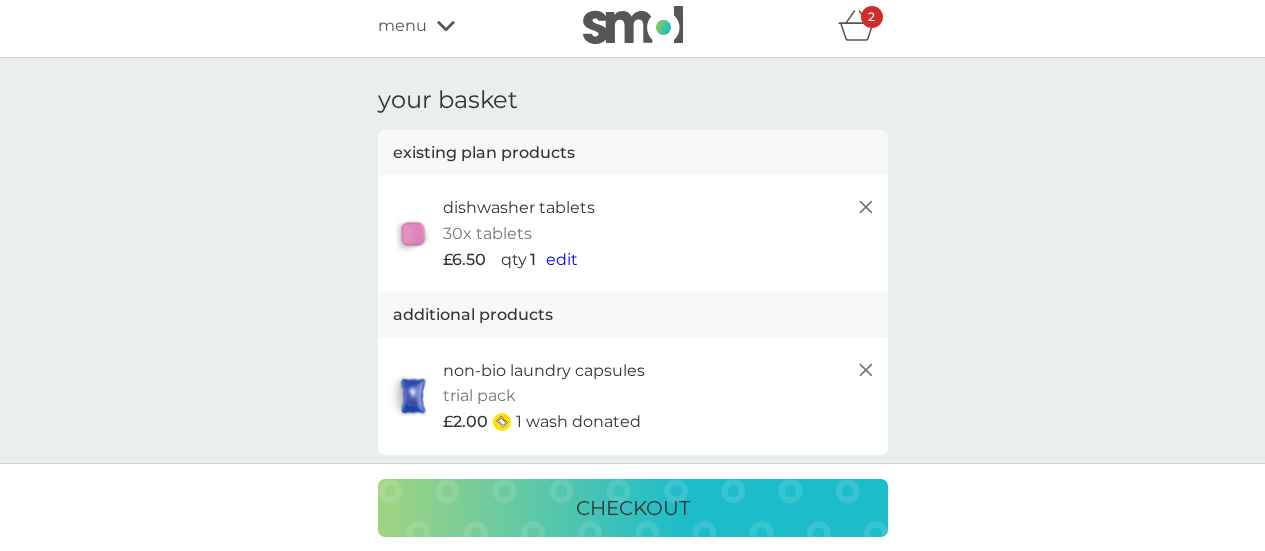 scroll, scrollTop: 0, scrollLeft: 0, axis: both 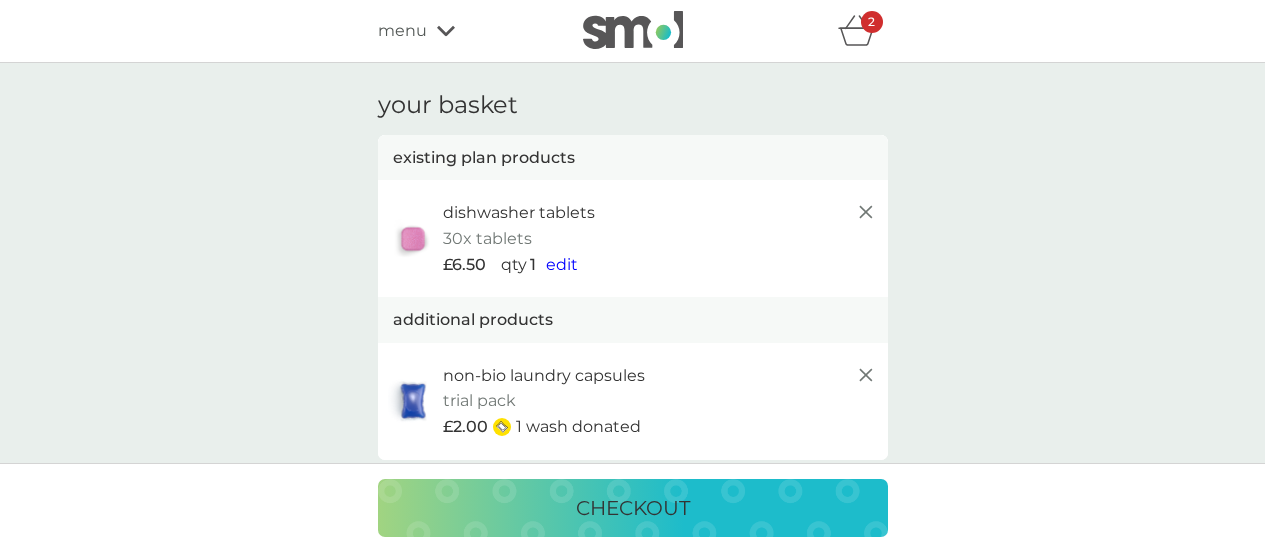 click 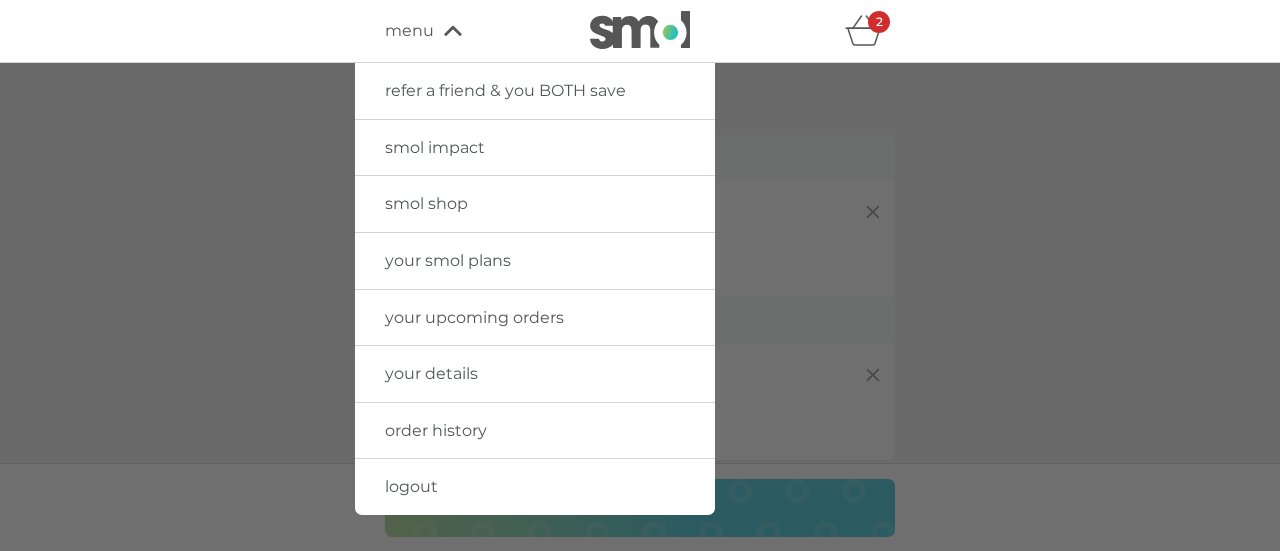 click on "smol shop" at bounding box center (426, 203) 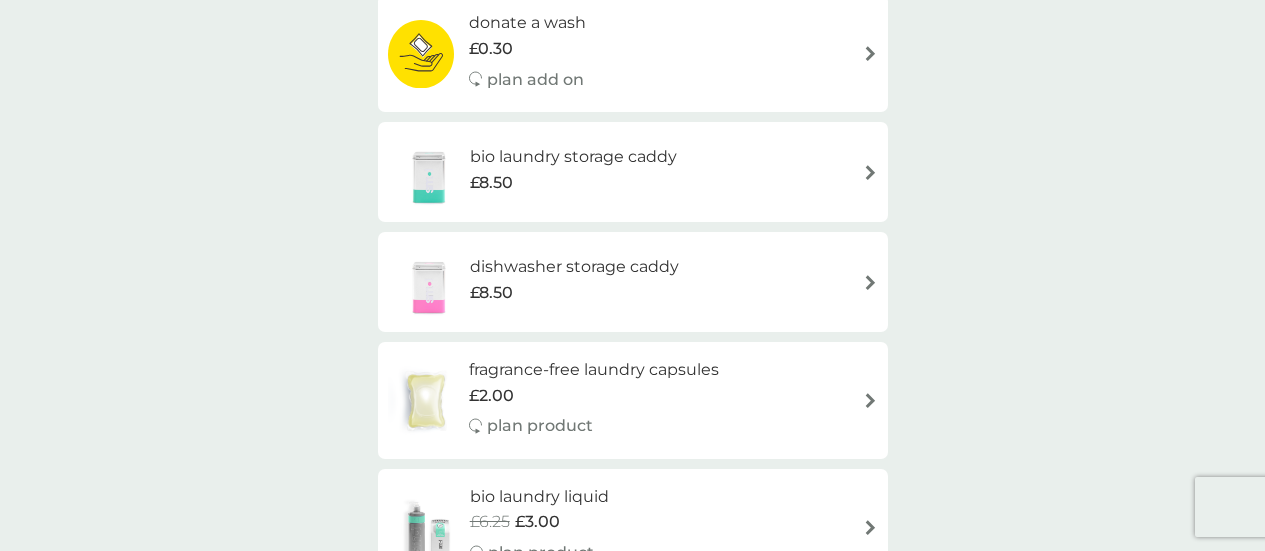 scroll, scrollTop: 1100, scrollLeft: 0, axis: vertical 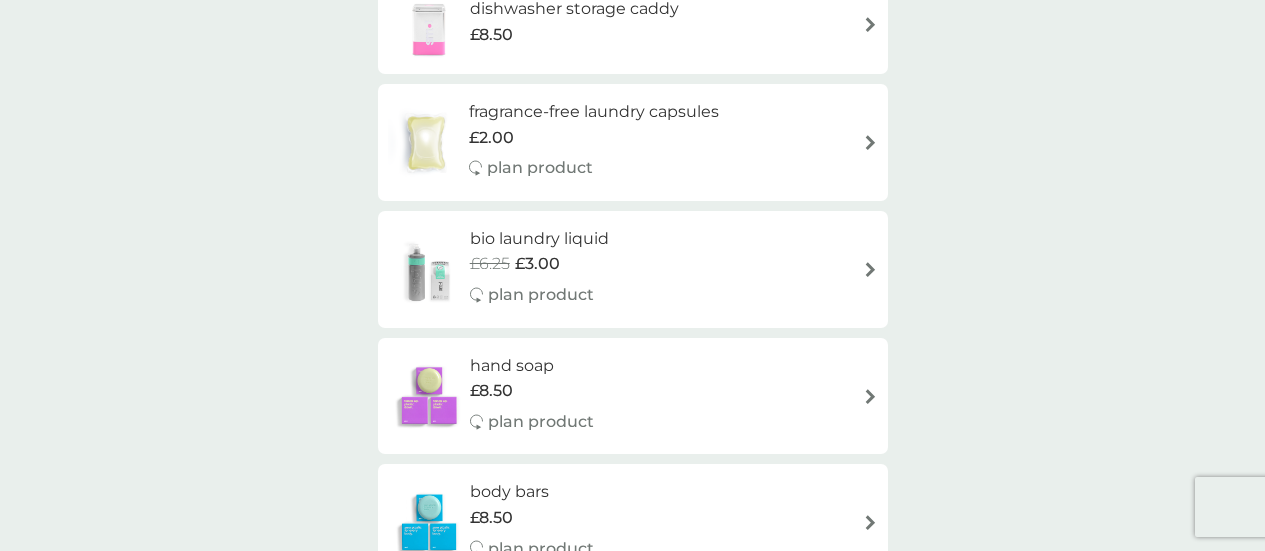 click on "fragrance-free laundry capsules £2.00 plan product" at bounding box center (633, 142) 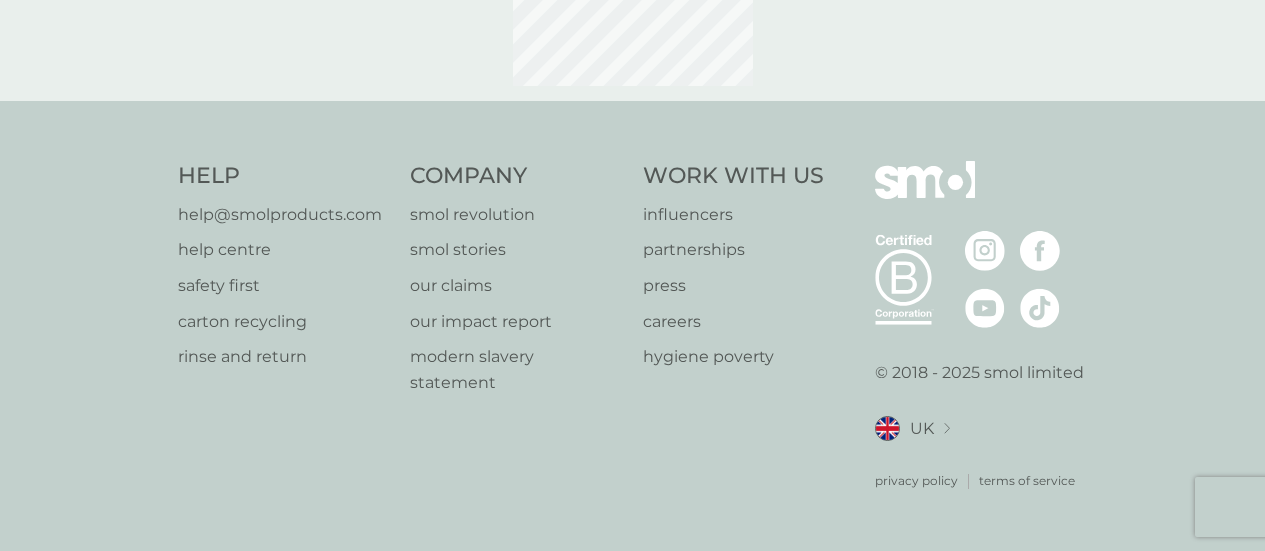scroll, scrollTop: 0, scrollLeft: 0, axis: both 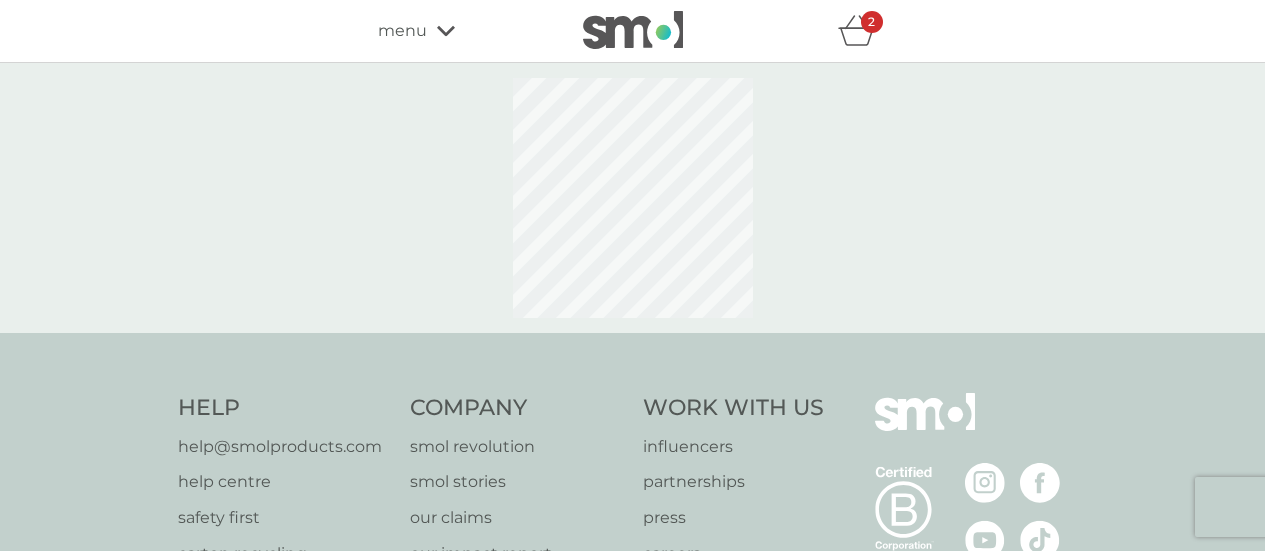 select on "42" 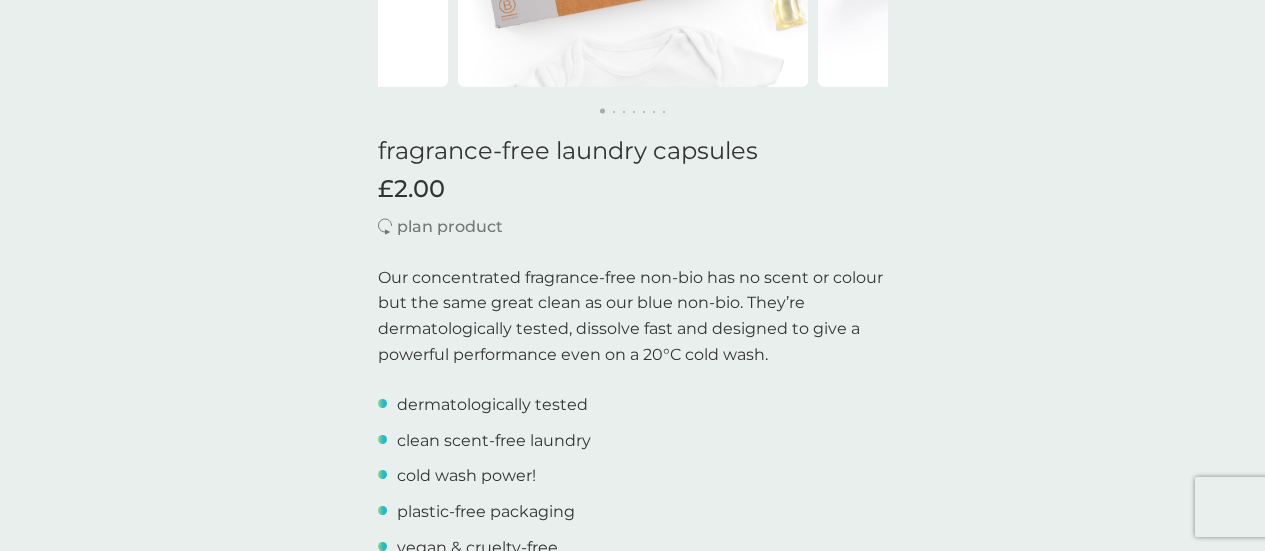 scroll, scrollTop: 900, scrollLeft: 0, axis: vertical 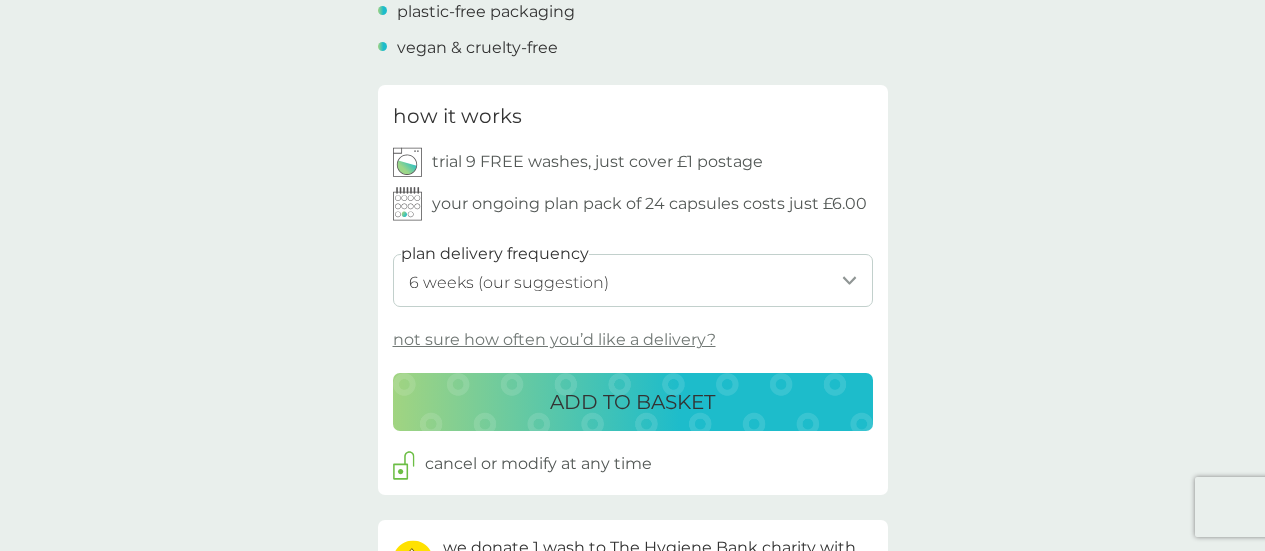 click on "ADD TO BASKET" at bounding box center (632, 402) 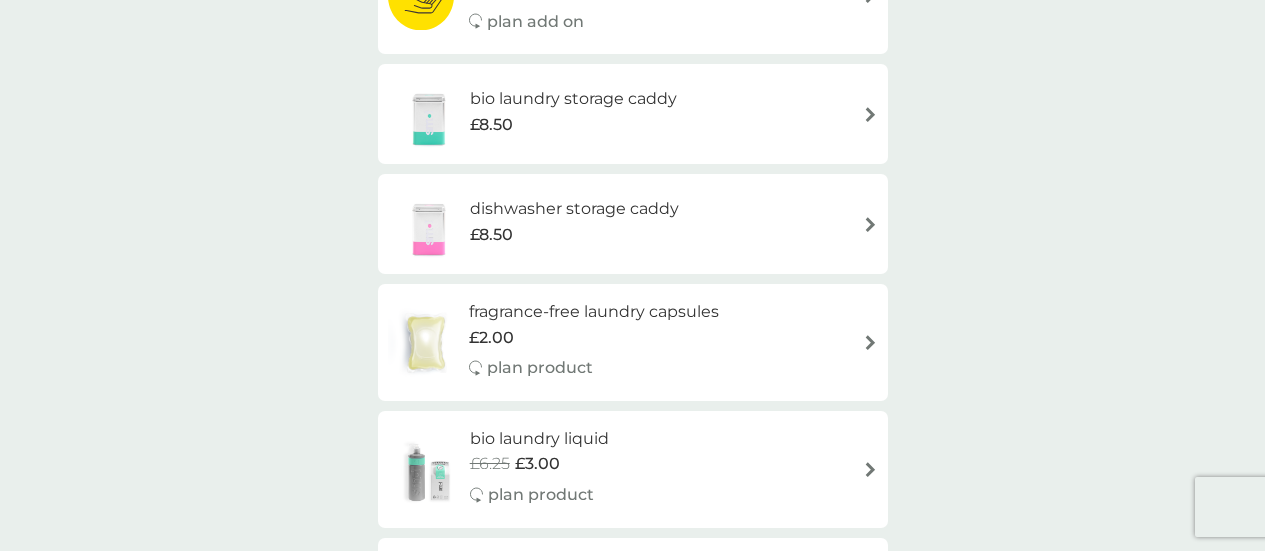 scroll, scrollTop: 0, scrollLeft: 0, axis: both 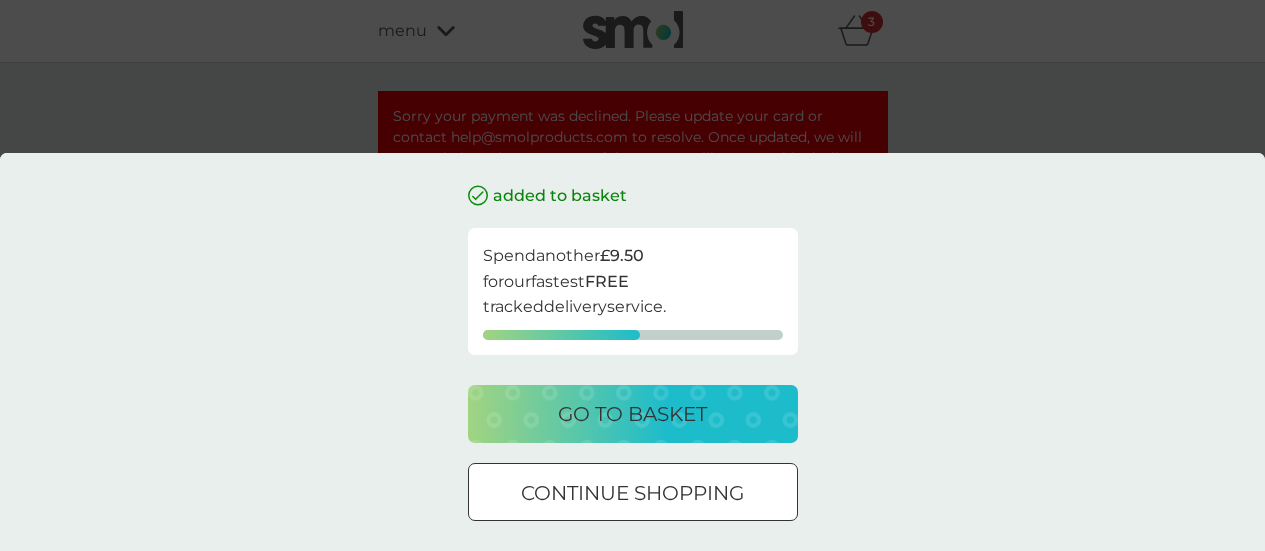 click on "go to basket" at bounding box center [633, 414] 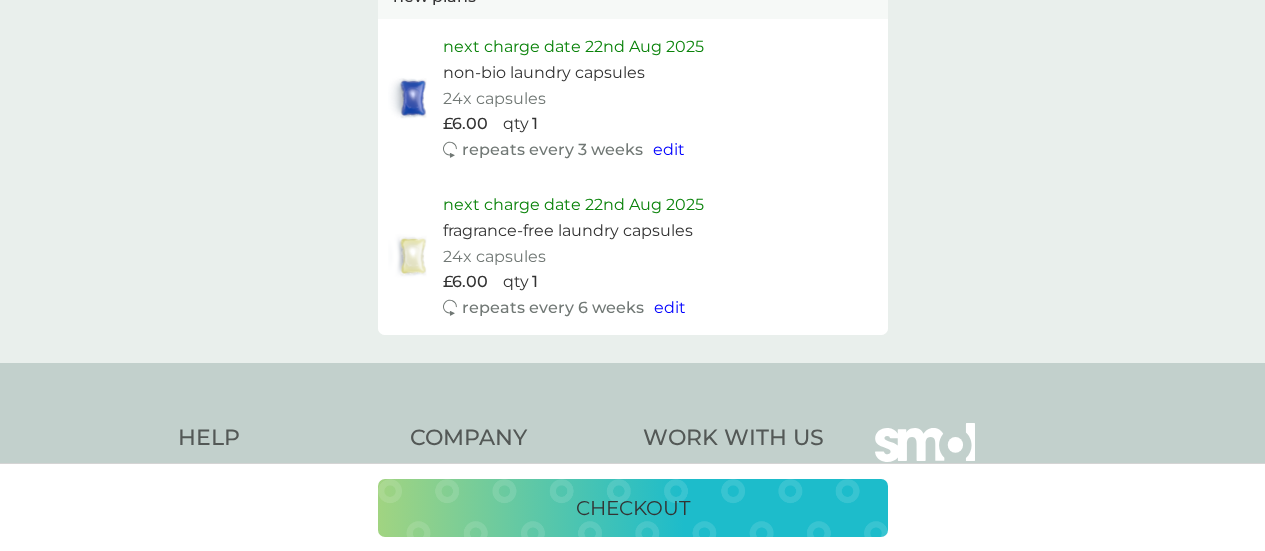 scroll, scrollTop: 1400, scrollLeft: 0, axis: vertical 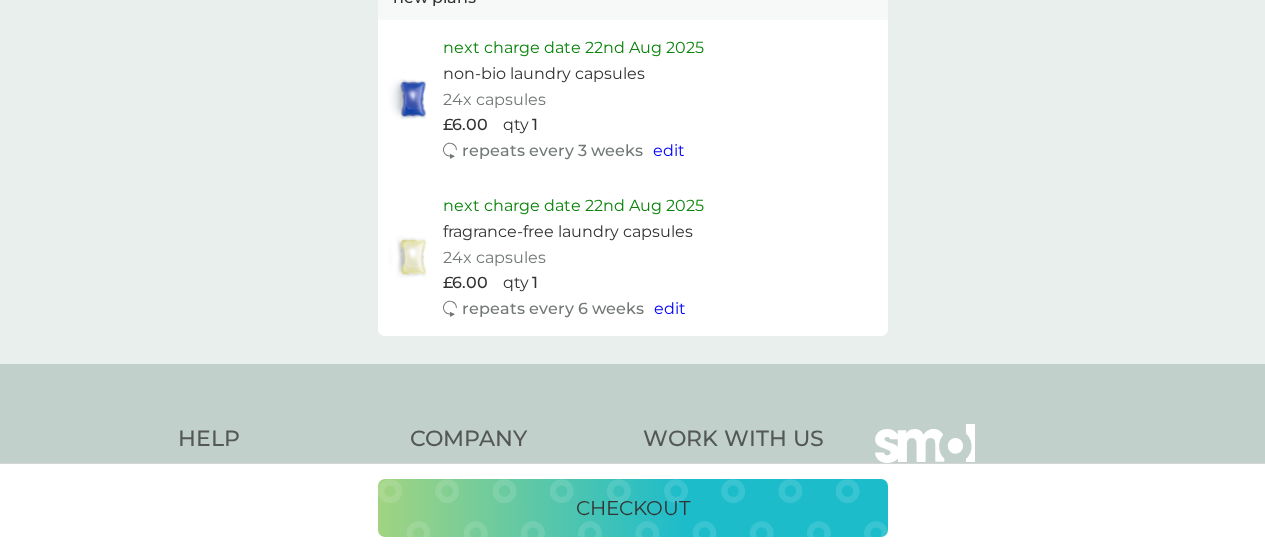 click on "edit" at bounding box center [669, 150] 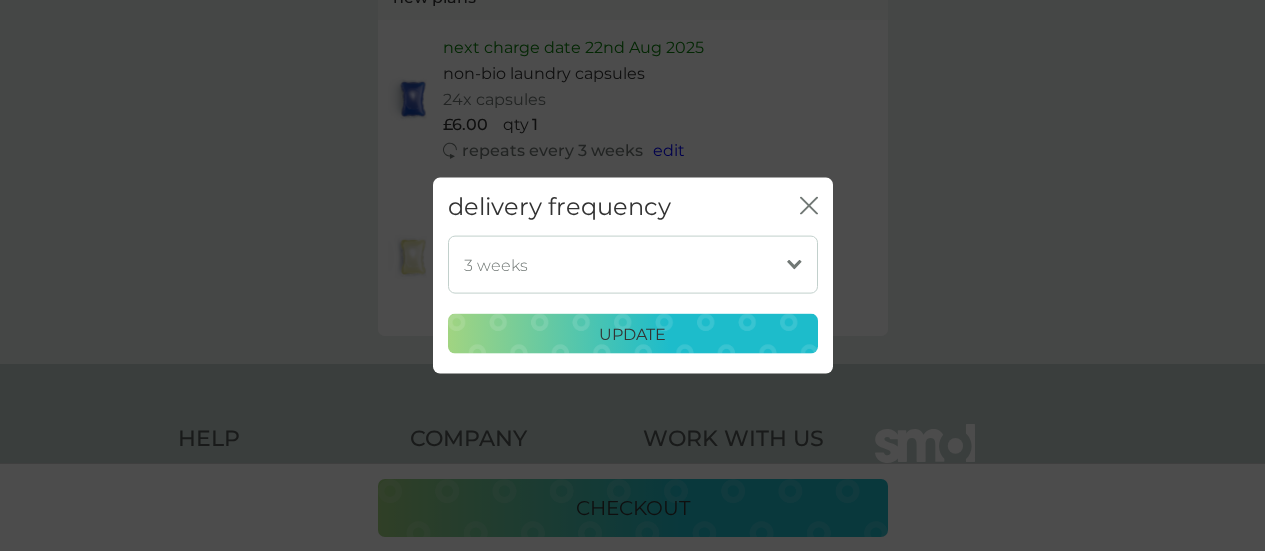 click on "1 week  2 weeks  3 weeks  4 weeks  5 weeks  6 weeks (our suggestion) 7 weeks  8 weeks  9 weeks  10 weeks  11 weeks  12 weeks  13 weeks  14 weeks  15 weeks  16 weeks  17 weeks" at bounding box center [633, 265] 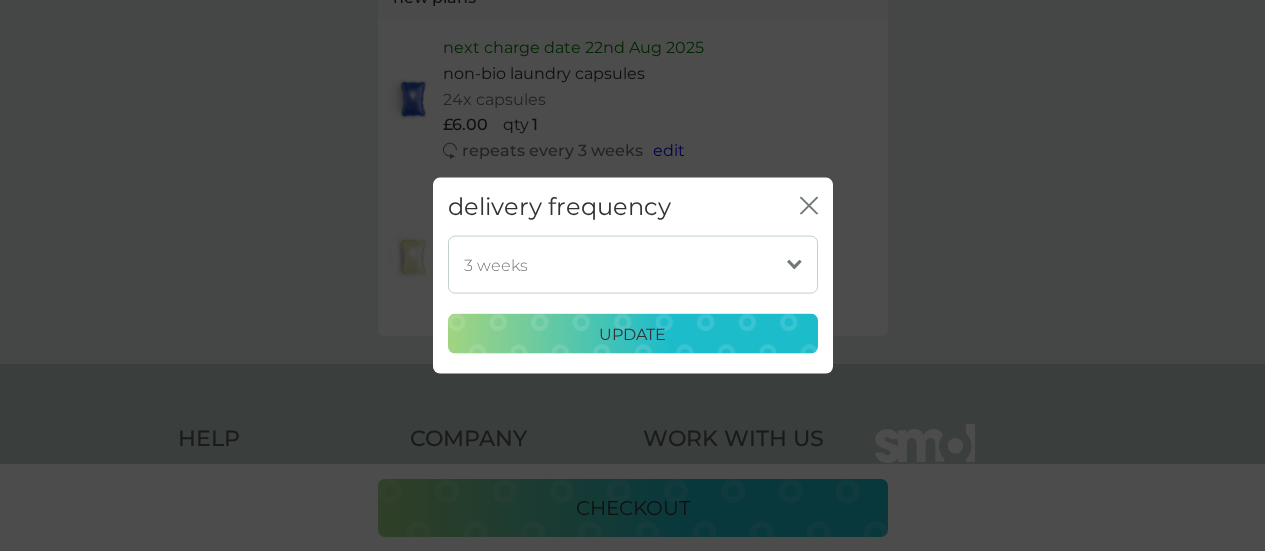select on "42" 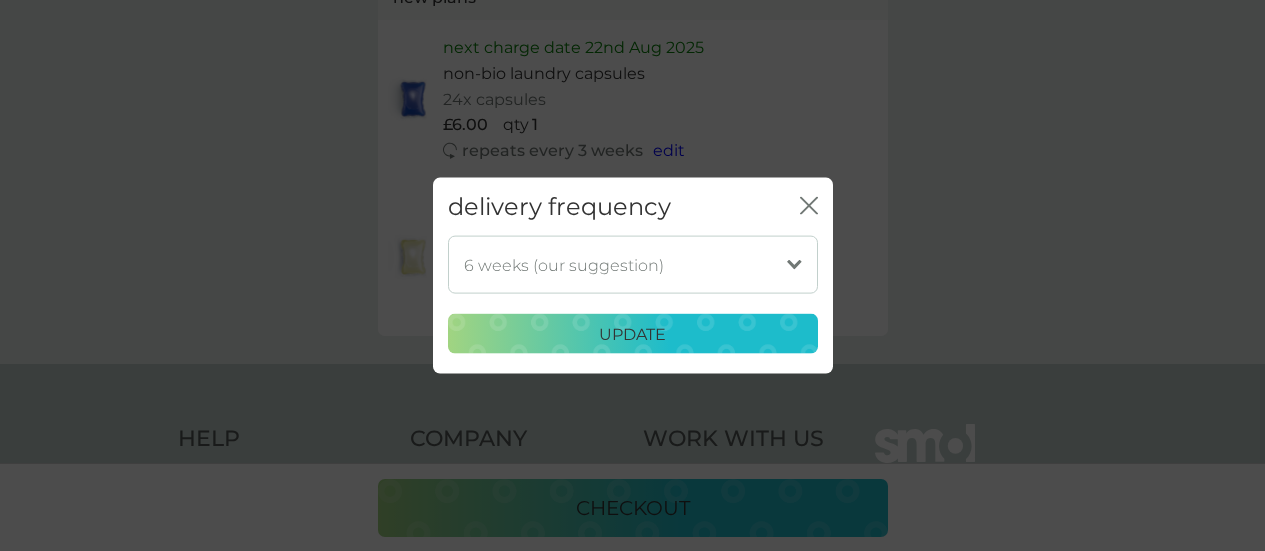 click on "1 week  2 weeks  3 weeks  4 weeks  5 weeks  6 weeks (our suggestion) 7 weeks  8 weeks  9 weeks  10 weeks  11 weeks  12 weeks  13 weeks  14 weeks  15 weeks  16 weeks  17 weeks" at bounding box center (633, 265) 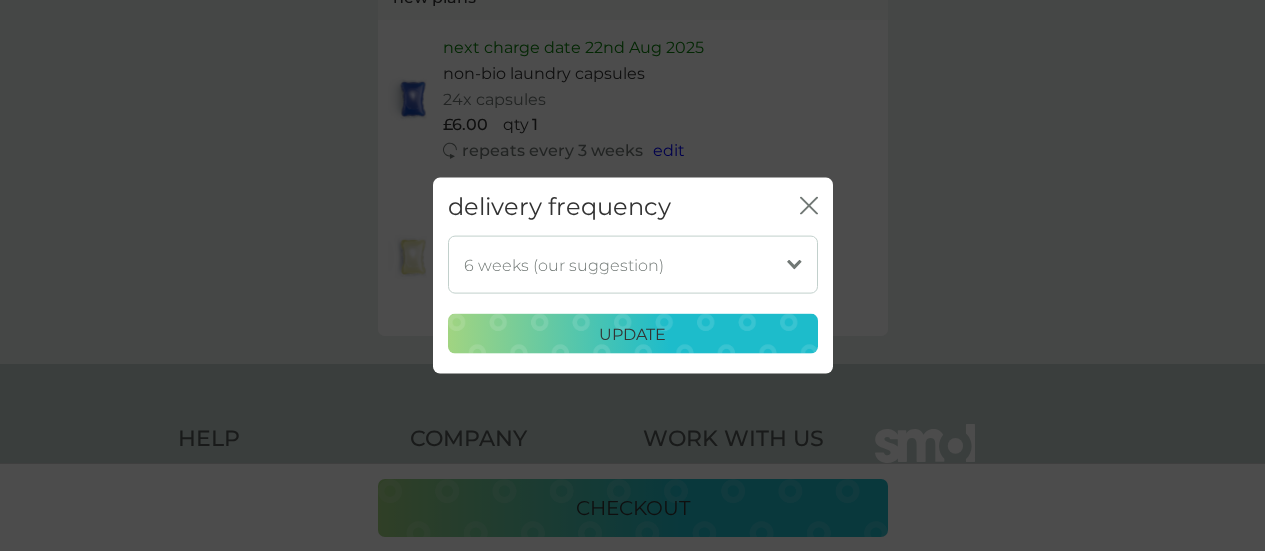 click on "1 week  2 weeks  3 weeks  4 weeks  5 weeks  6 weeks (our suggestion) 7 weeks  8 weeks  9 weeks  10 weeks  11 weeks  12 weeks  13 weeks  14 weeks  15 weeks  16 weeks  17 weeks  update" at bounding box center [633, 295] 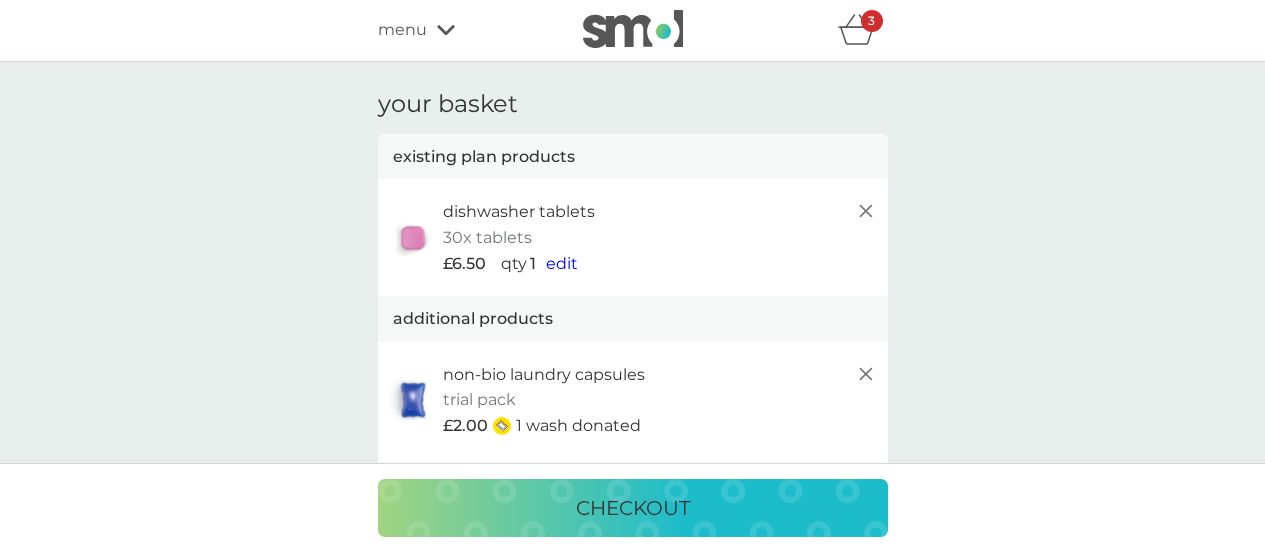 scroll, scrollTop: 0, scrollLeft: 0, axis: both 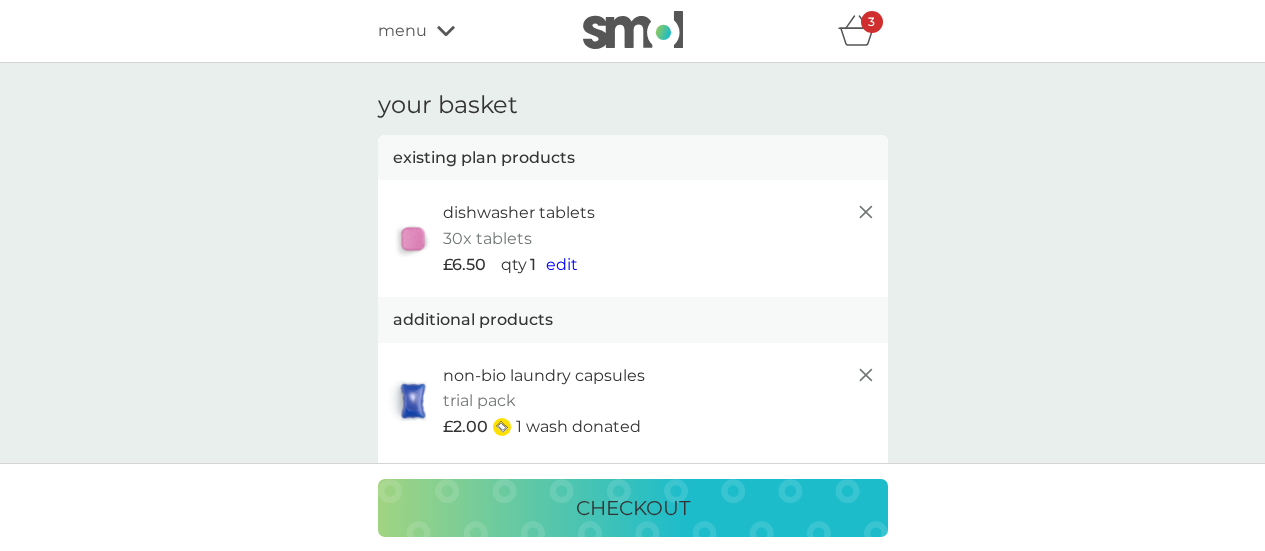 click on "menu" at bounding box center [402, 31] 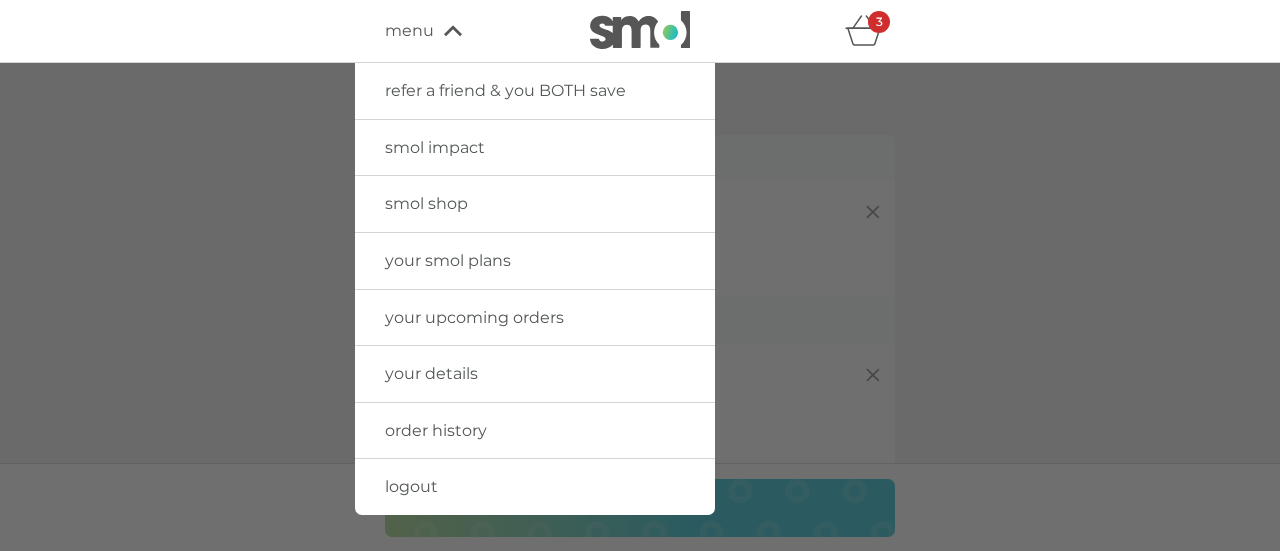 click on "your smol plans" at bounding box center (448, 260) 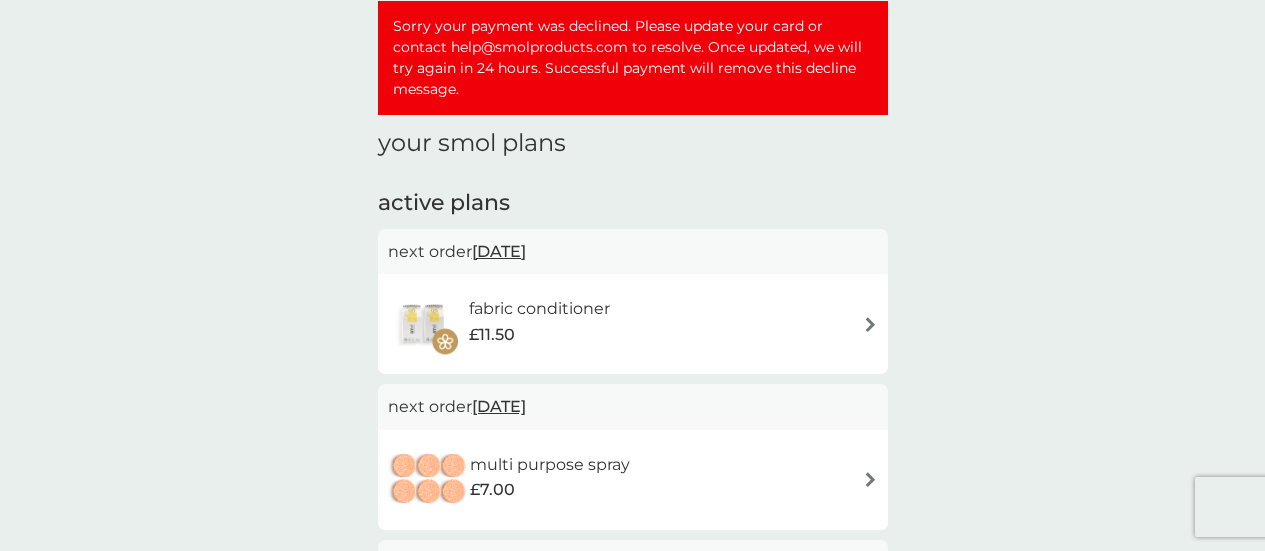 scroll, scrollTop: 0, scrollLeft: 0, axis: both 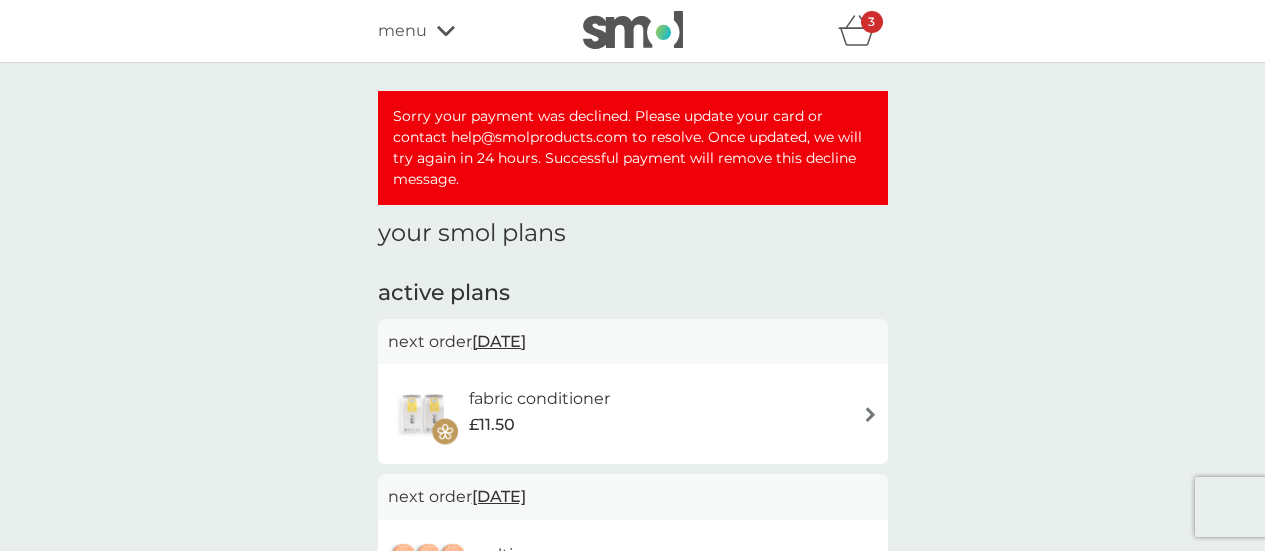 click on "menu" at bounding box center (463, 31) 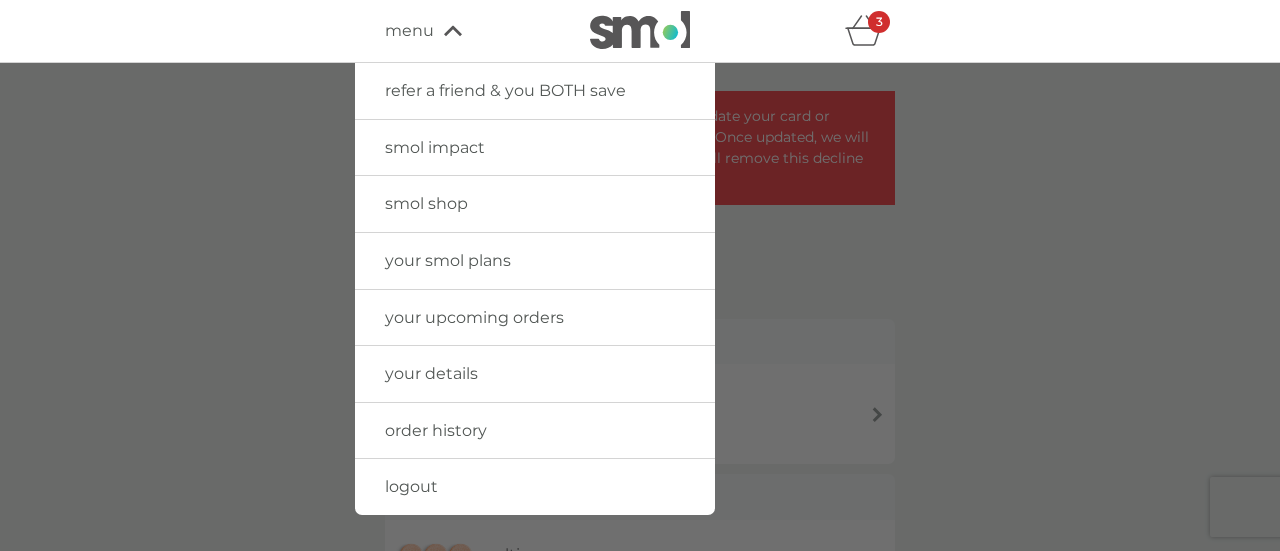 click on "smol shop" at bounding box center (426, 203) 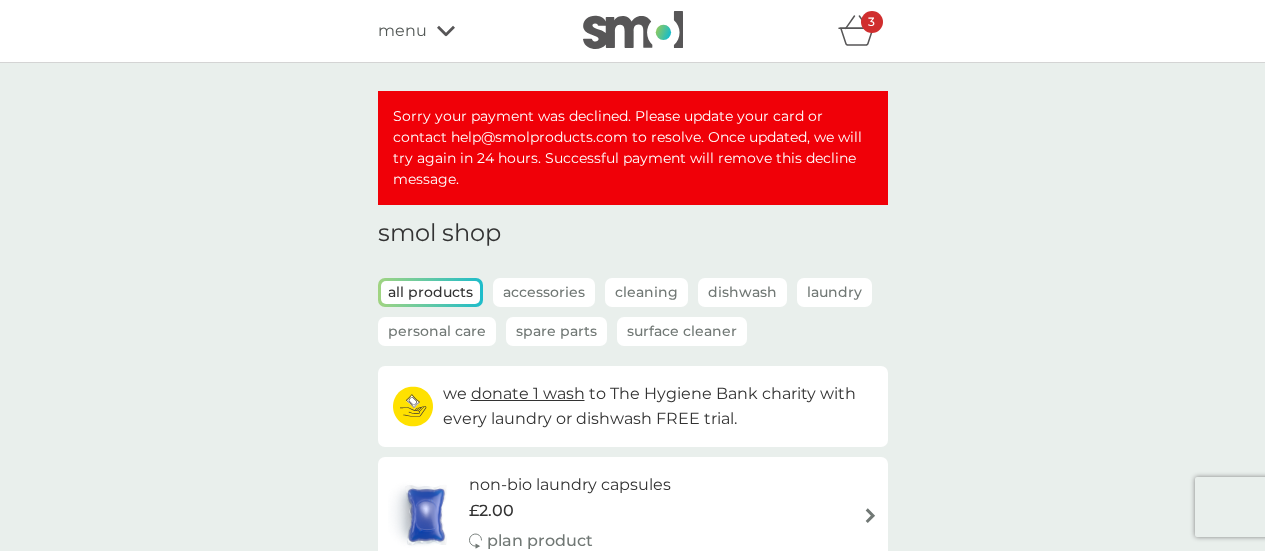 click on "3" at bounding box center [872, 22] 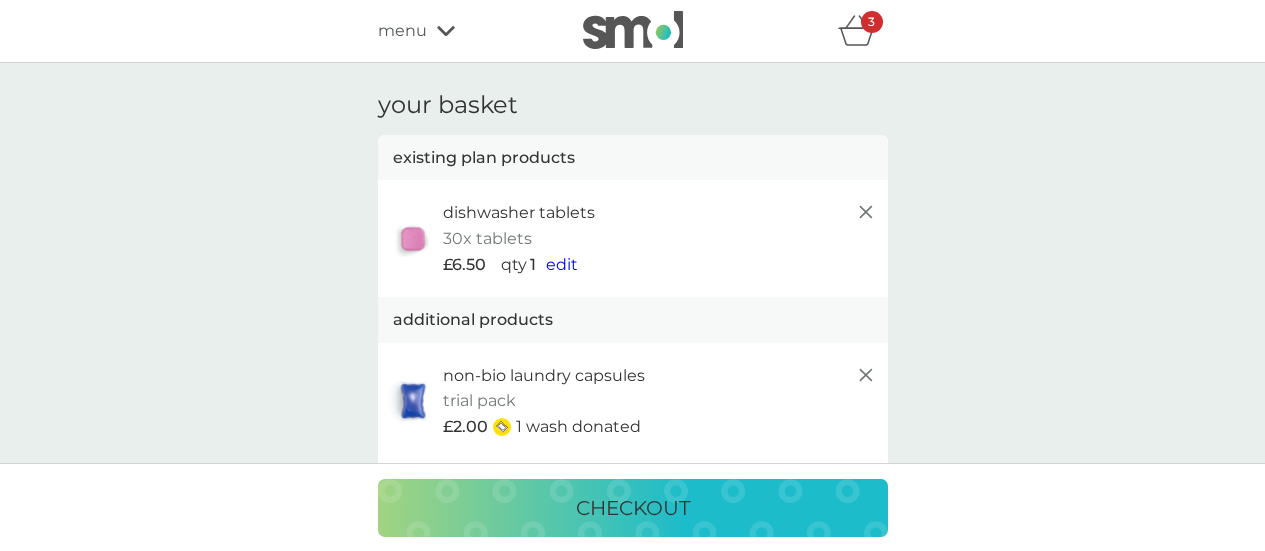 click 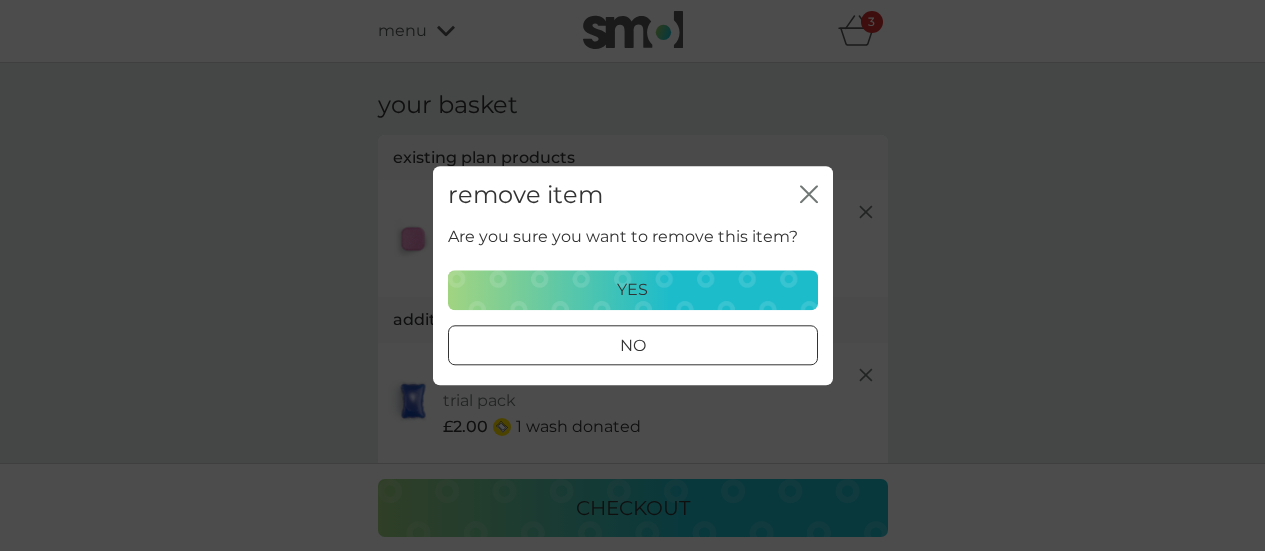 click on "yes" at bounding box center [633, 290] 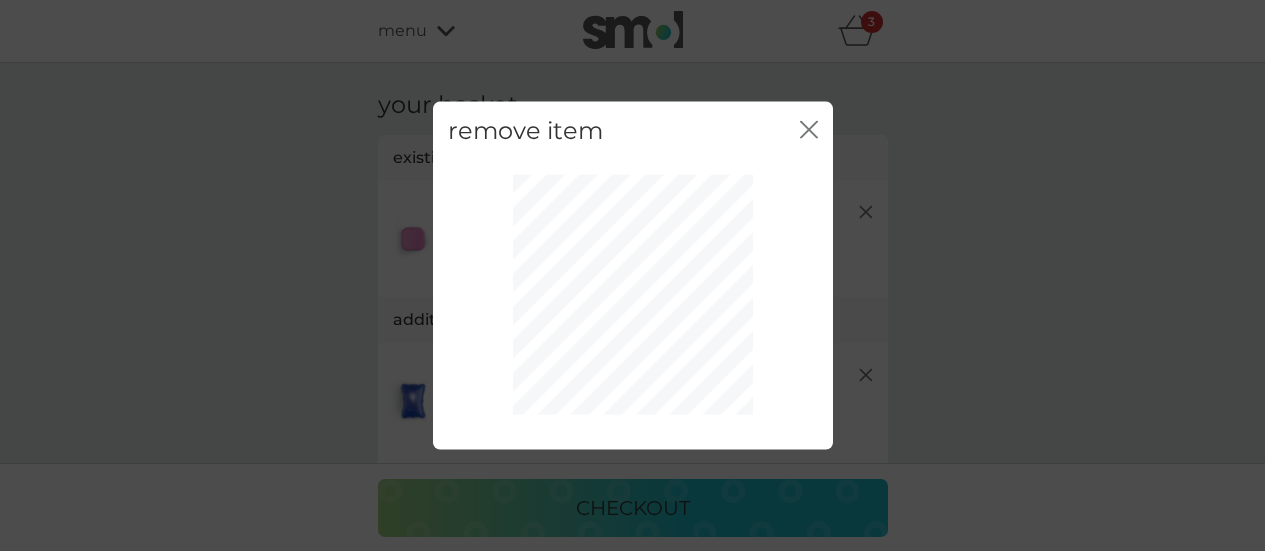 click at bounding box center [633, 295] 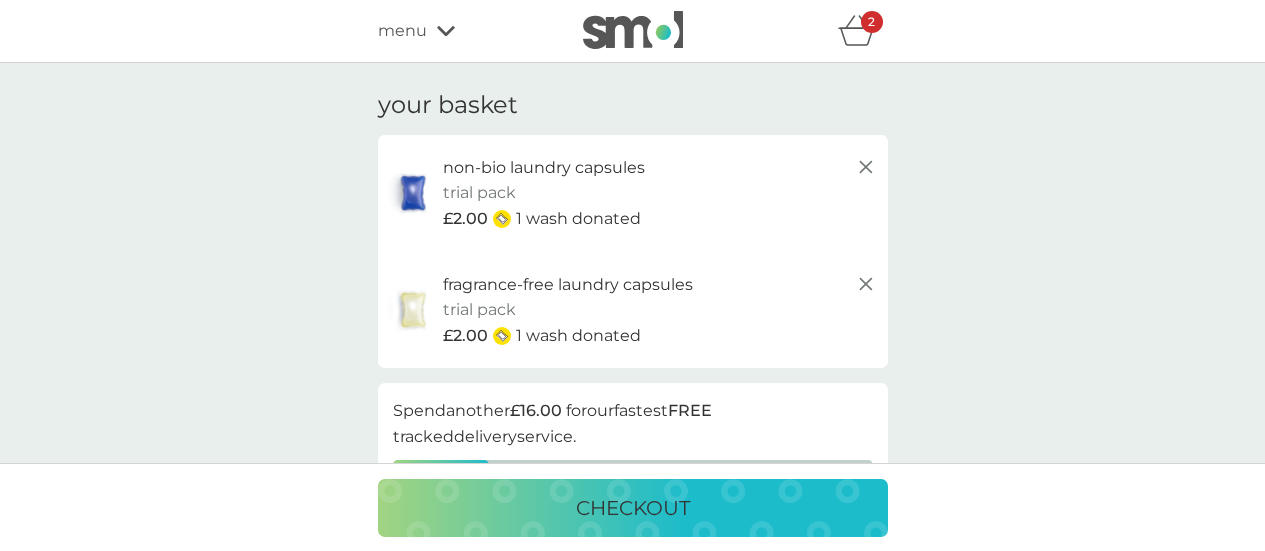 click 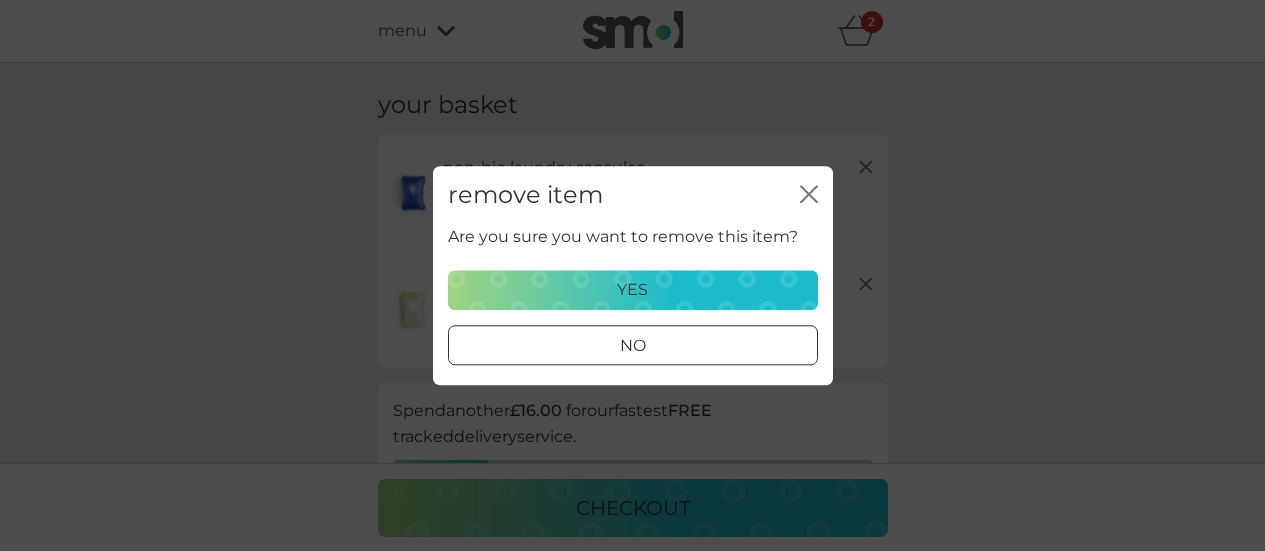 click on "yes" at bounding box center [633, 290] 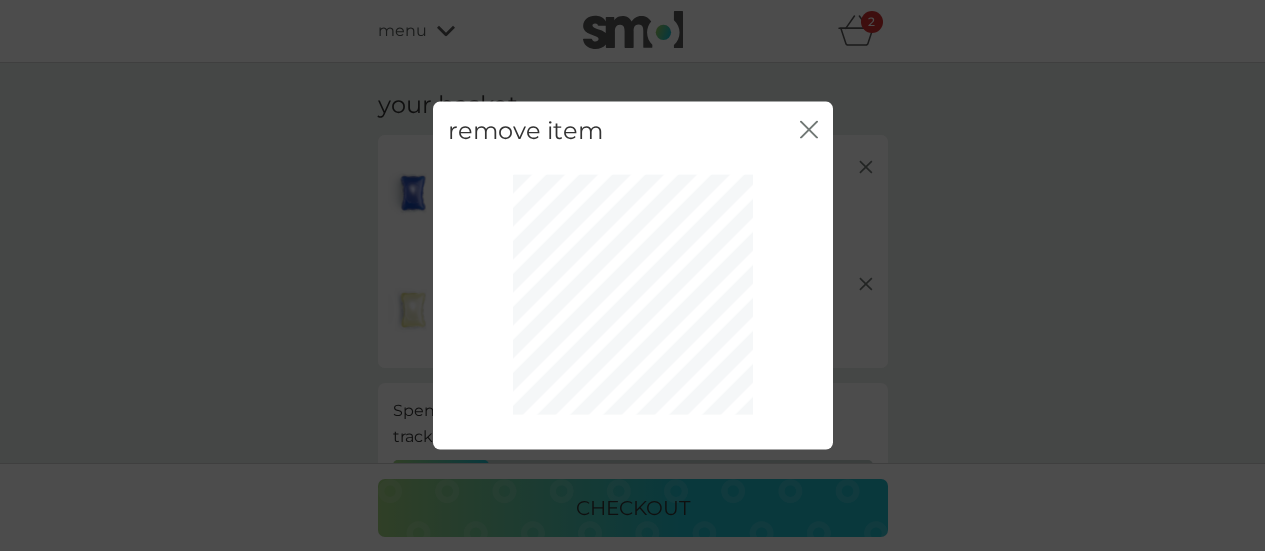 click on "close" 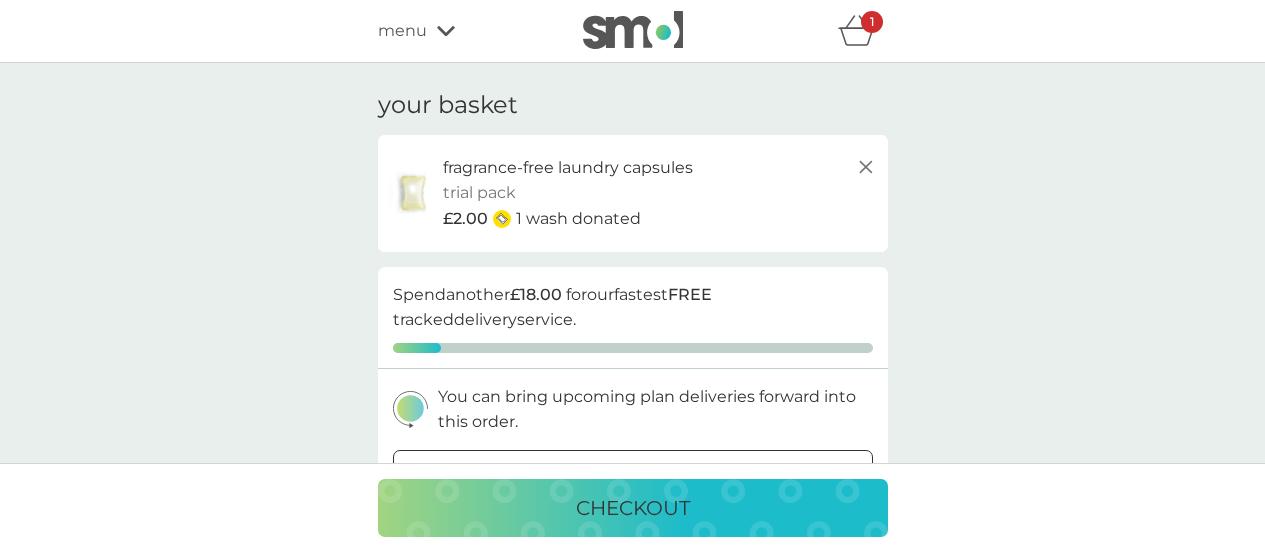 click on "fragrance-free laundry capsules" at bounding box center (660, 168) 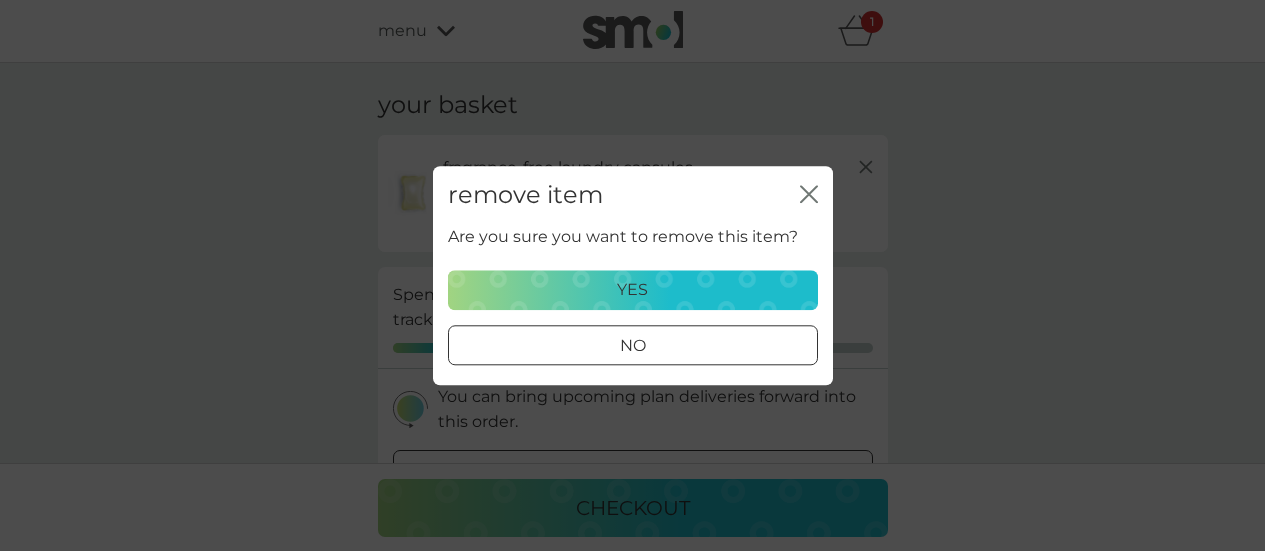 click on "yes" at bounding box center [632, 290] 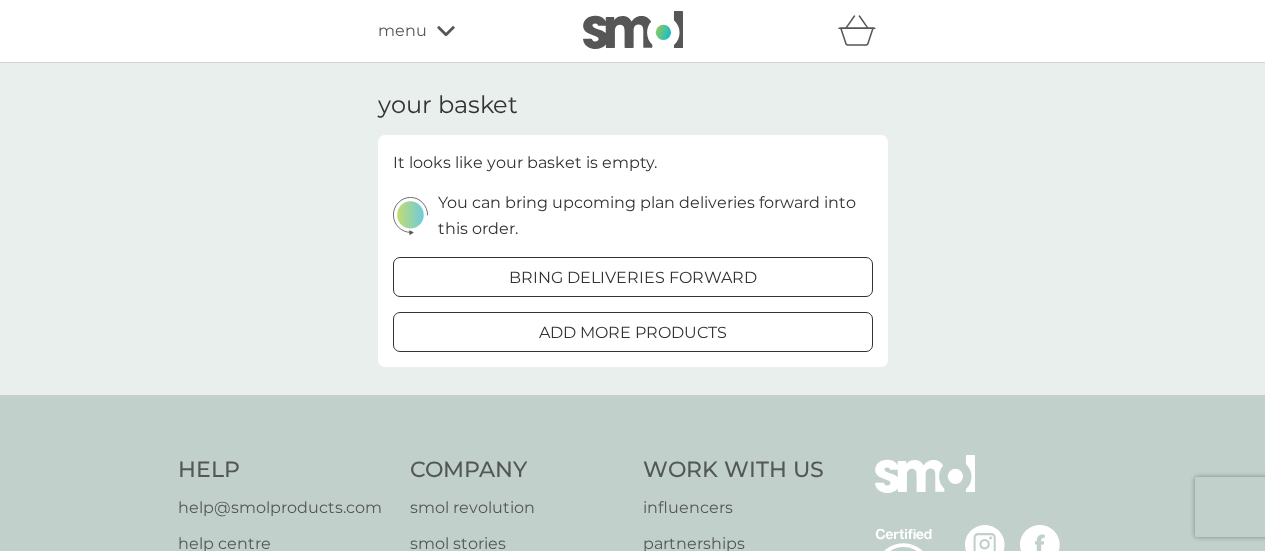 click on "menu" at bounding box center (402, 31) 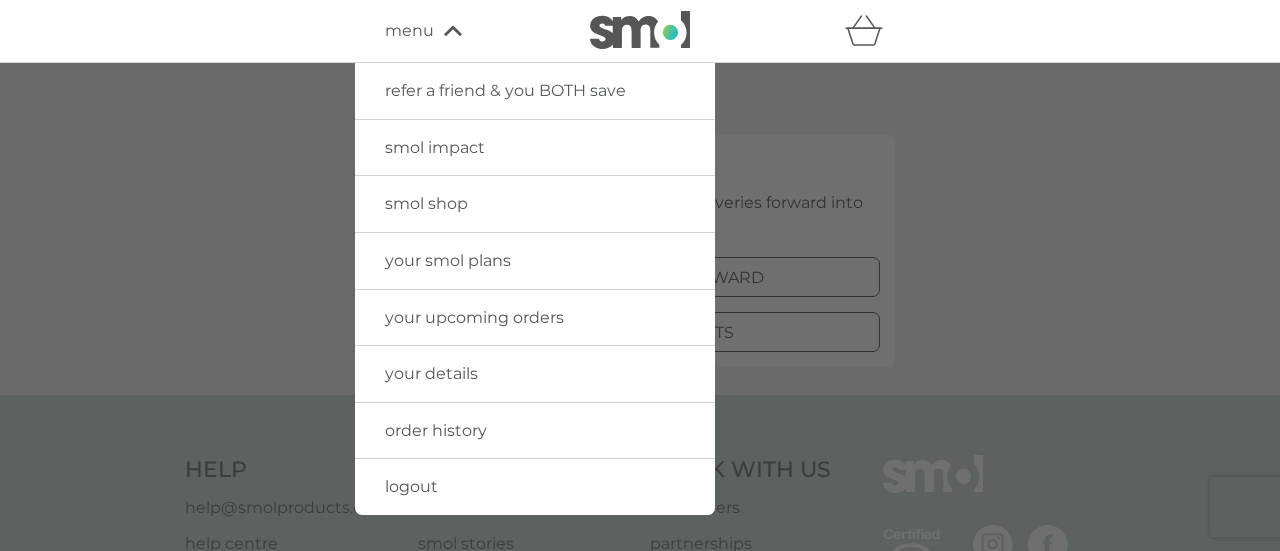 click on "your smol plans" at bounding box center (448, 260) 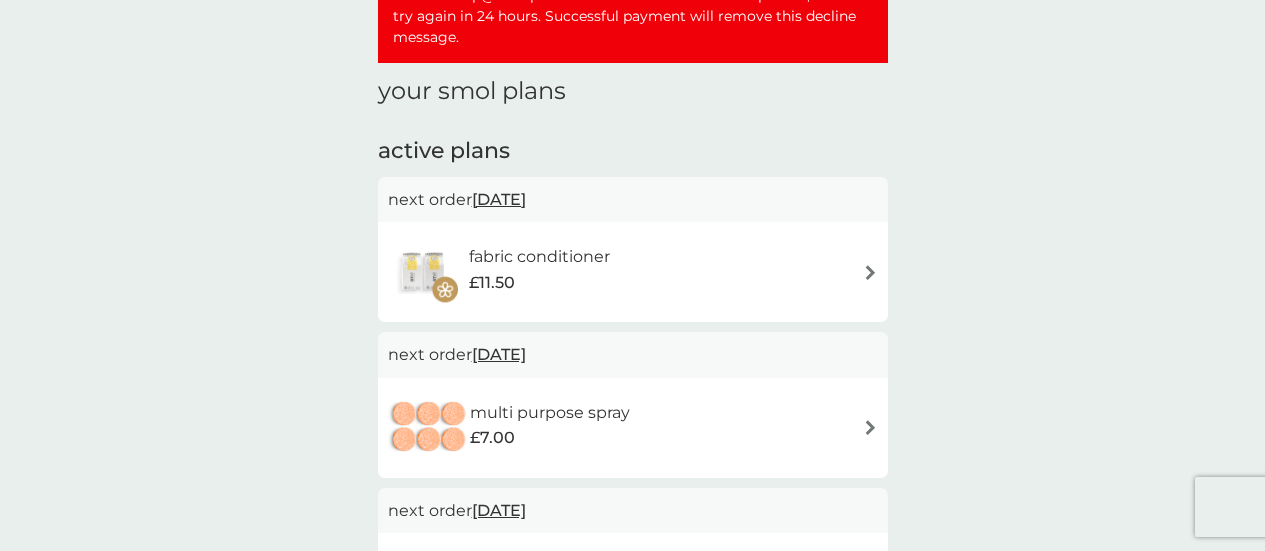 scroll, scrollTop: 300, scrollLeft: 0, axis: vertical 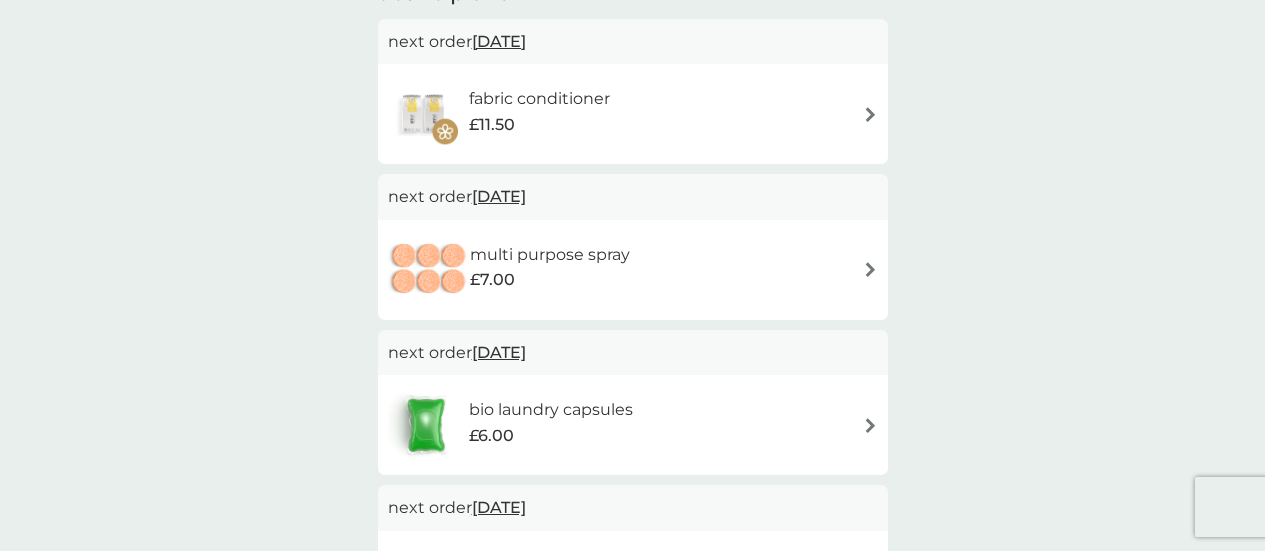 click on "fabric conditioner" at bounding box center [539, 99] 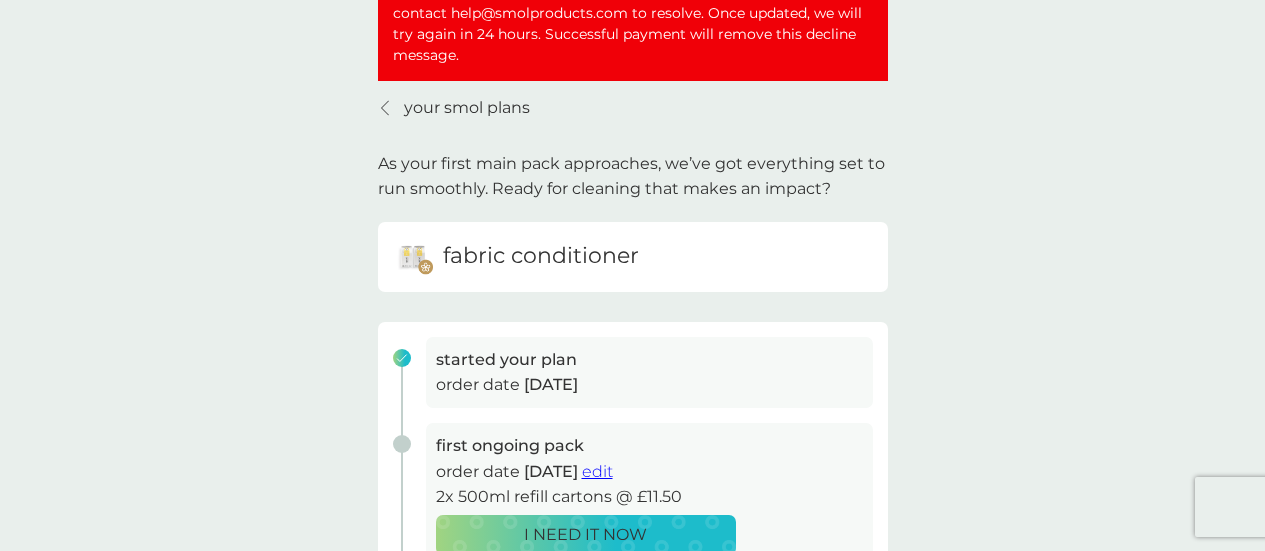 scroll, scrollTop: 400, scrollLeft: 0, axis: vertical 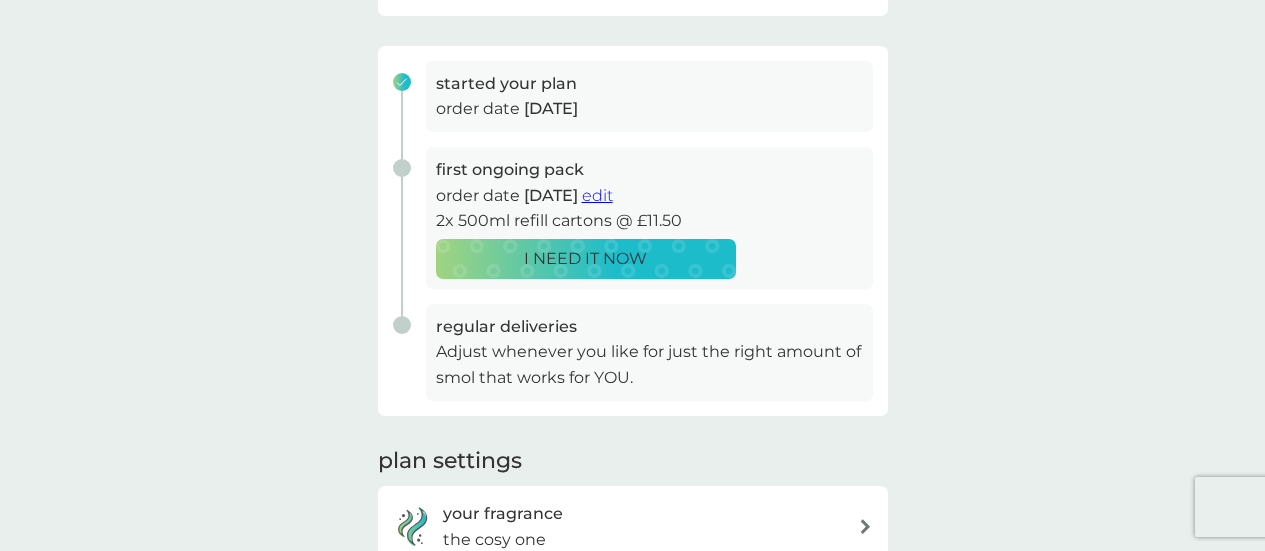 click on "edit" at bounding box center [597, 195] 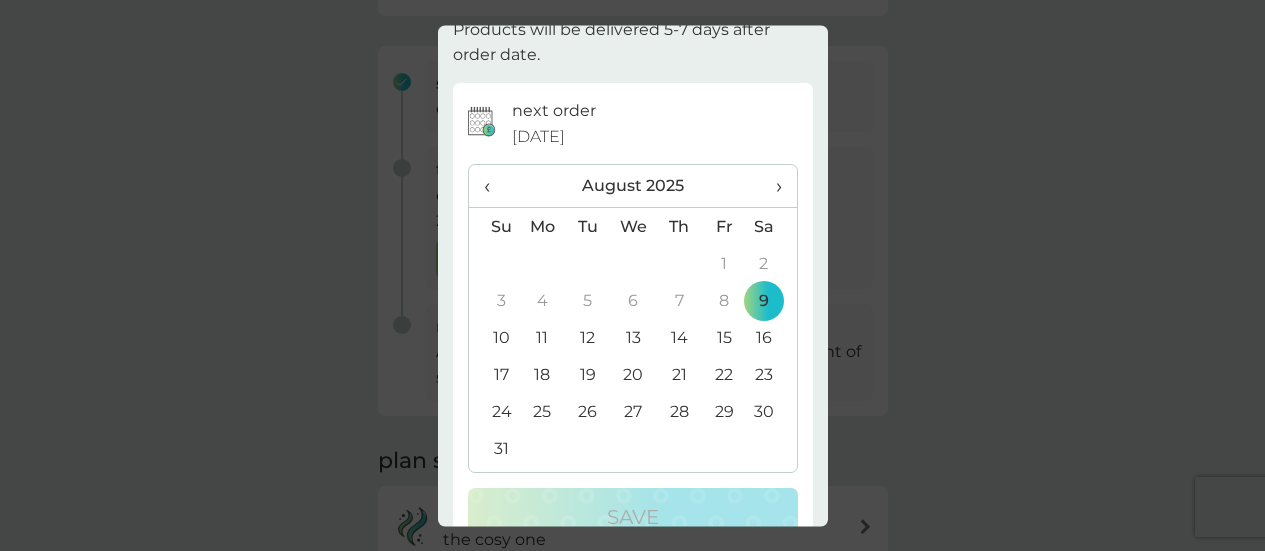 scroll, scrollTop: 143, scrollLeft: 0, axis: vertical 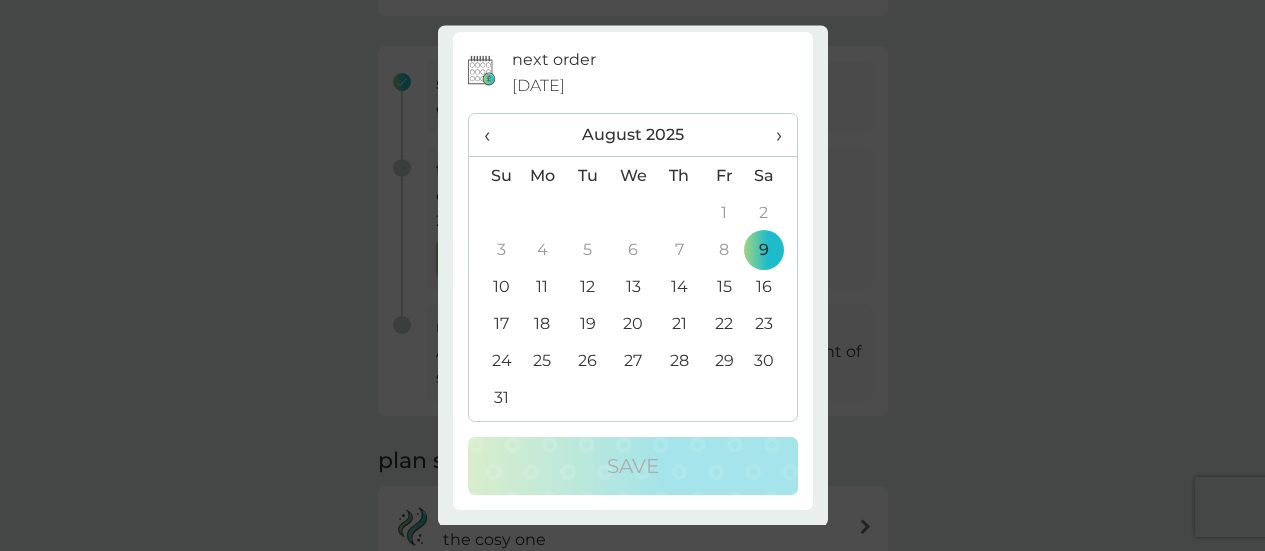 click on "›" at bounding box center [771, 136] 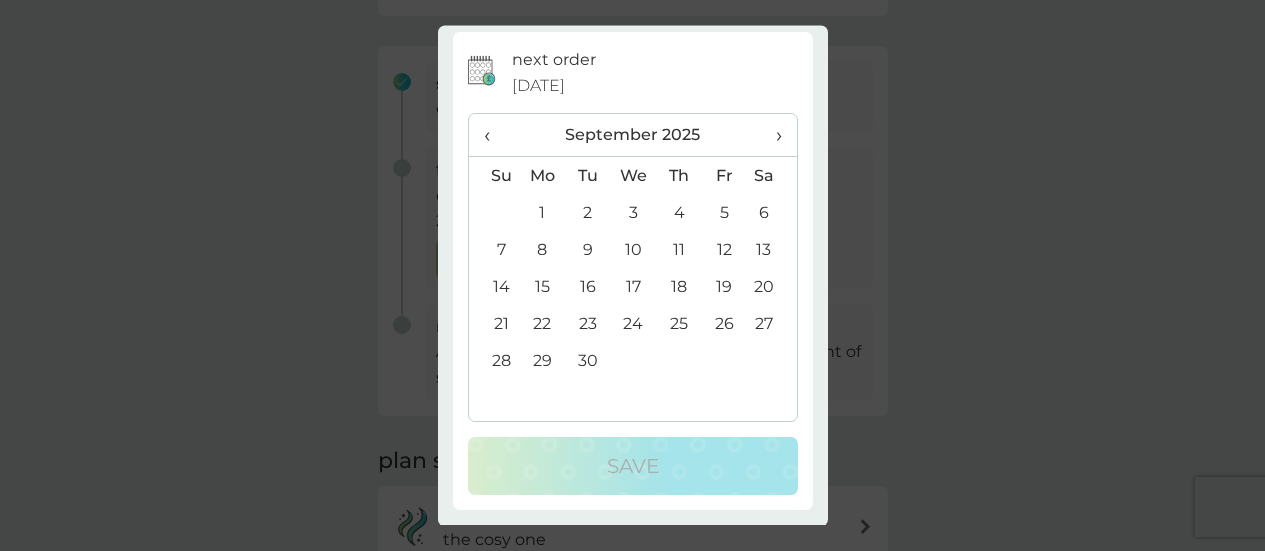 click on "›" at bounding box center [771, 136] 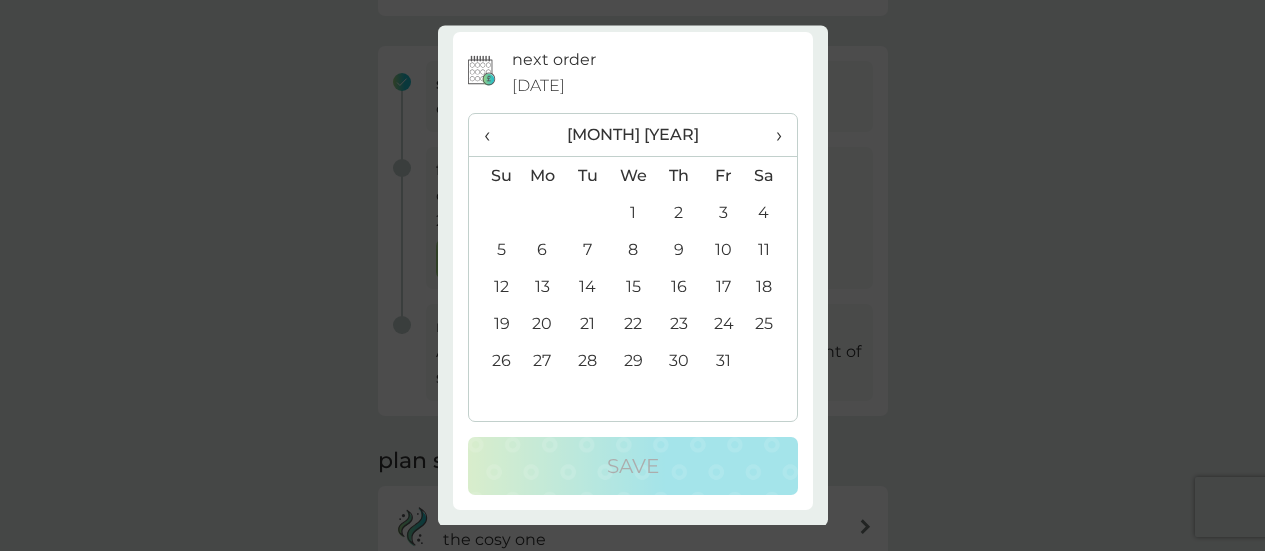click on "31" at bounding box center (723, 361) 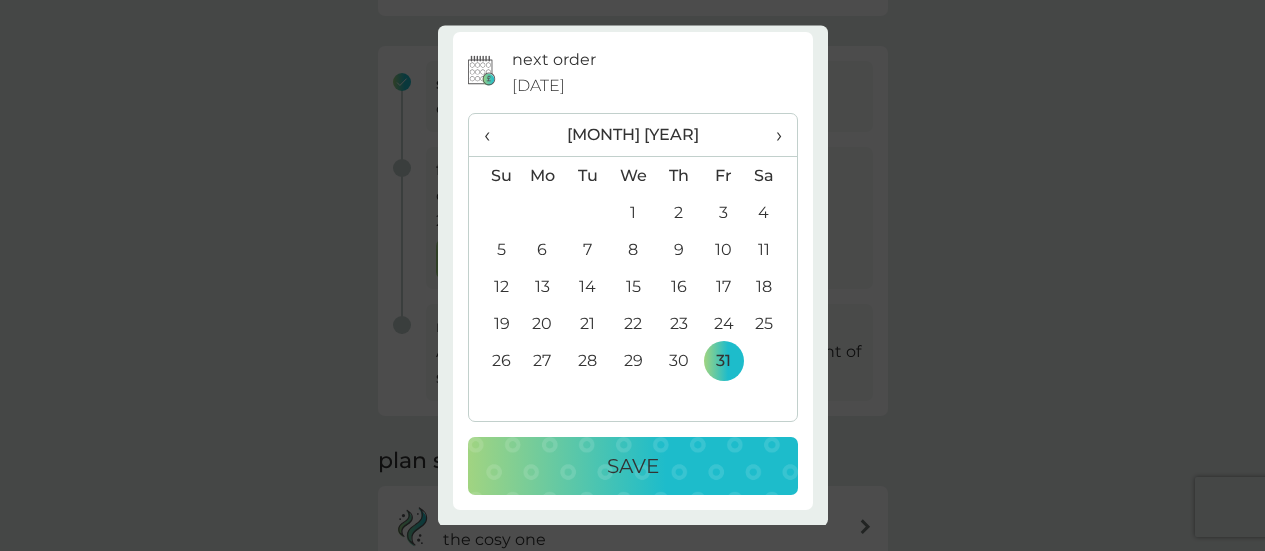 click on "Save" at bounding box center [633, 467] 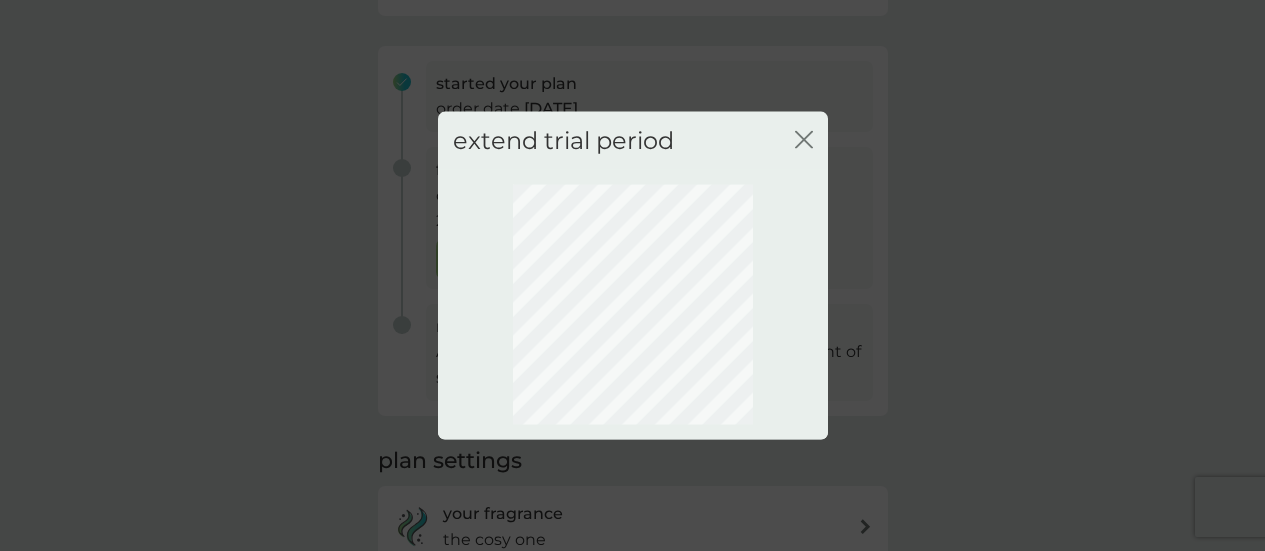 scroll, scrollTop: 0, scrollLeft: 0, axis: both 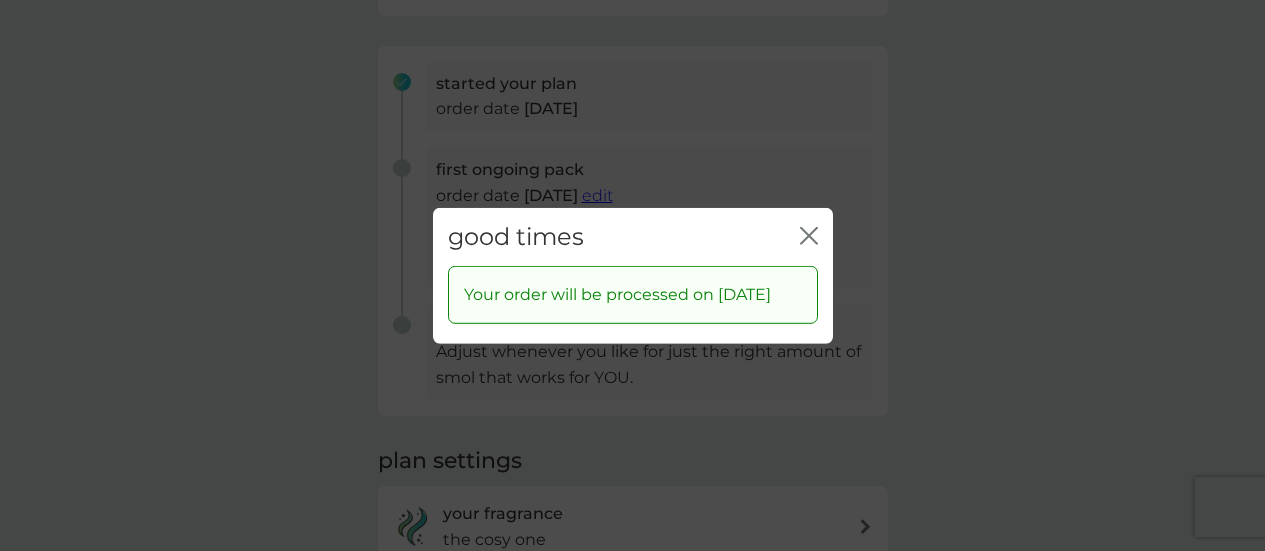 click 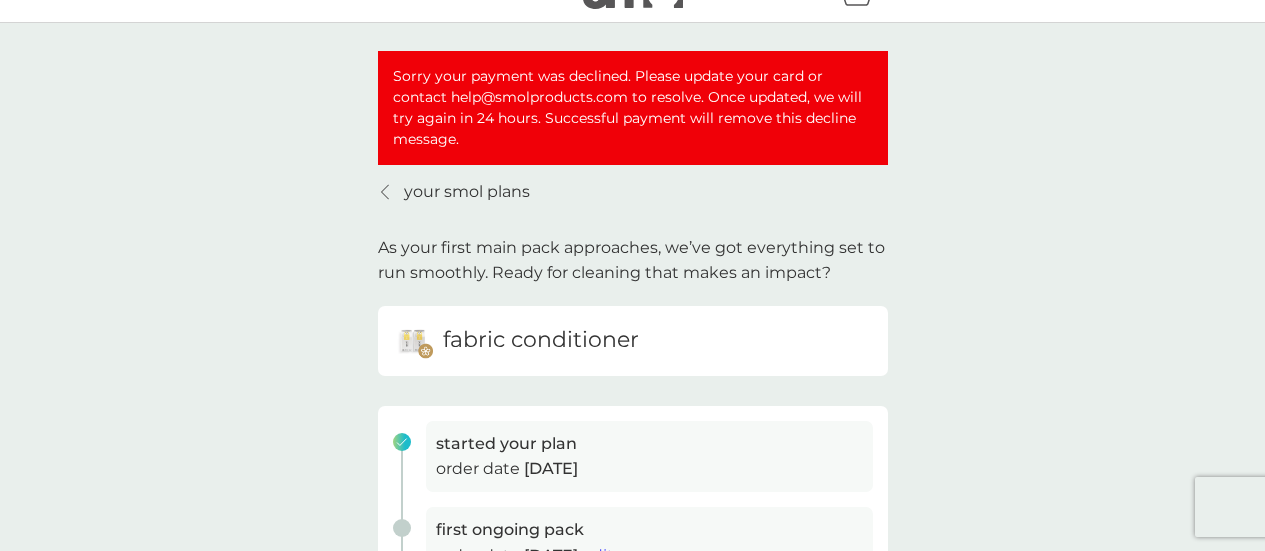 scroll, scrollTop: 0, scrollLeft: 0, axis: both 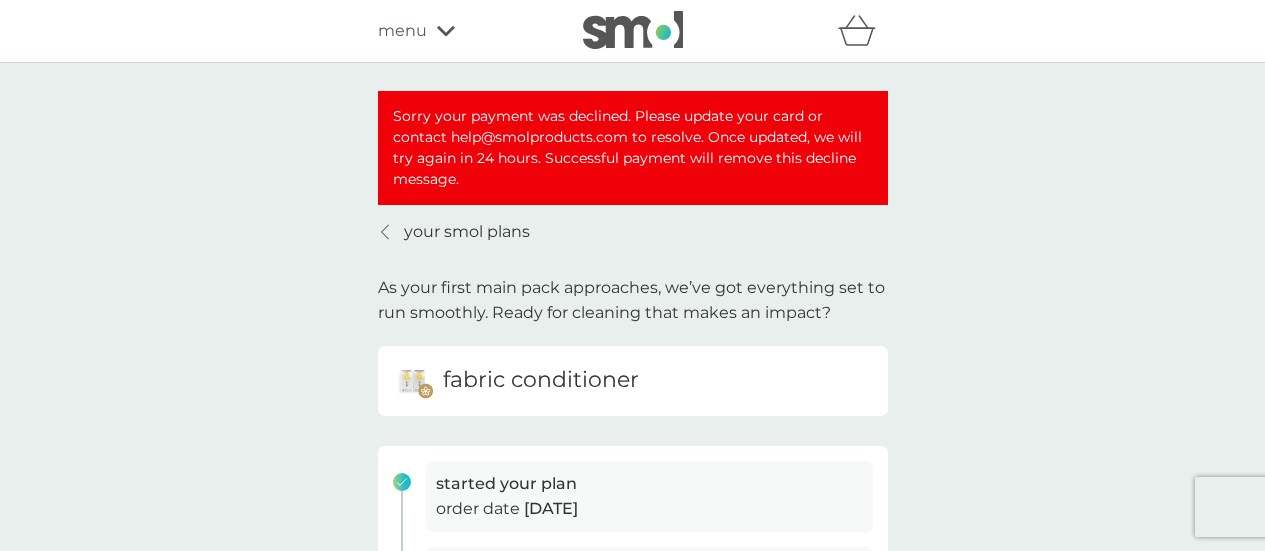 click on "menu" at bounding box center (463, 31) 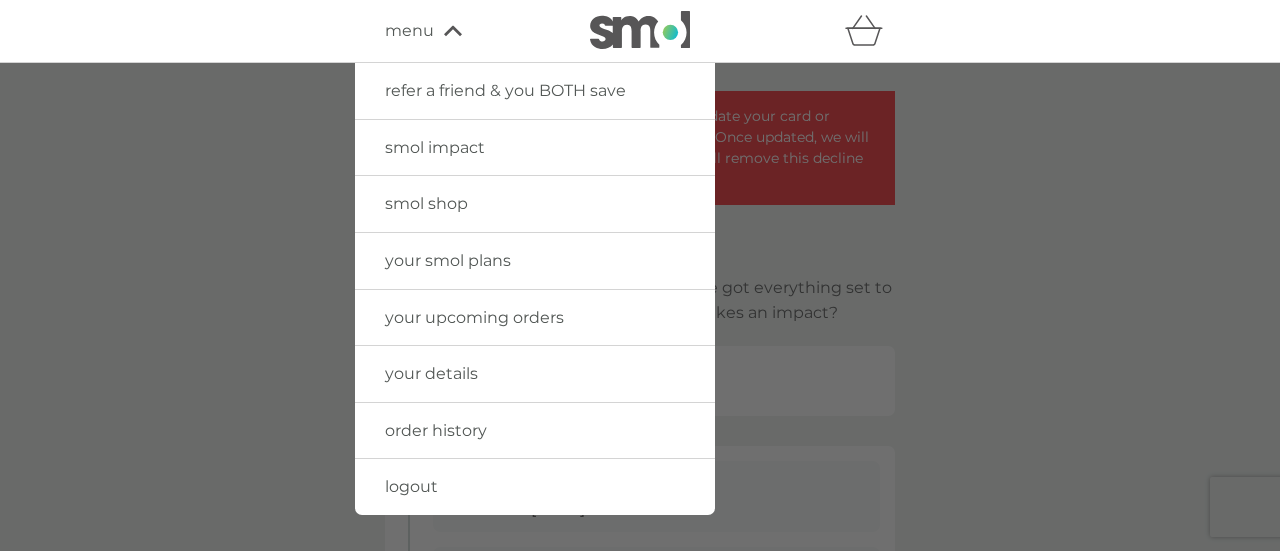 click on "your smol plans" at bounding box center [448, 260] 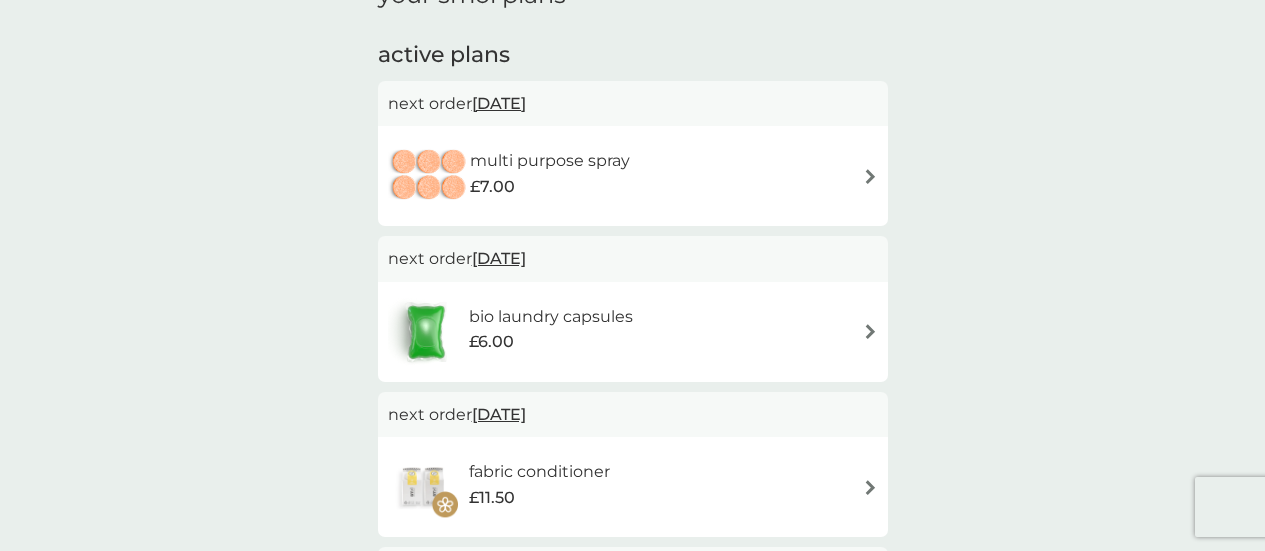 scroll, scrollTop: 200, scrollLeft: 0, axis: vertical 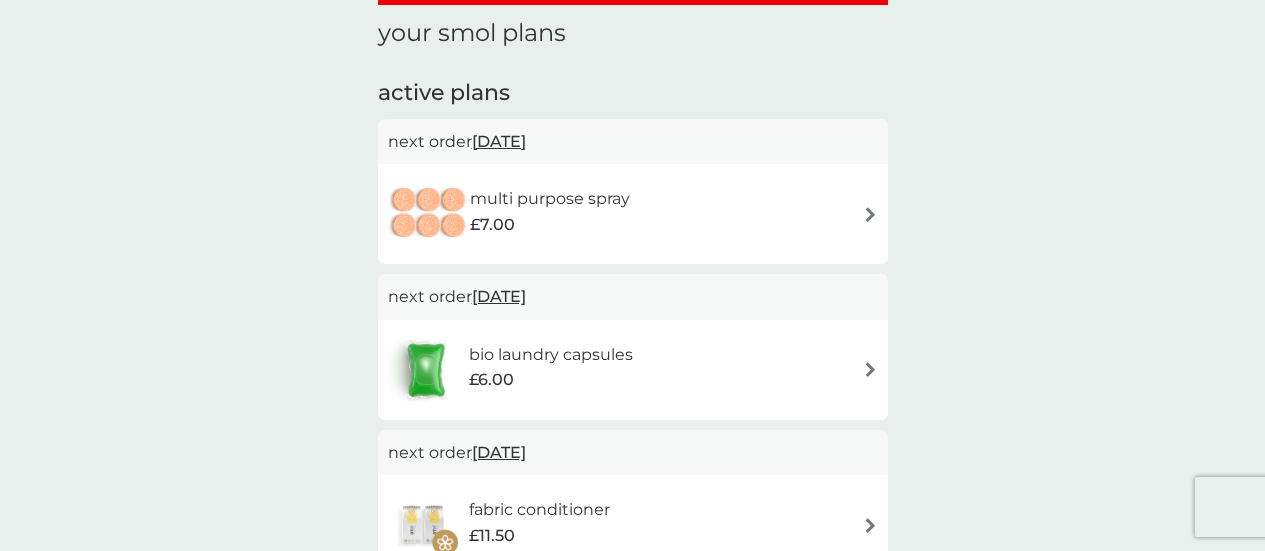 click on "multi purpose spray £7.00" at bounding box center (633, 214) 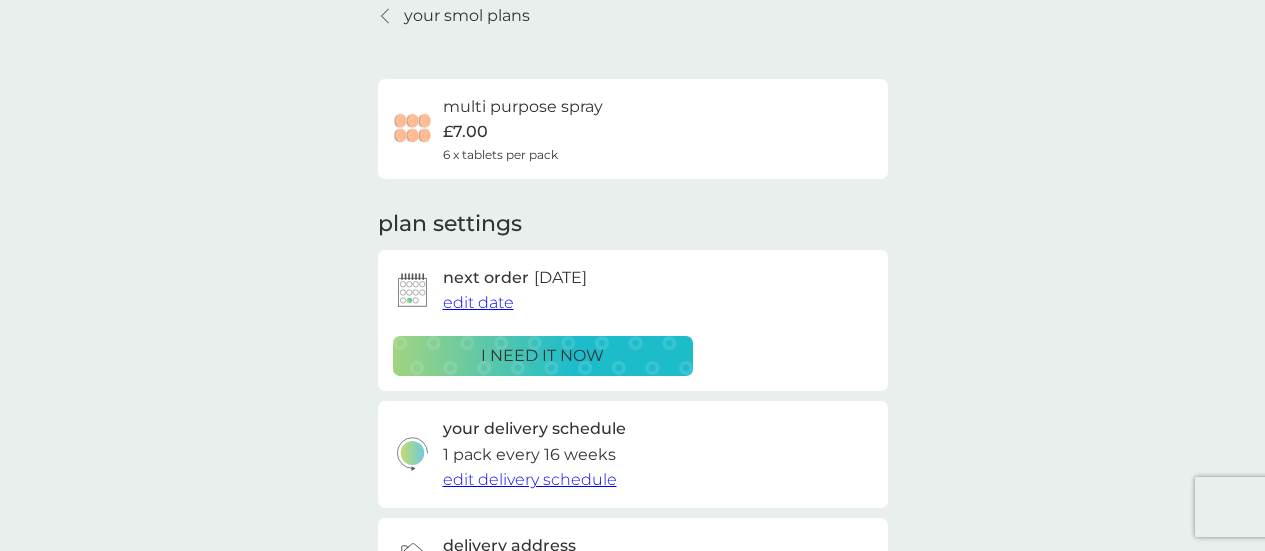 scroll, scrollTop: 300, scrollLeft: 0, axis: vertical 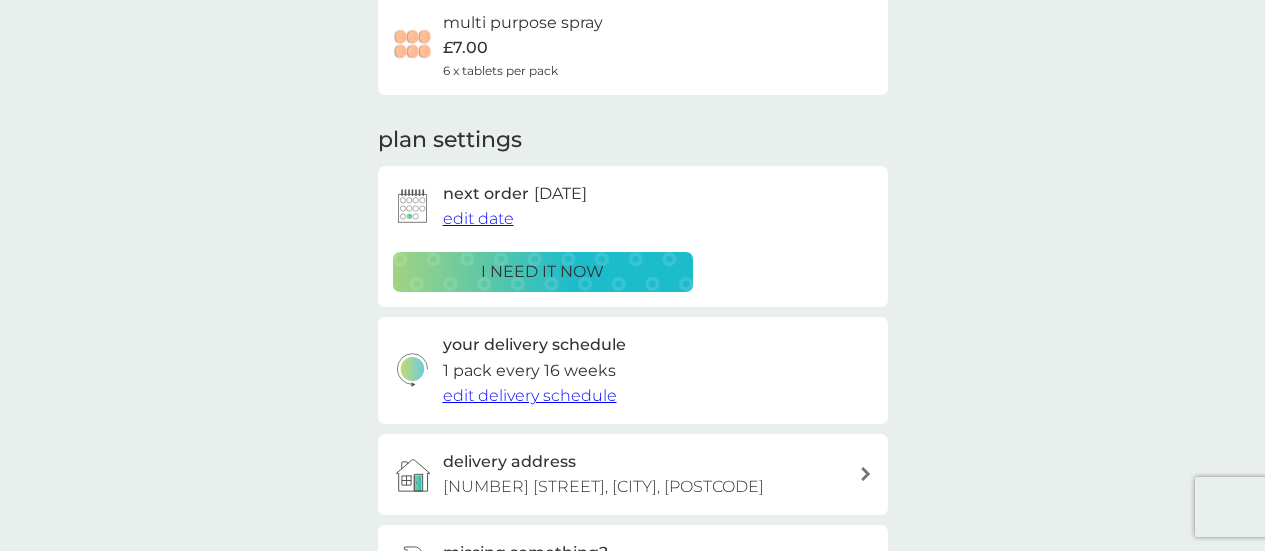 click on "edit date" at bounding box center [478, 218] 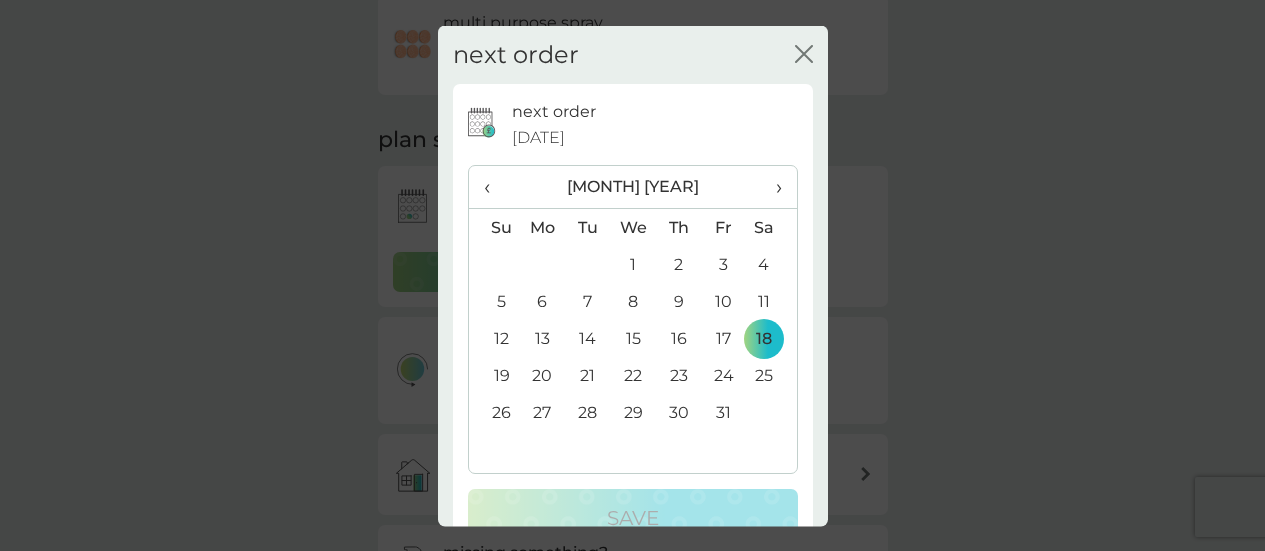 click on "›" at bounding box center (771, 187) 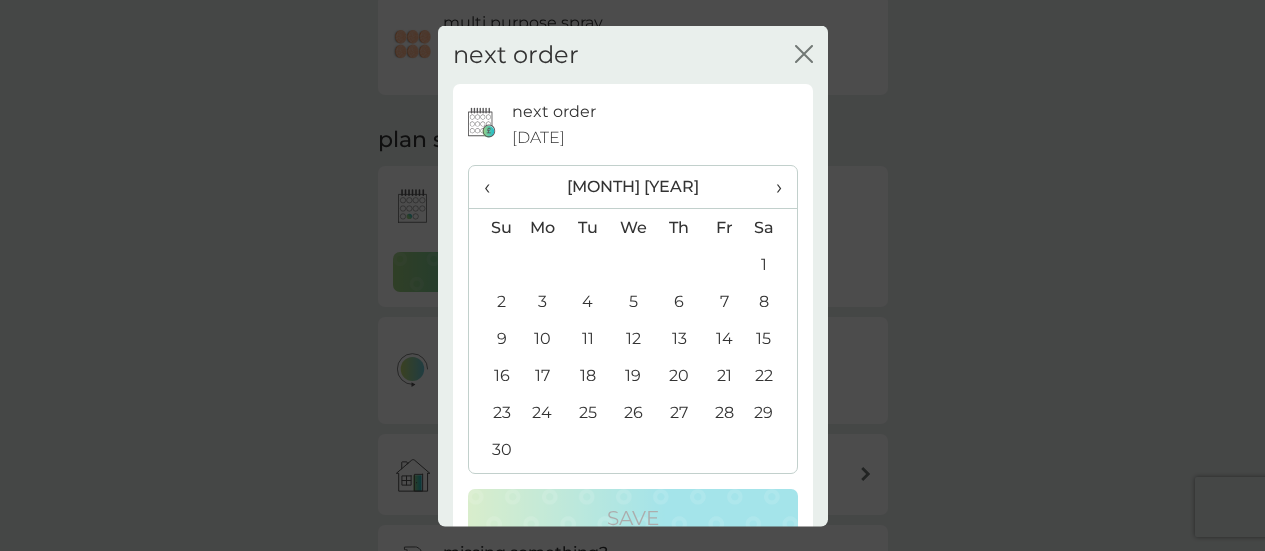 click on "30" at bounding box center [494, 449] 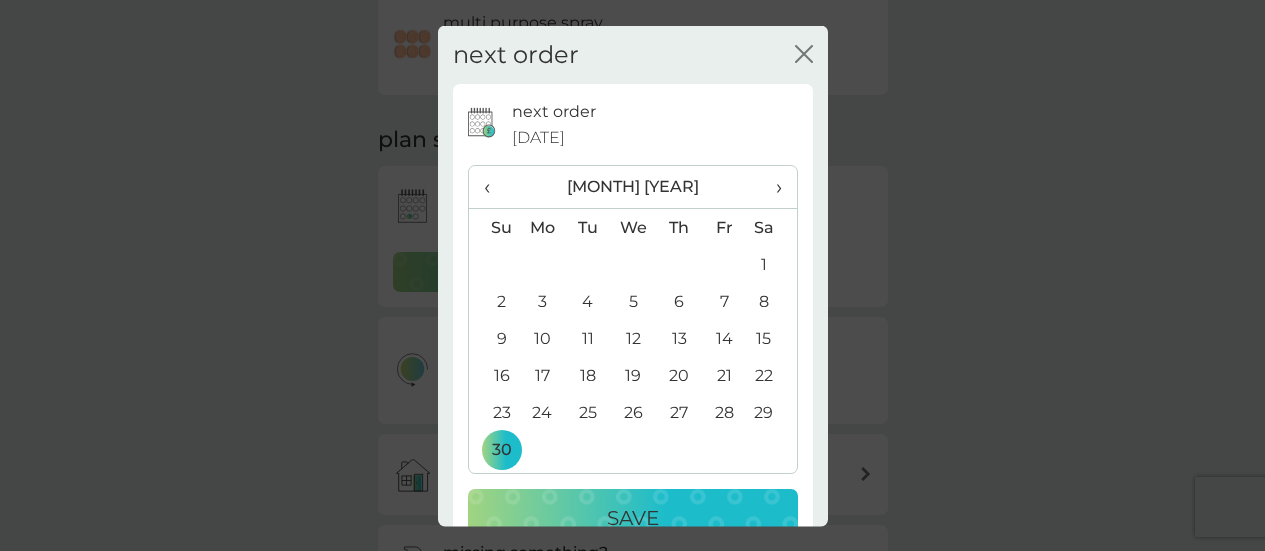 click on "Save" at bounding box center (633, 518) 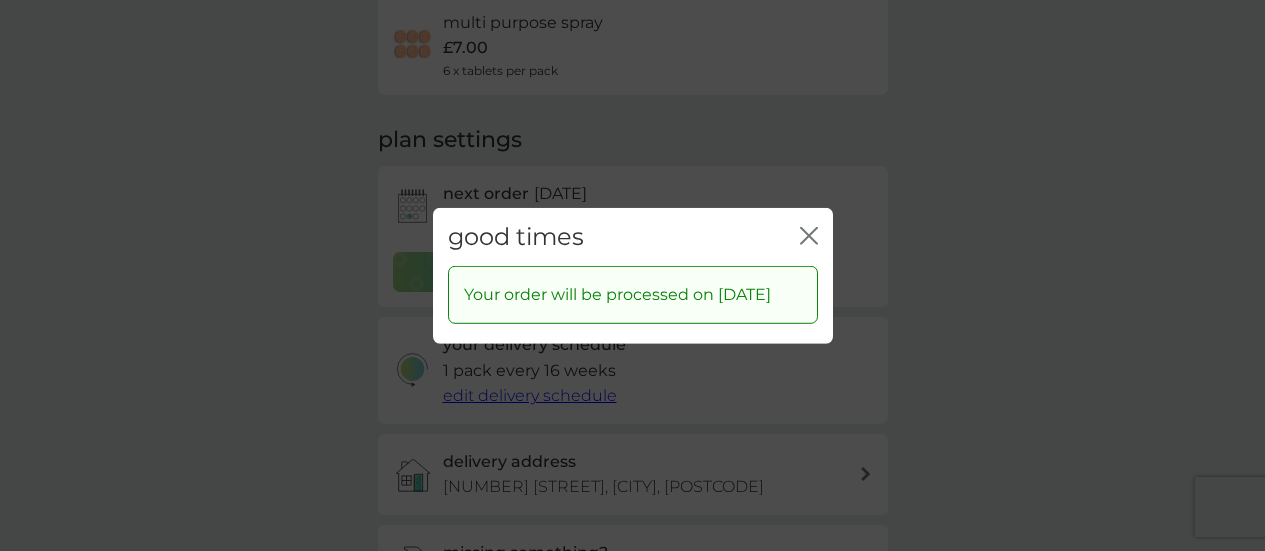 click on "good times close" at bounding box center (633, 236) 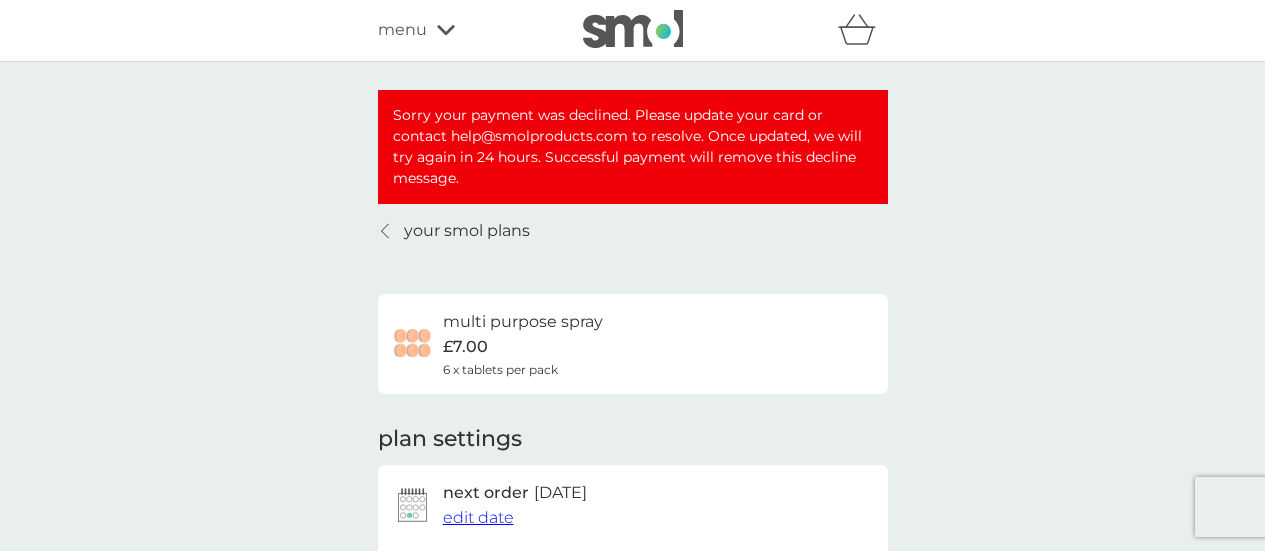 scroll, scrollTop: 0, scrollLeft: 0, axis: both 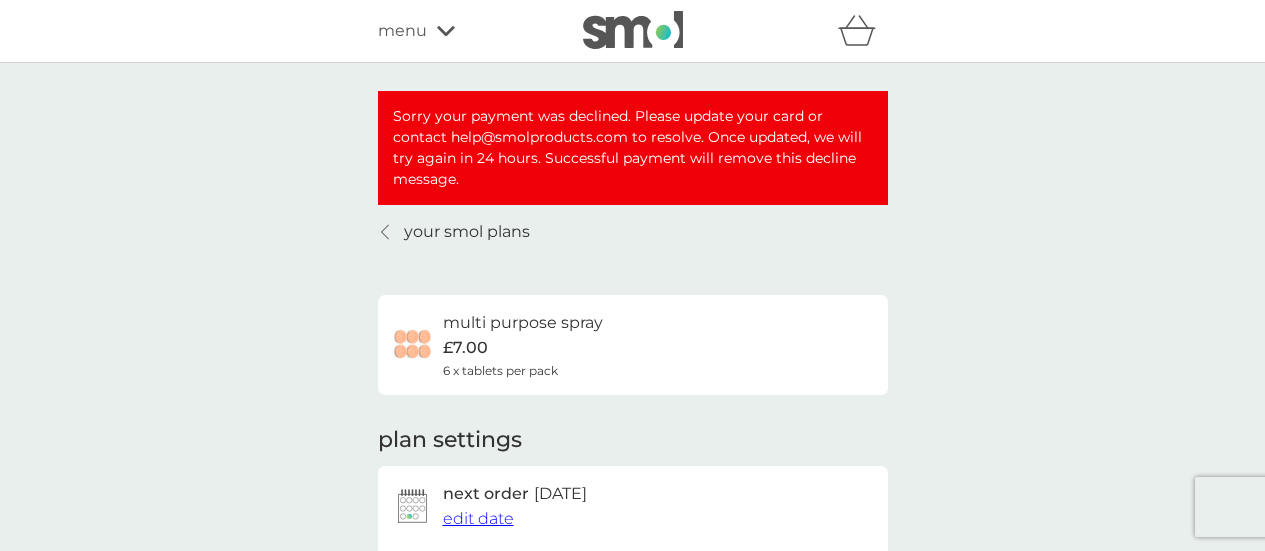 click 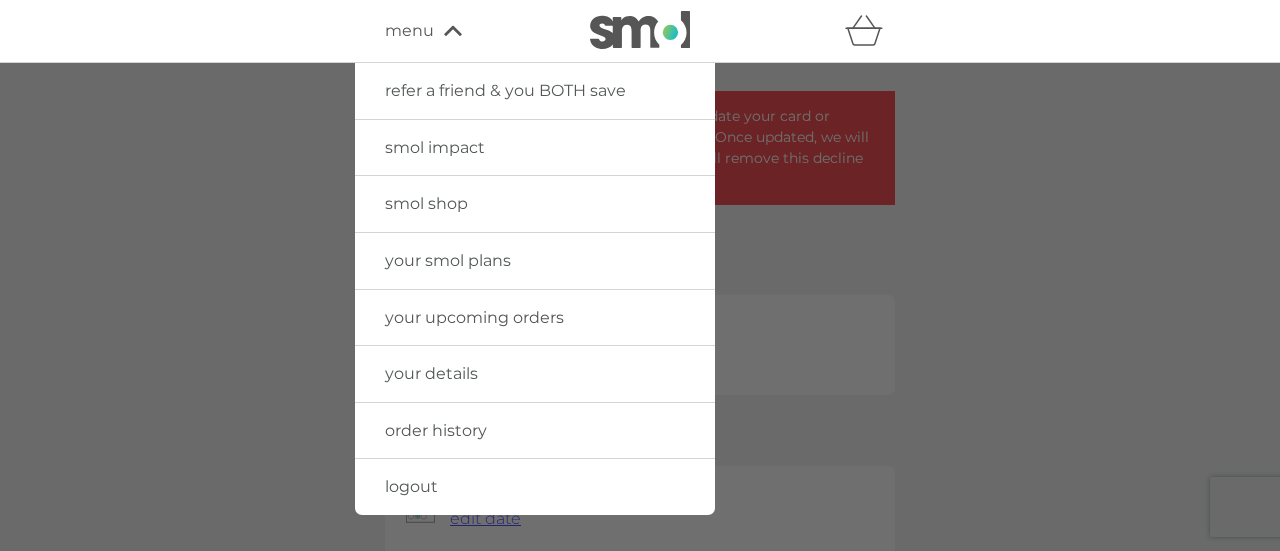 click on "your smol plans" at bounding box center [448, 260] 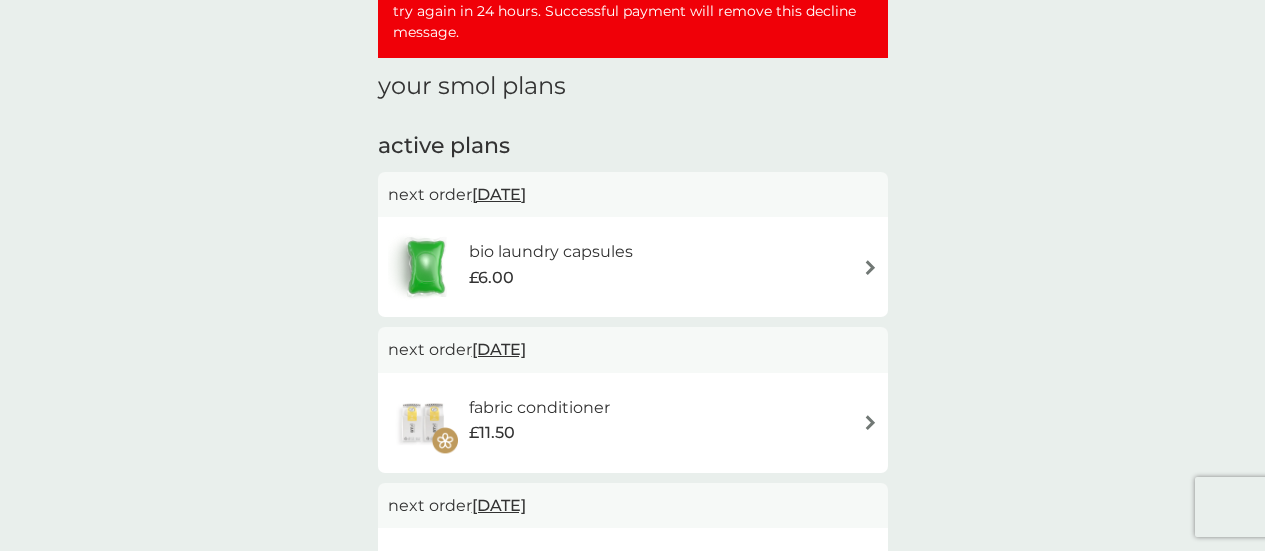 scroll, scrollTop: 200, scrollLeft: 0, axis: vertical 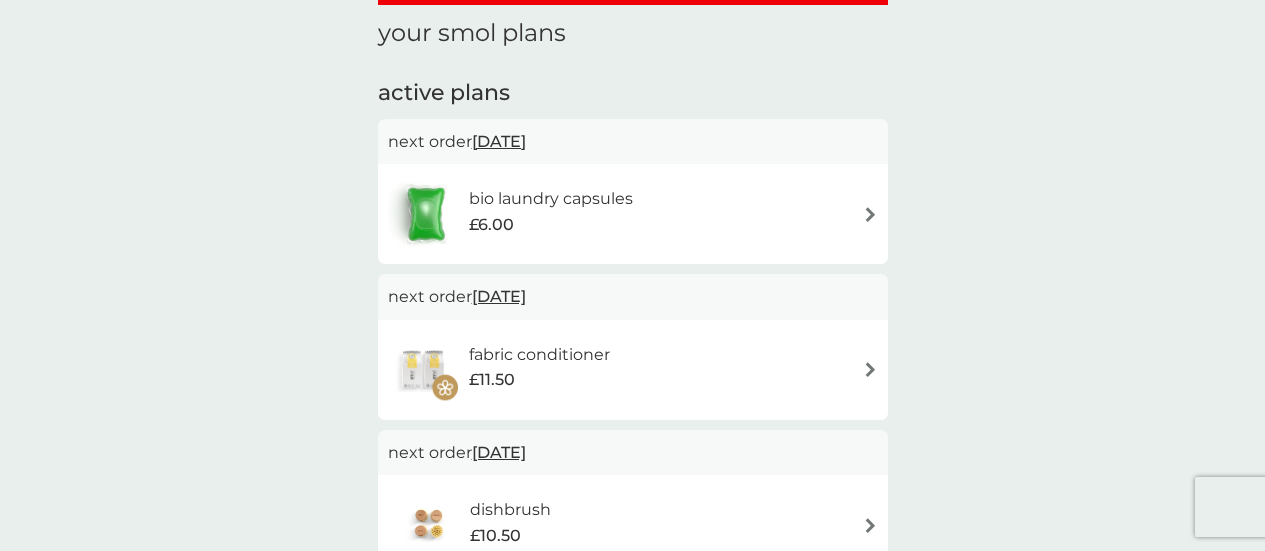 click on "bio laundry capsules £6.00" at bounding box center [561, 214] 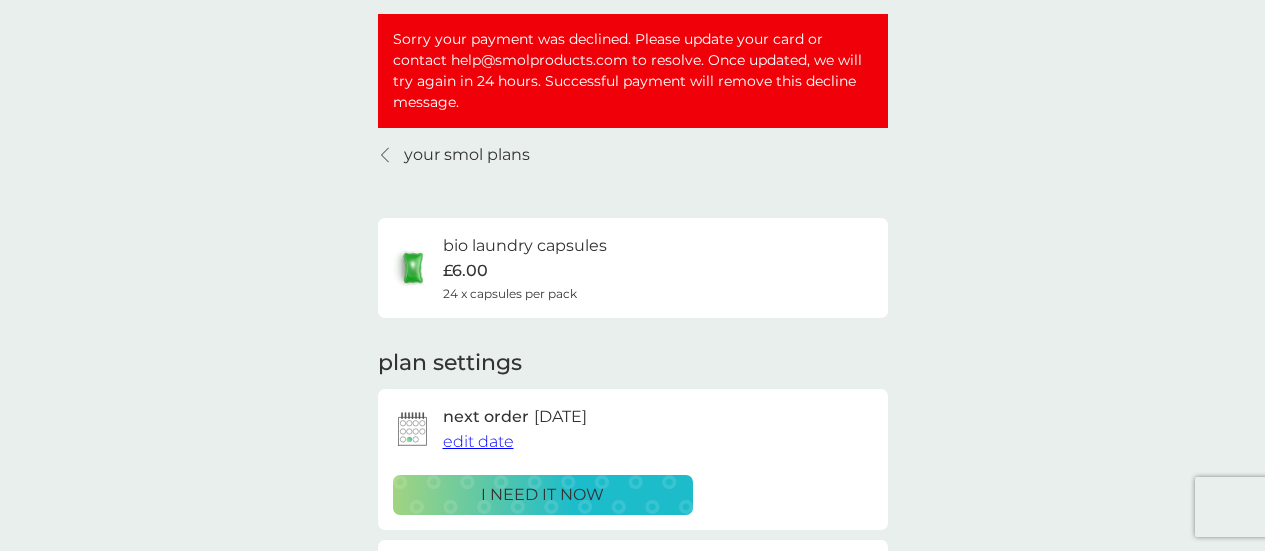 scroll, scrollTop: 300, scrollLeft: 0, axis: vertical 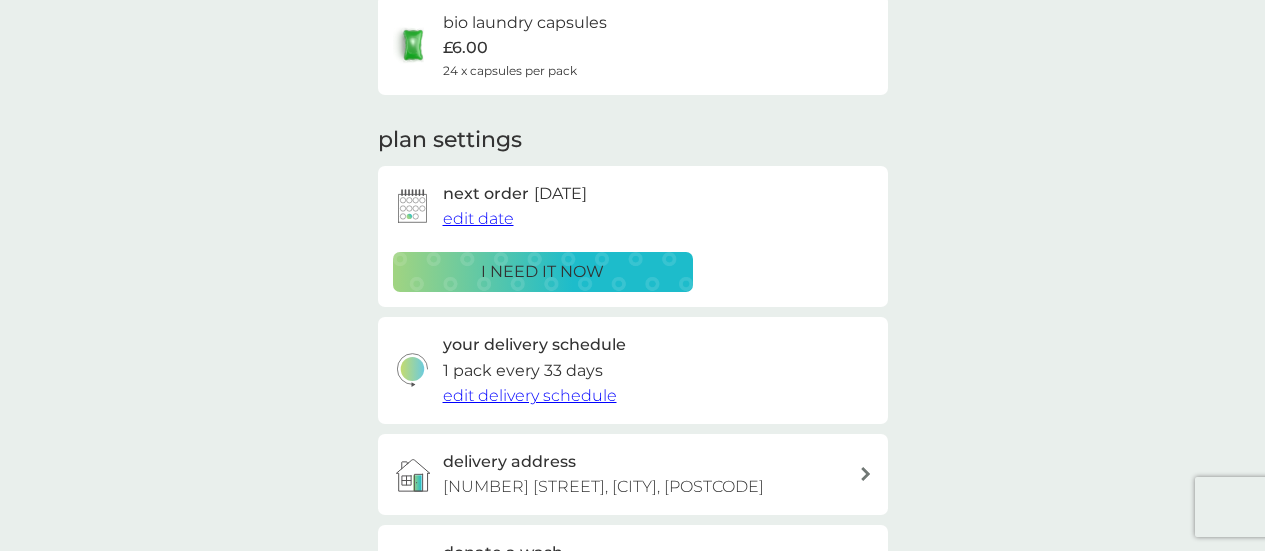 click on "i need it now" at bounding box center (542, 272) 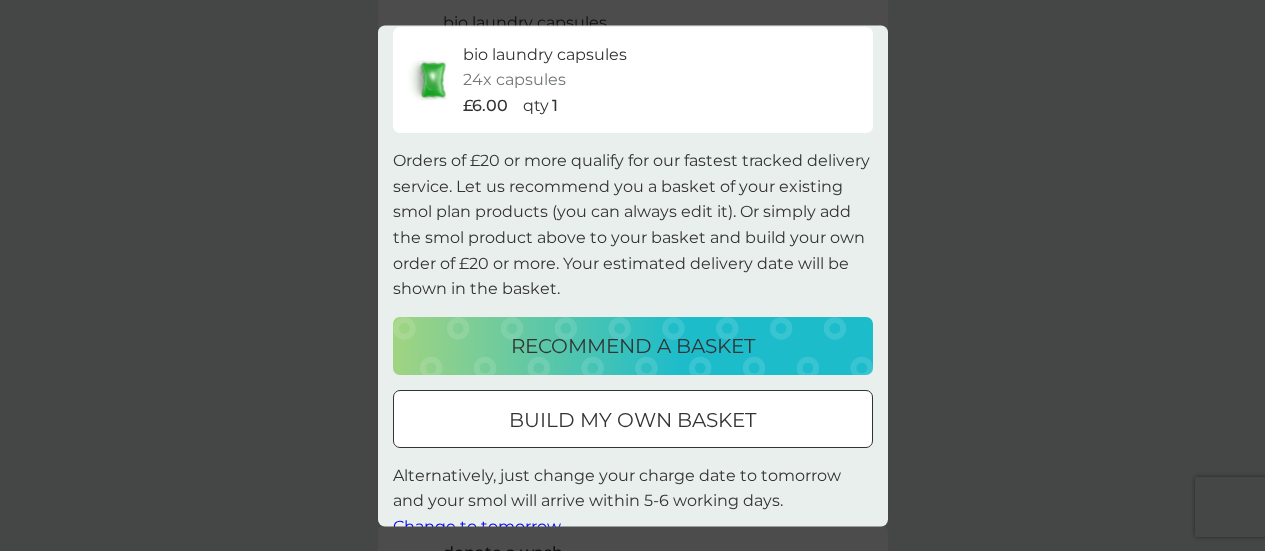 scroll, scrollTop: 97, scrollLeft: 0, axis: vertical 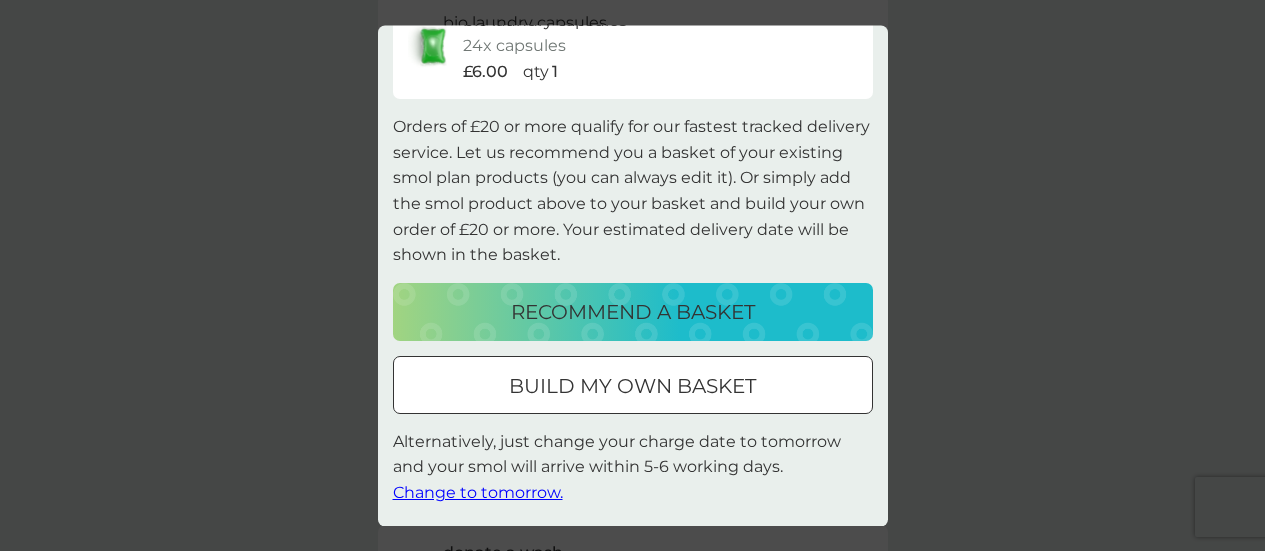 click on "recommend a basket" at bounding box center (633, 312) 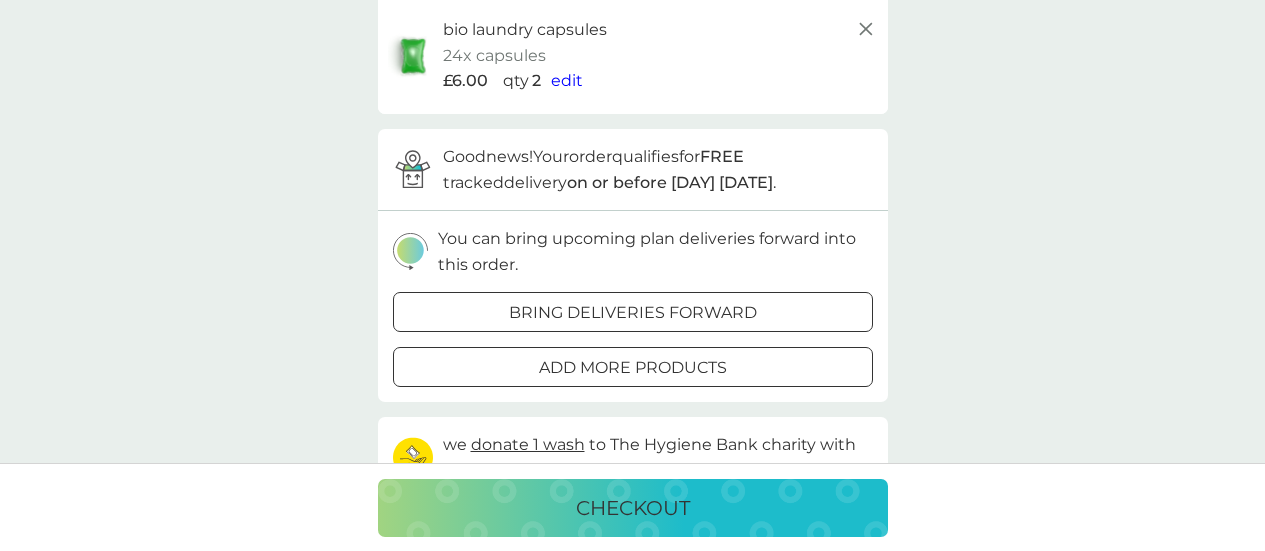scroll, scrollTop: 100, scrollLeft: 0, axis: vertical 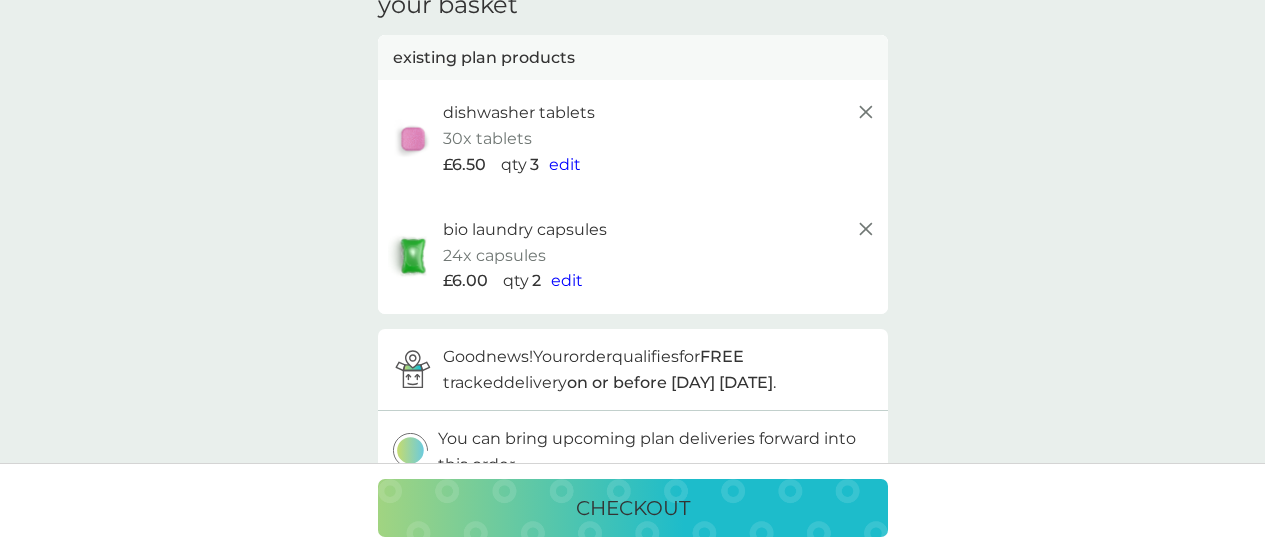 click on "edit" at bounding box center [565, 164] 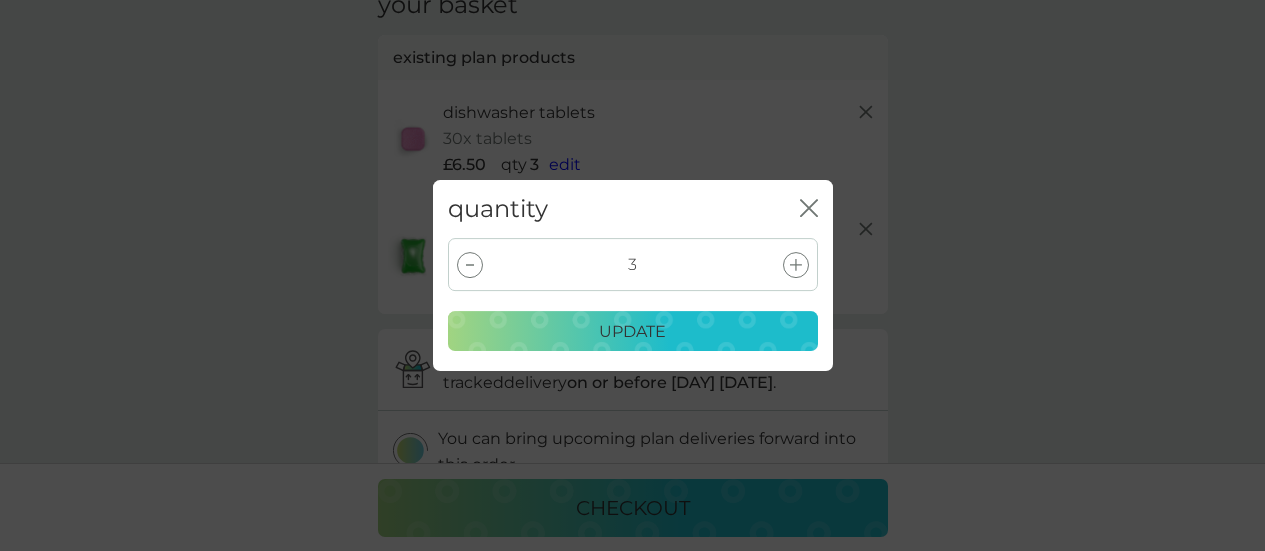 click at bounding box center (470, 265) 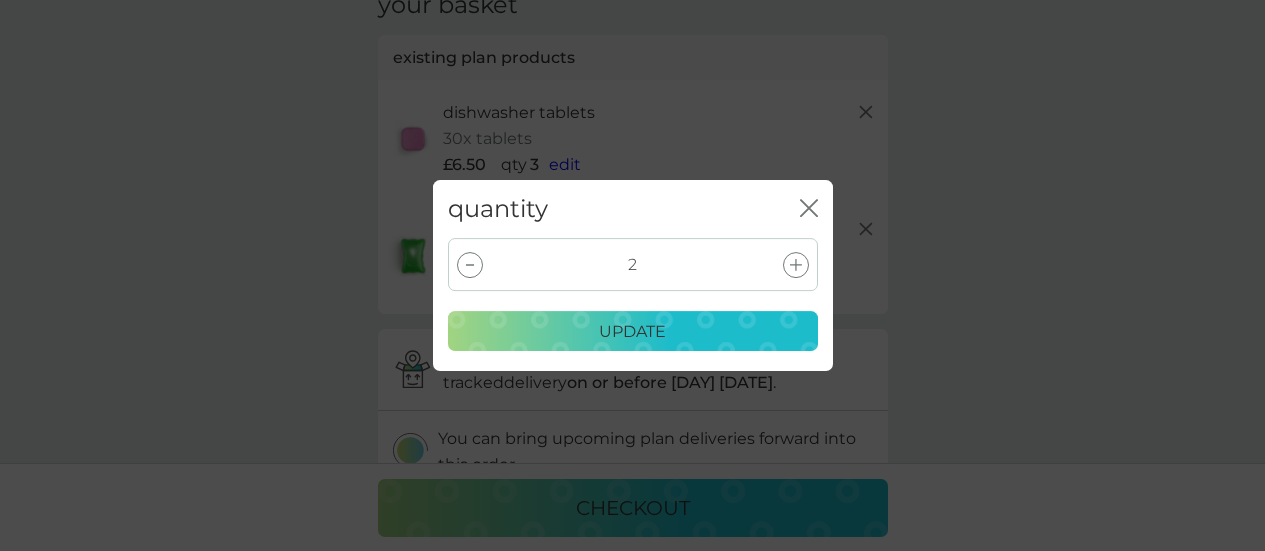 click at bounding box center [470, 265] 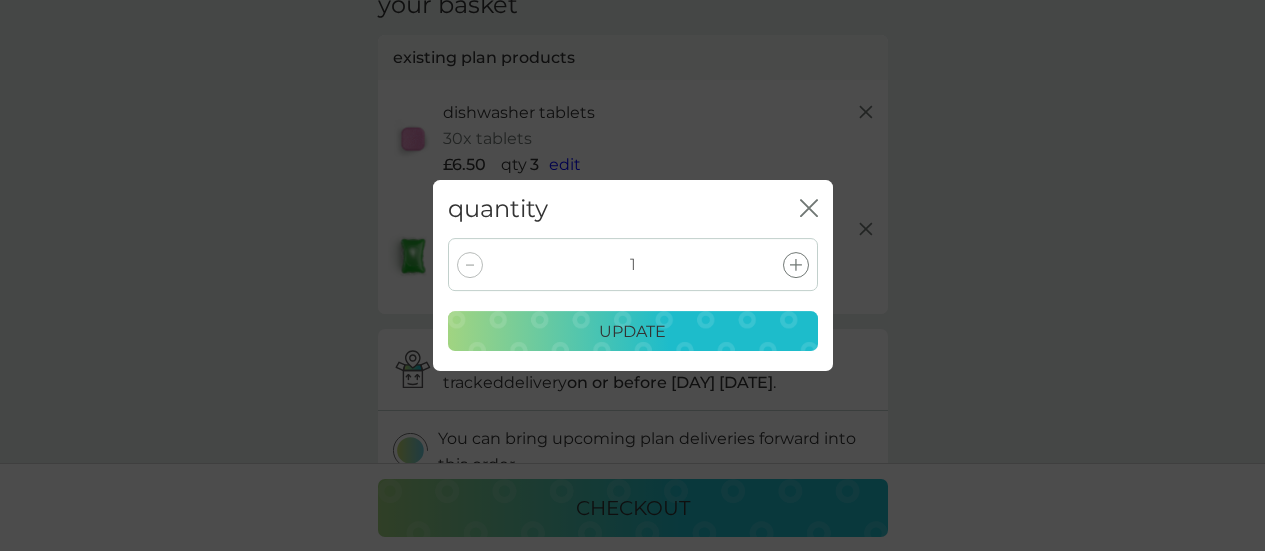click on "update" at bounding box center (632, 332) 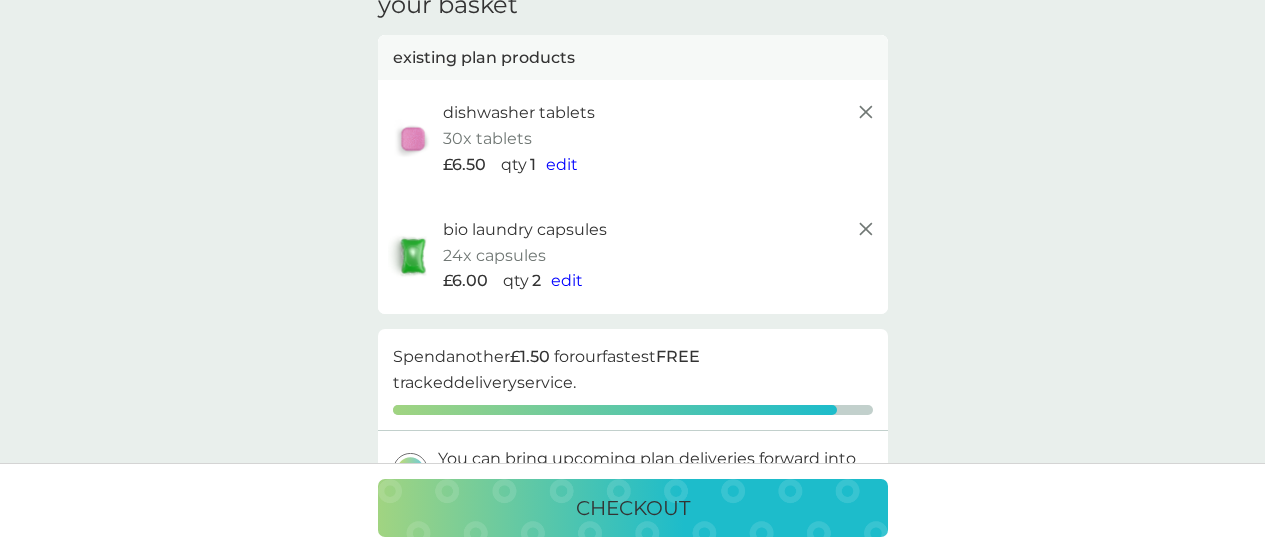 click on "edit" at bounding box center (567, 280) 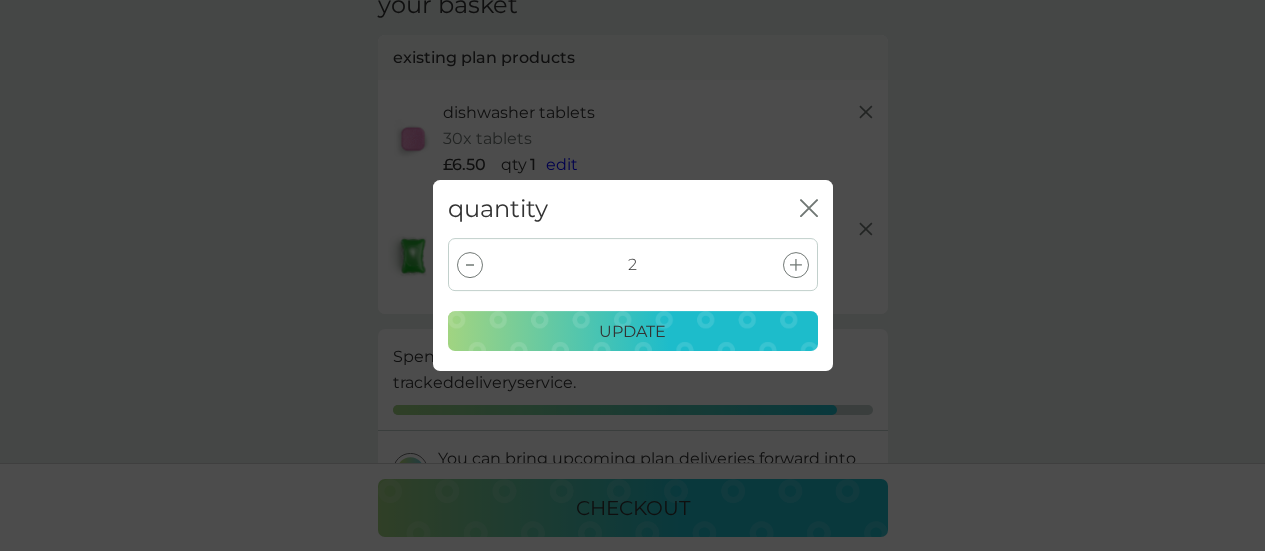 click at bounding box center [470, 265] 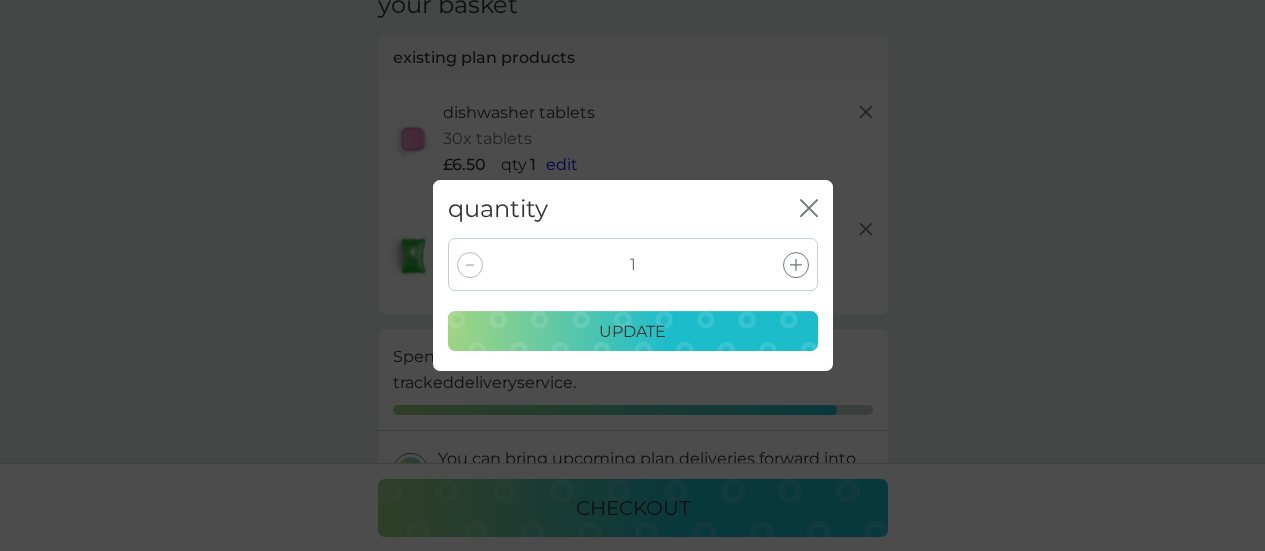 click on "update" at bounding box center (632, 332) 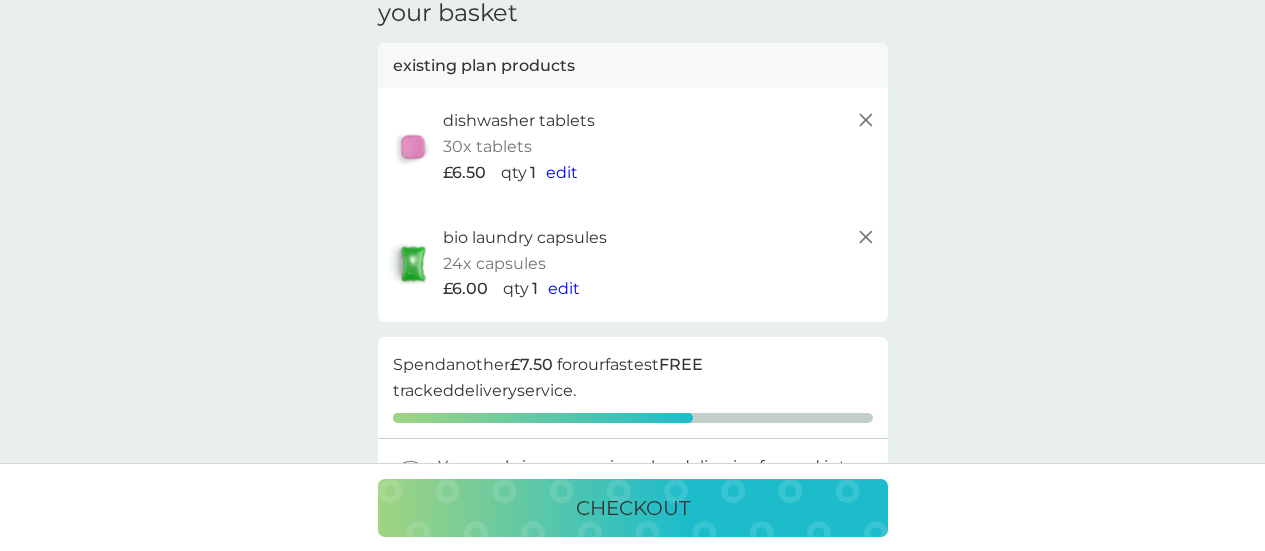 scroll, scrollTop: 0, scrollLeft: 0, axis: both 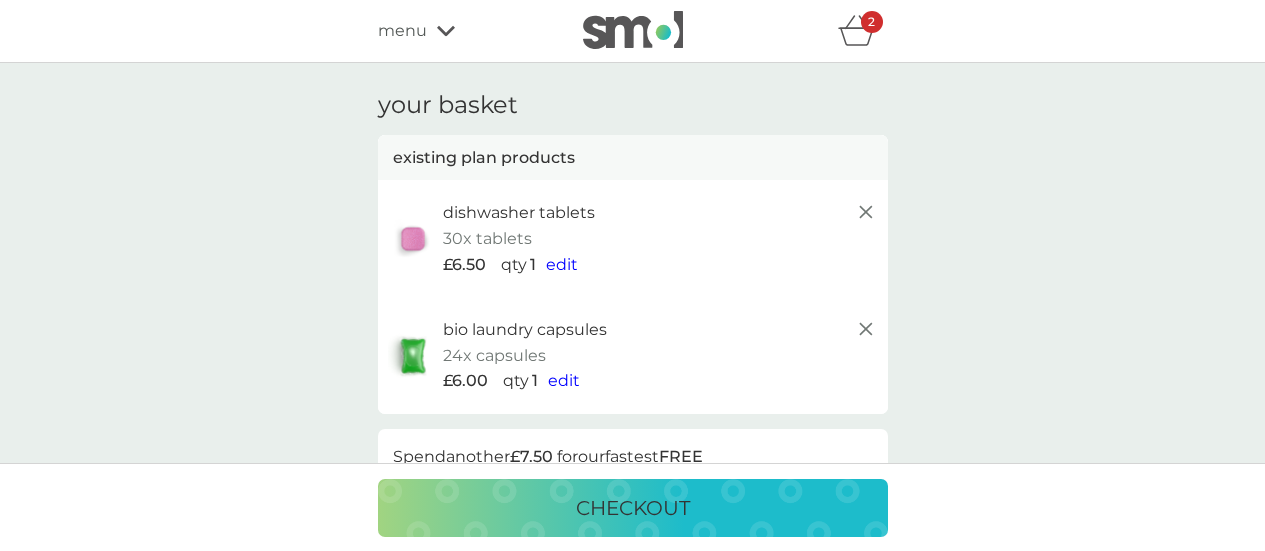 click on "menu" at bounding box center [463, 31] 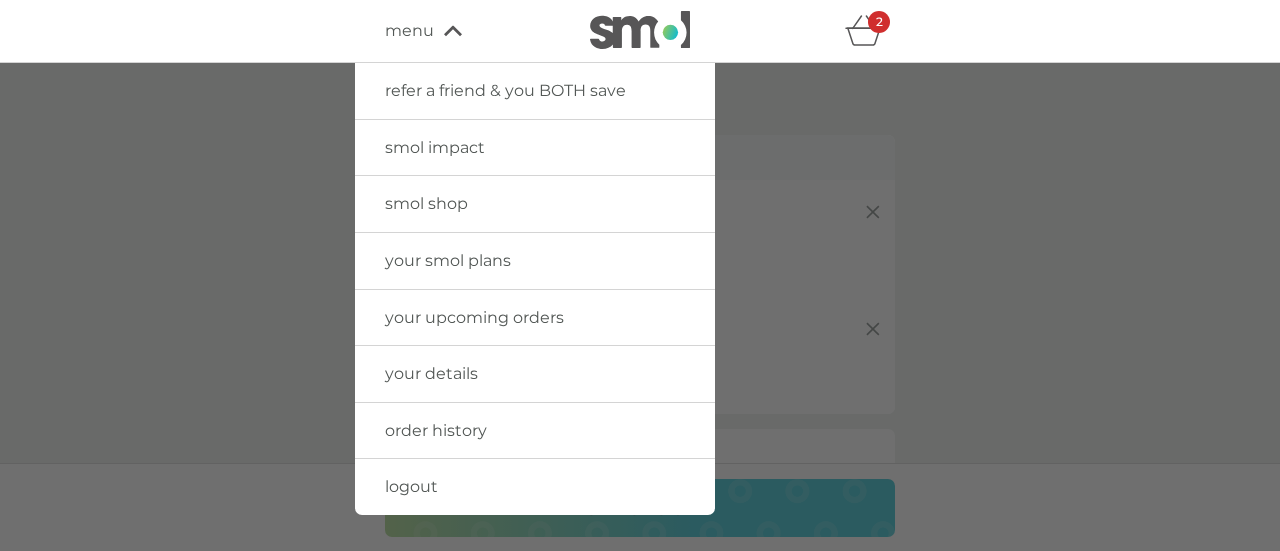 click on "smol shop" at bounding box center (426, 203) 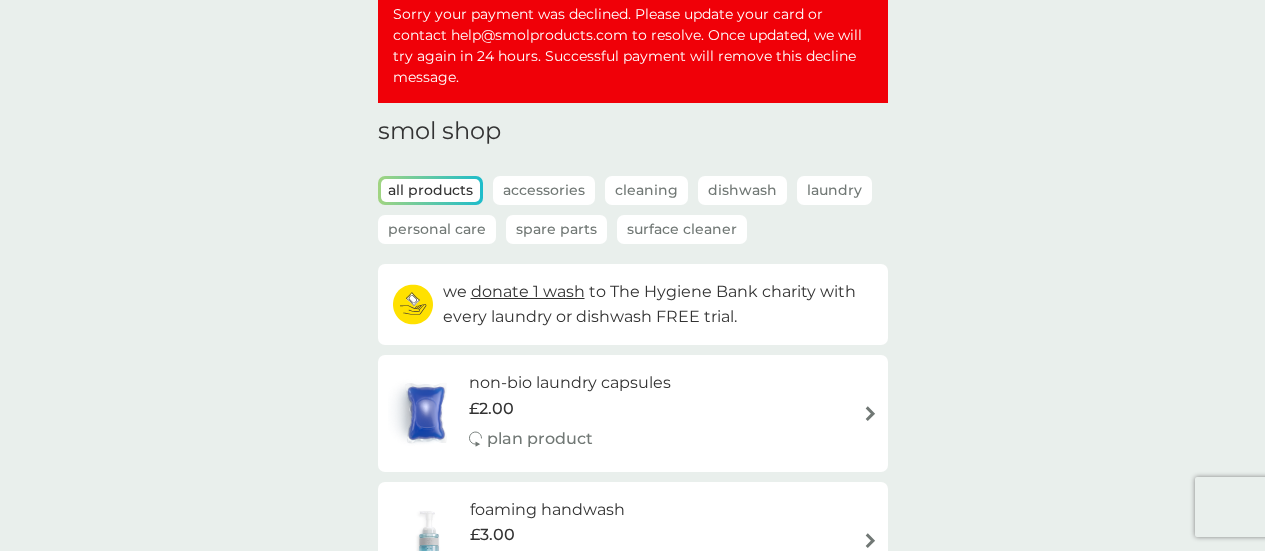 scroll, scrollTop: 200, scrollLeft: 0, axis: vertical 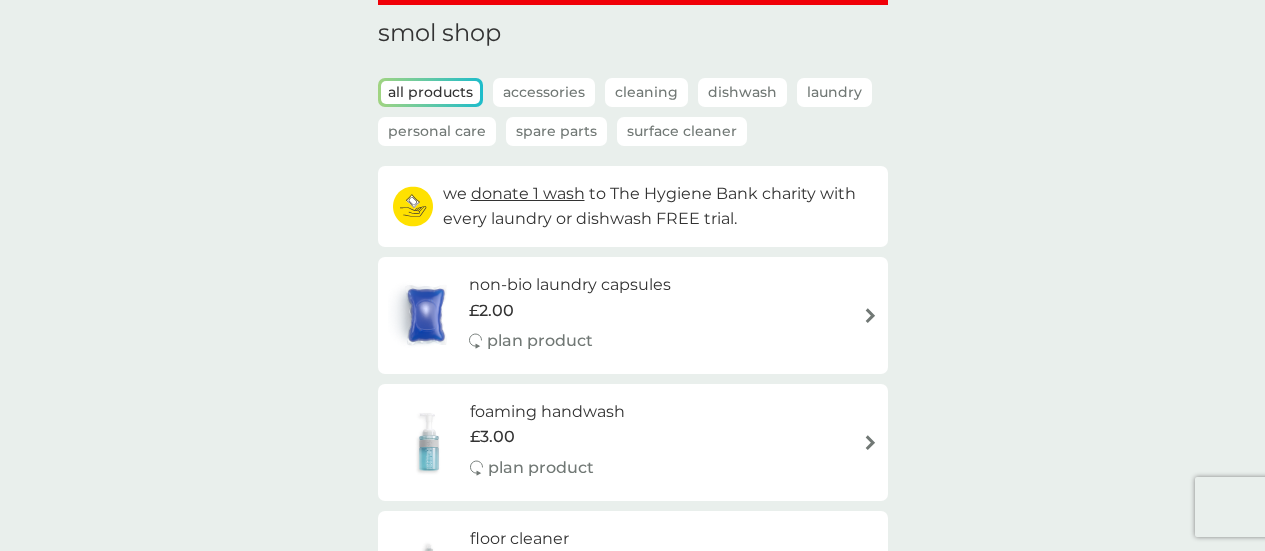 click on "£2.00" at bounding box center [570, 311] 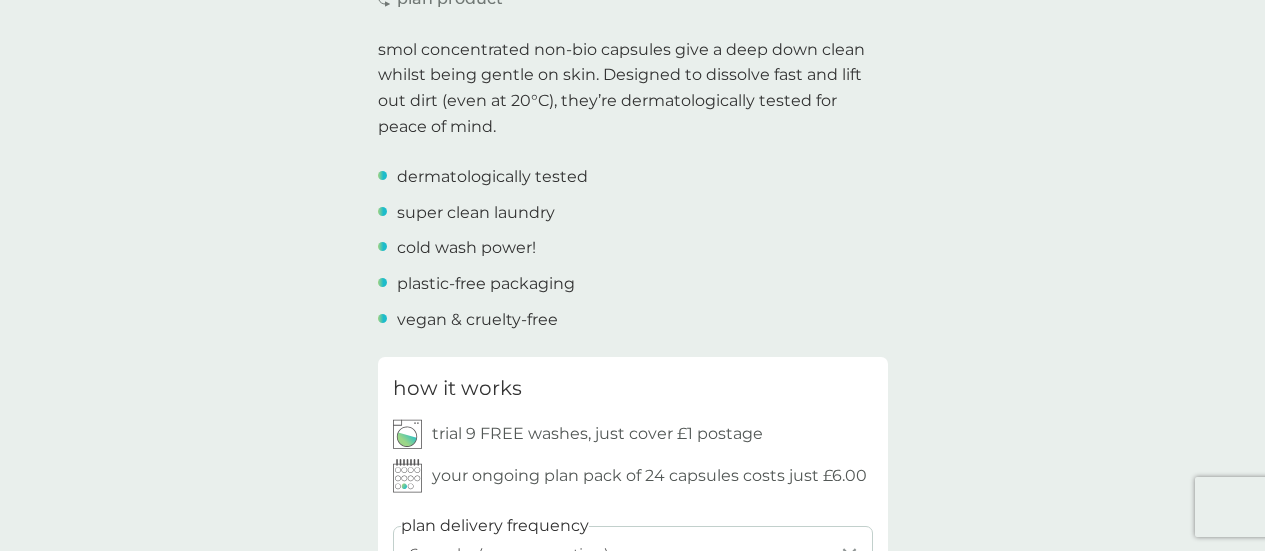 scroll, scrollTop: 900, scrollLeft: 0, axis: vertical 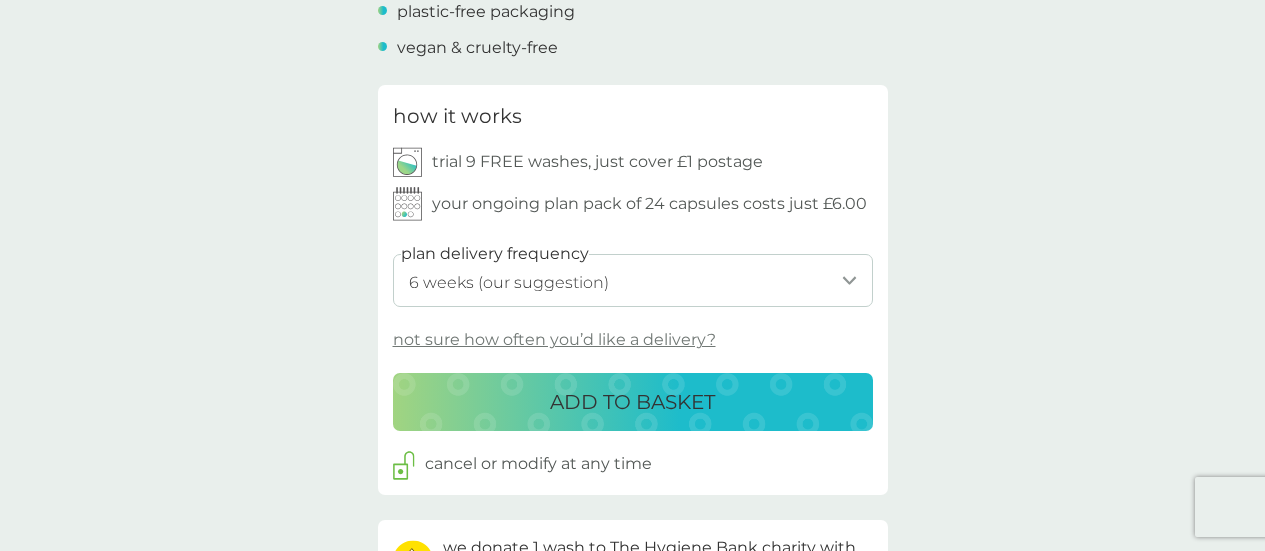 click on "ADD TO BASKET" at bounding box center [632, 402] 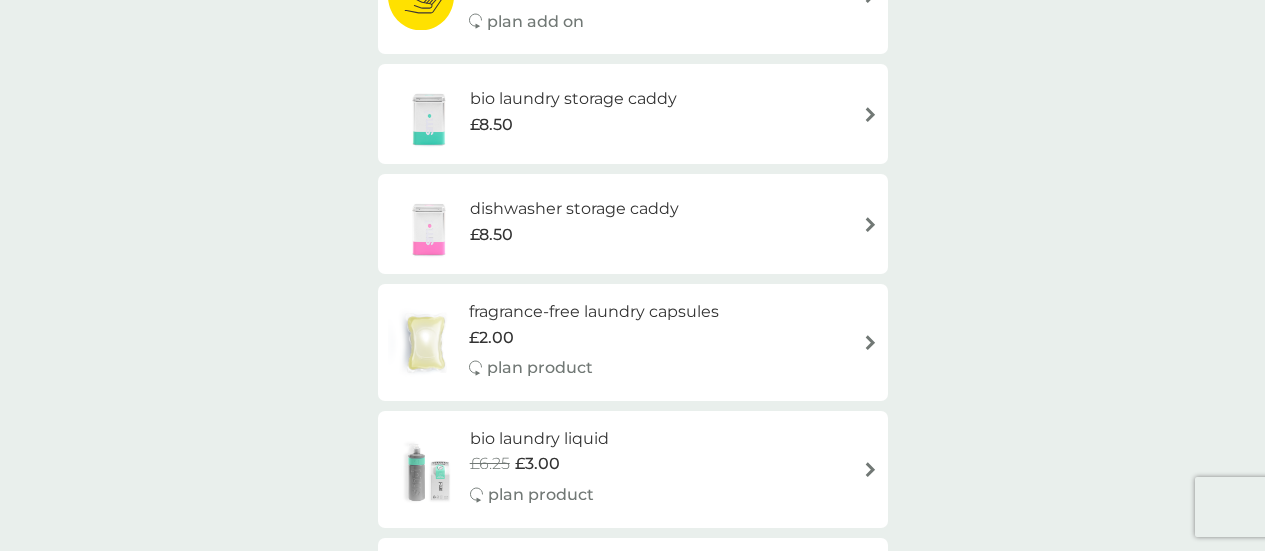 scroll, scrollTop: 0, scrollLeft: 0, axis: both 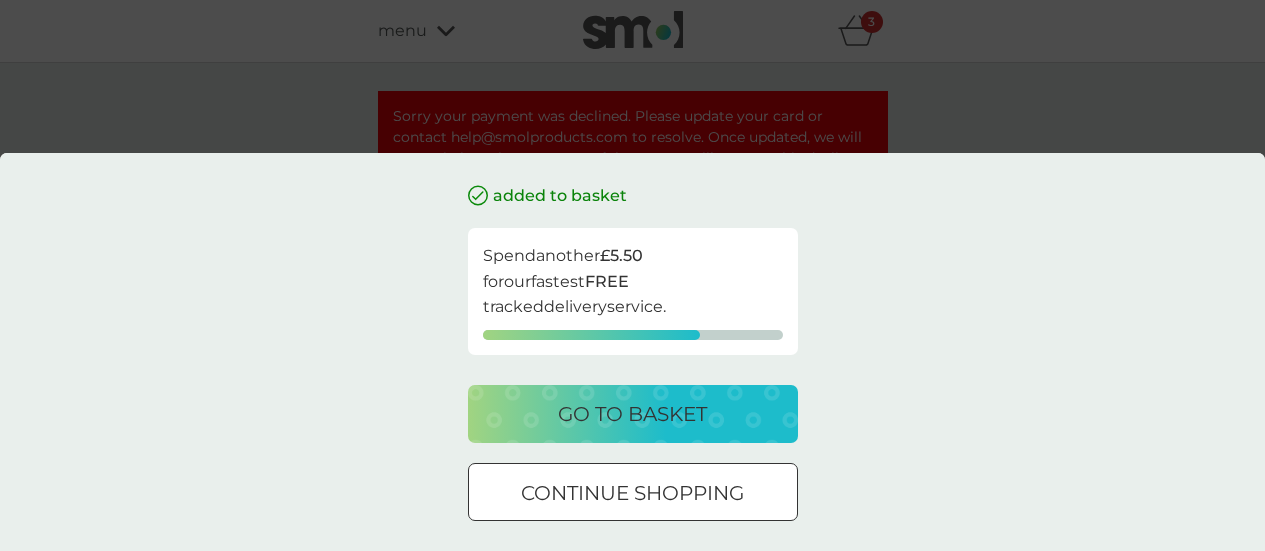 click on "added to basket Spend  another  £5.50   for  our  fastest  FREE   tracked  delivery  service.  go to basket continue shopping" at bounding box center [632, 275] 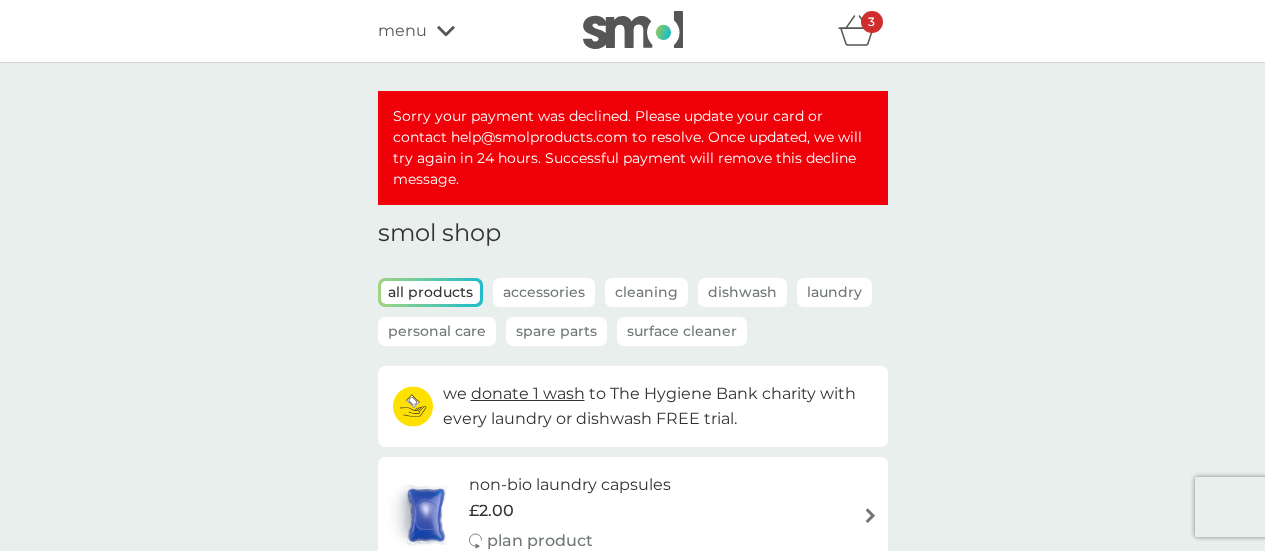 click on "added to basket Spend  another  £5.50   for  our  fastest  FREE   tracked  delivery  service.  go to basket continue shopping" at bounding box center [632, 275] 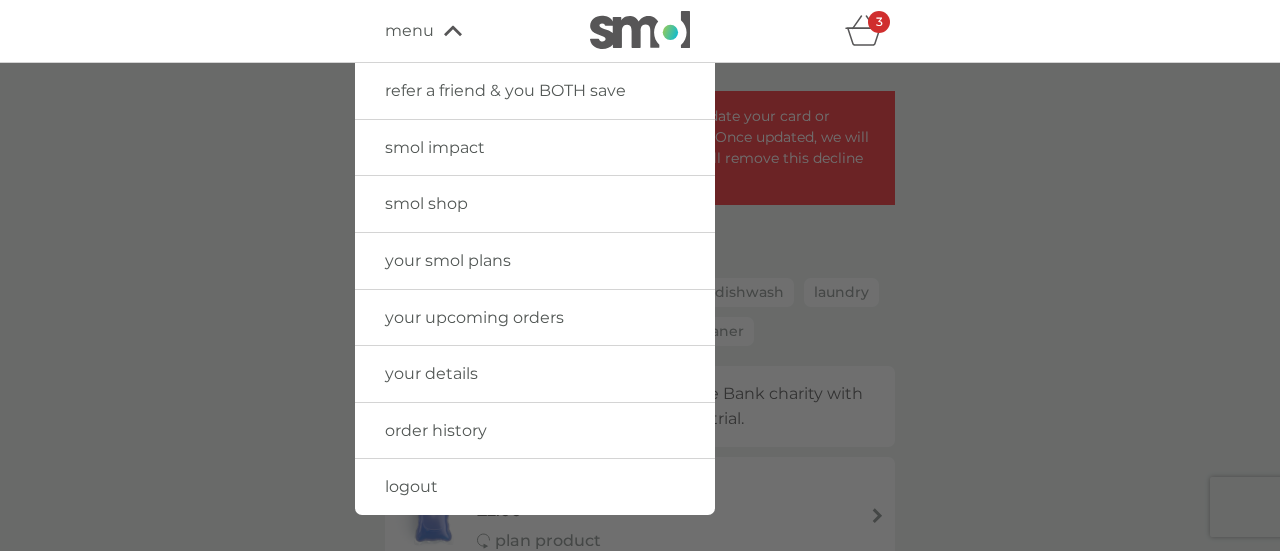 click on "smol shop" at bounding box center [426, 203] 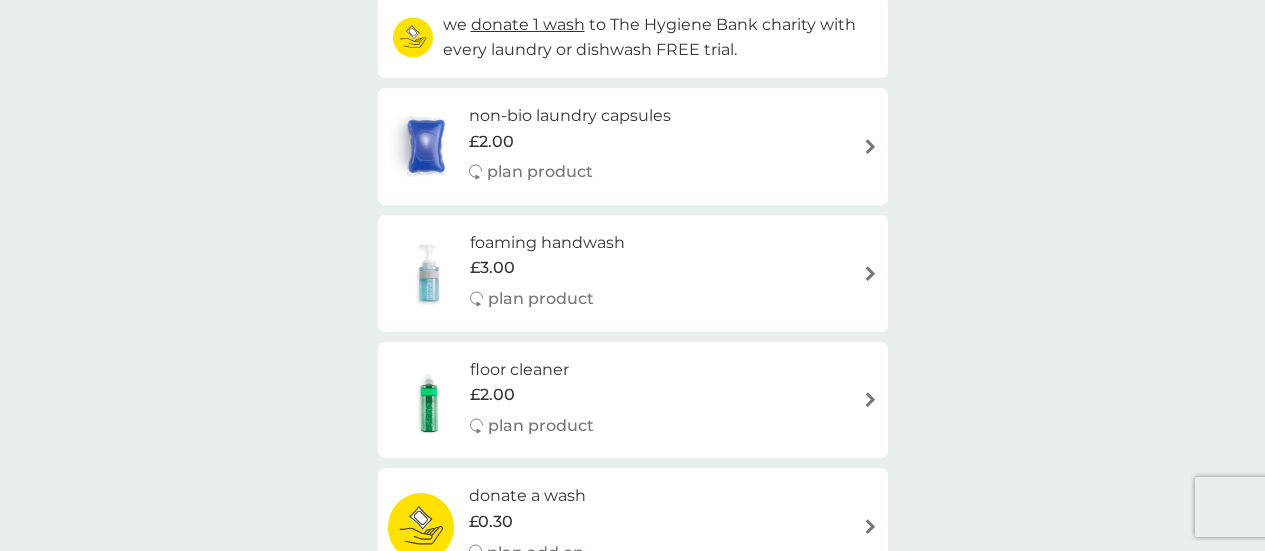 scroll, scrollTop: 0, scrollLeft: 0, axis: both 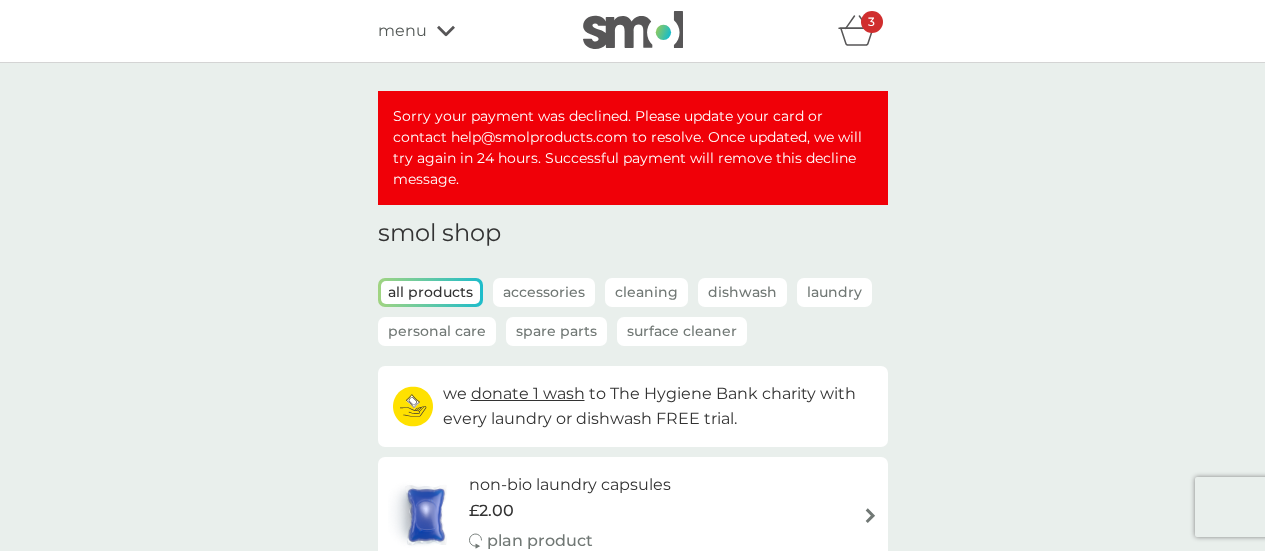 click on "3" at bounding box center [872, 22] 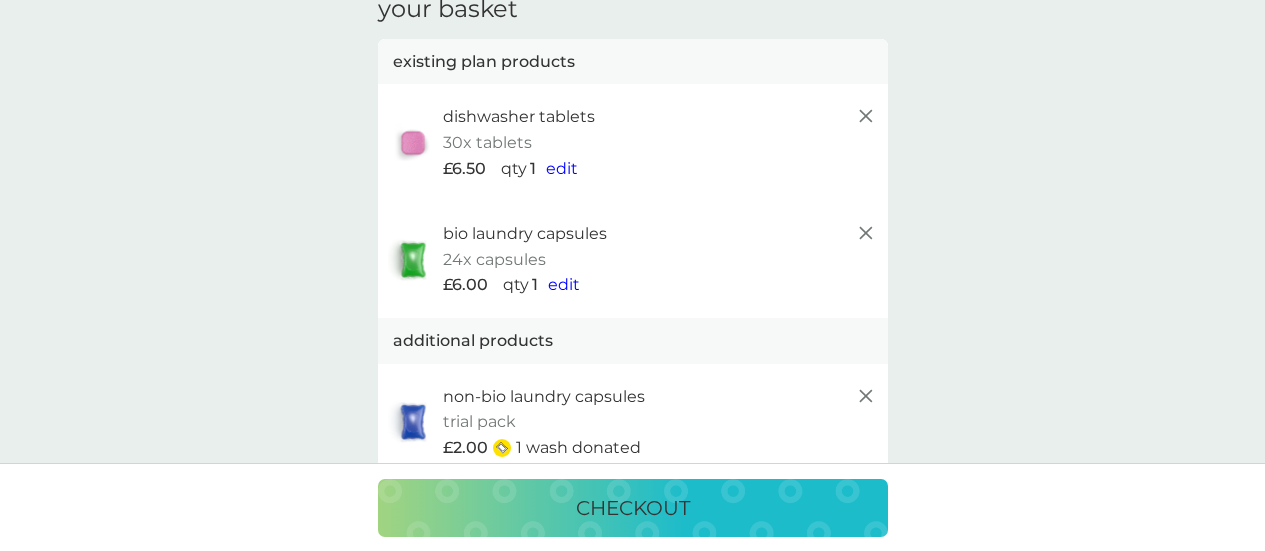 scroll, scrollTop: 200, scrollLeft: 0, axis: vertical 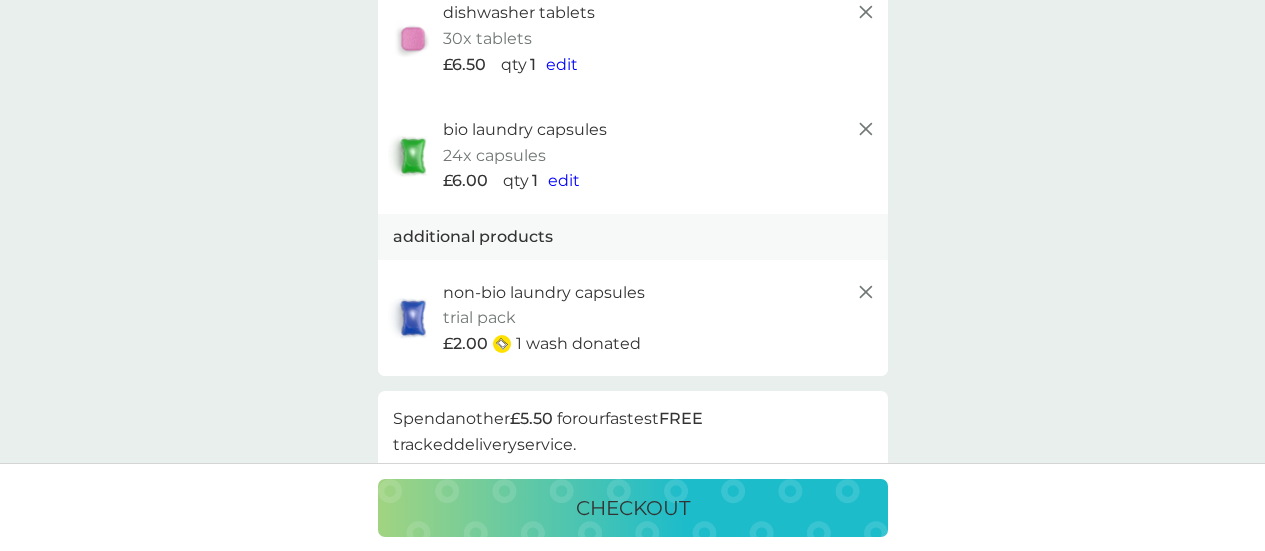 click on "edit" at bounding box center (564, 180) 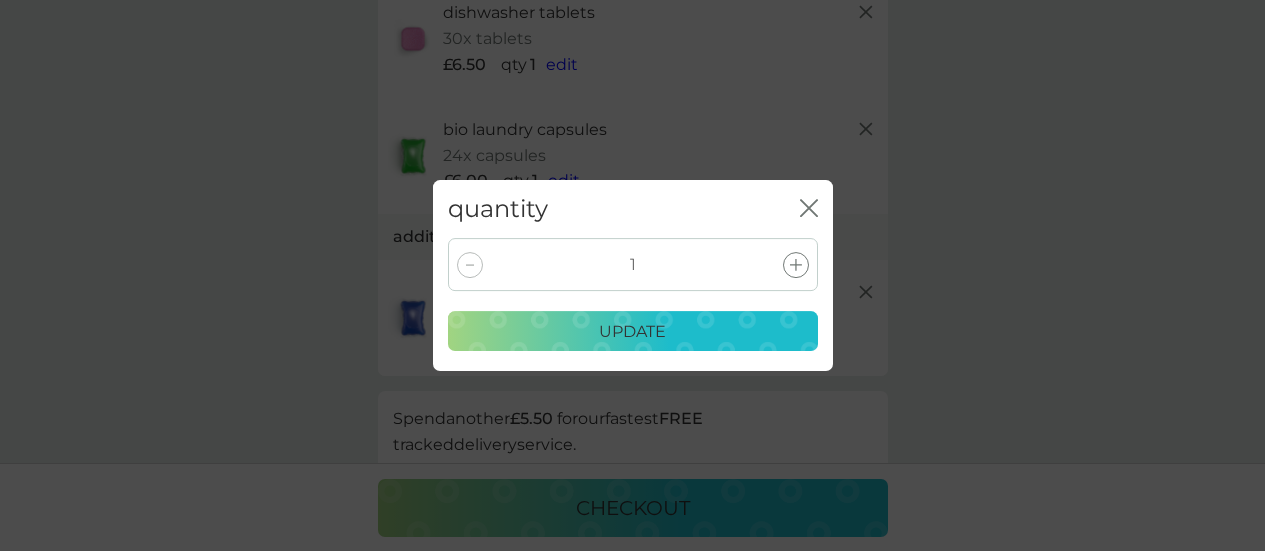 click 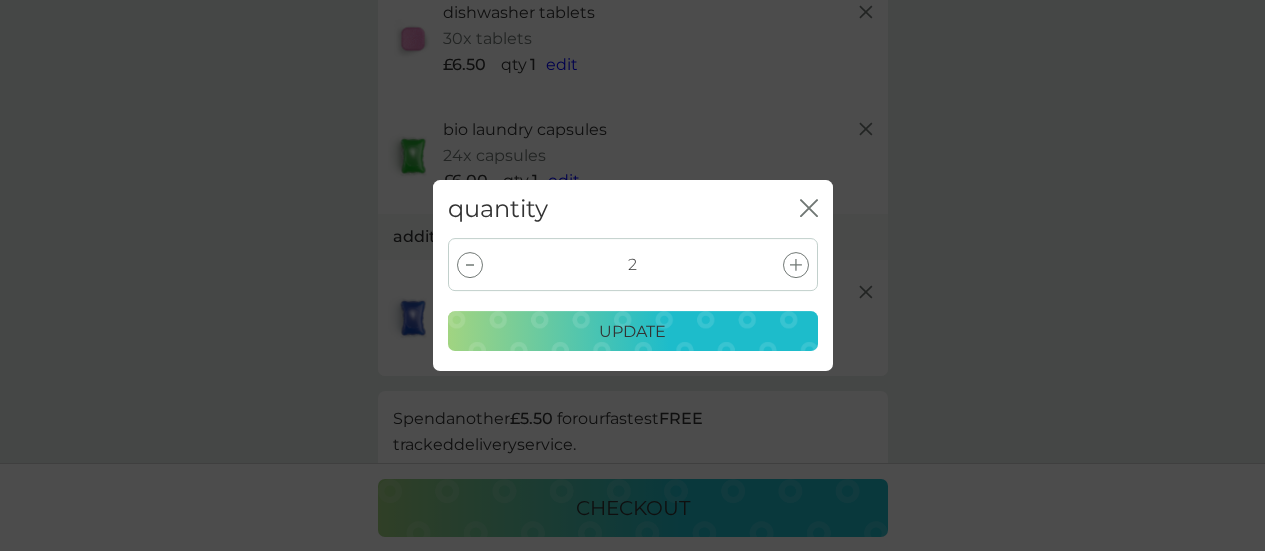 click on "update" at bounding box center [633, 332] 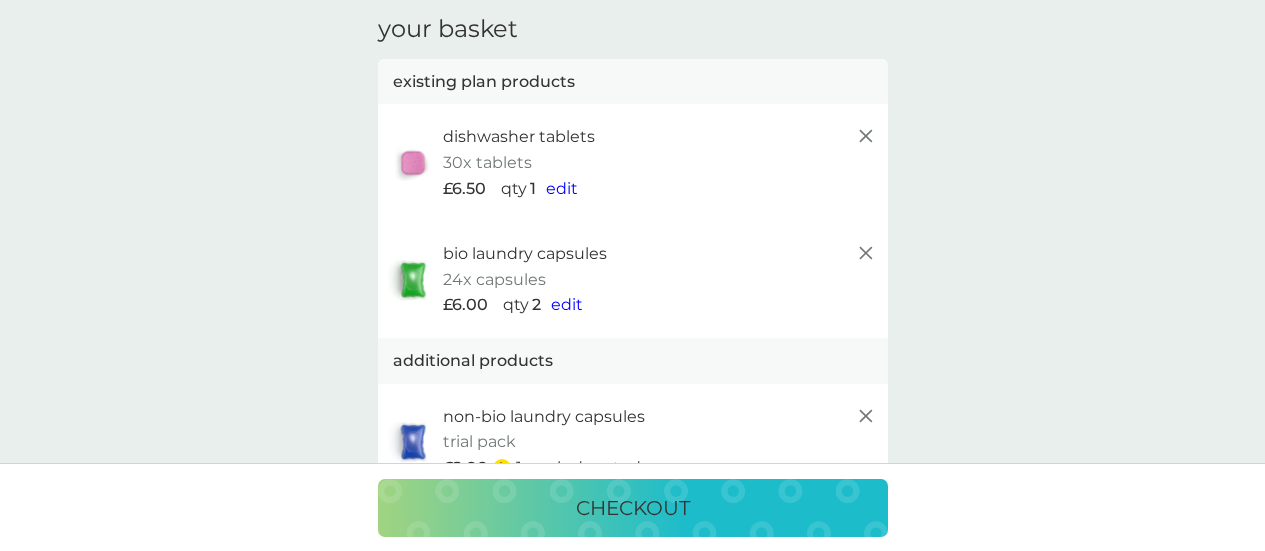 scroll, scrollTop: 100, scrollLeft: 0, axis: vertical 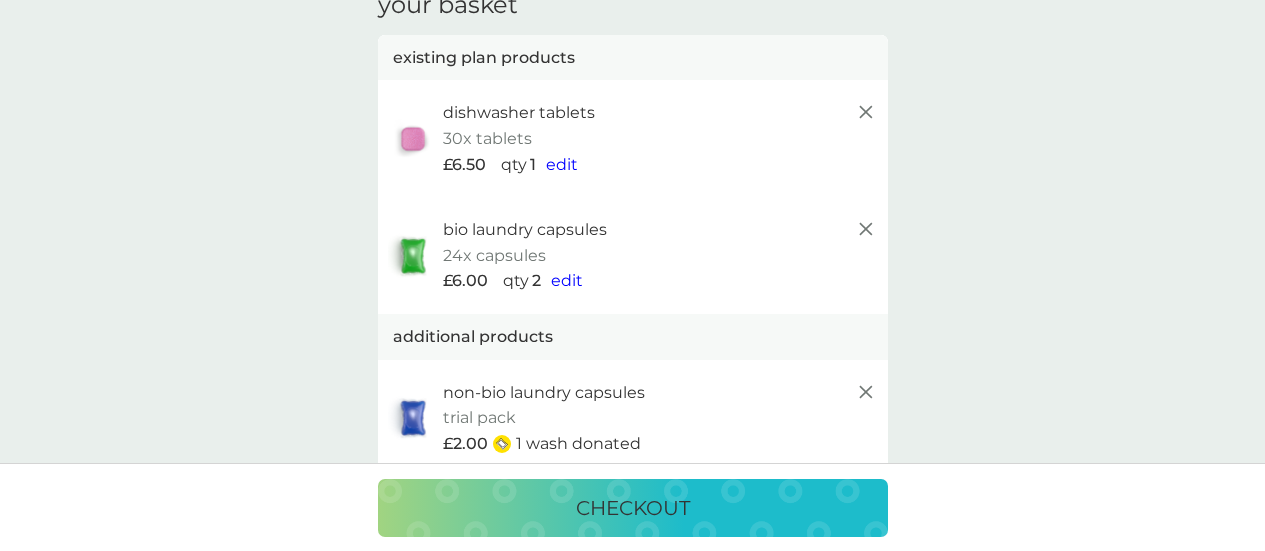 click on "edit" at bounding box center (567, 280) 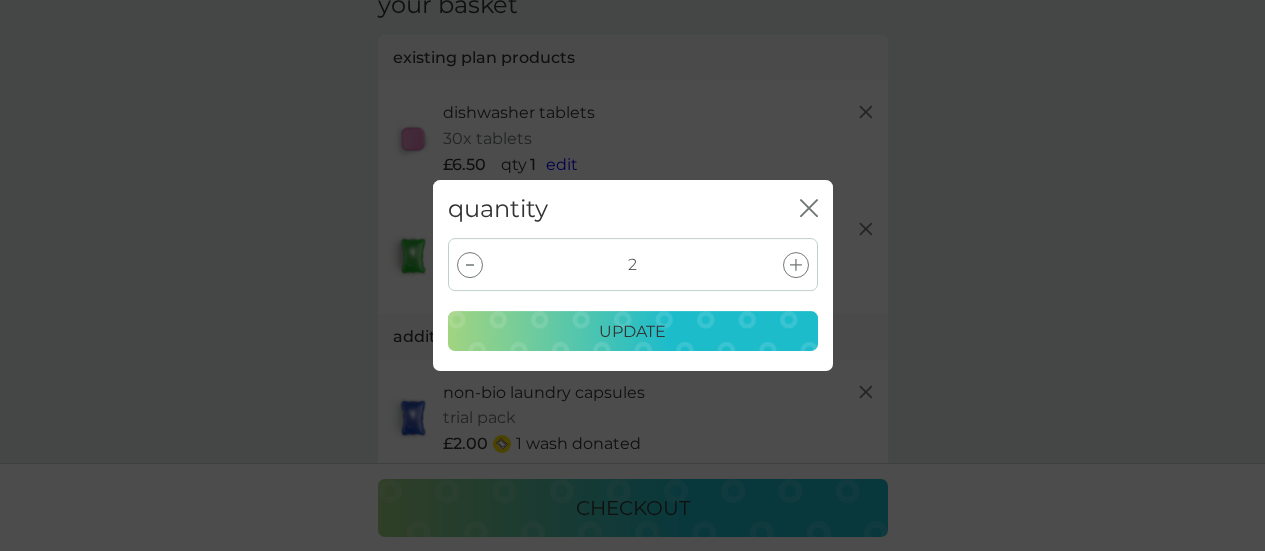 click at bounding box center (470, 265) 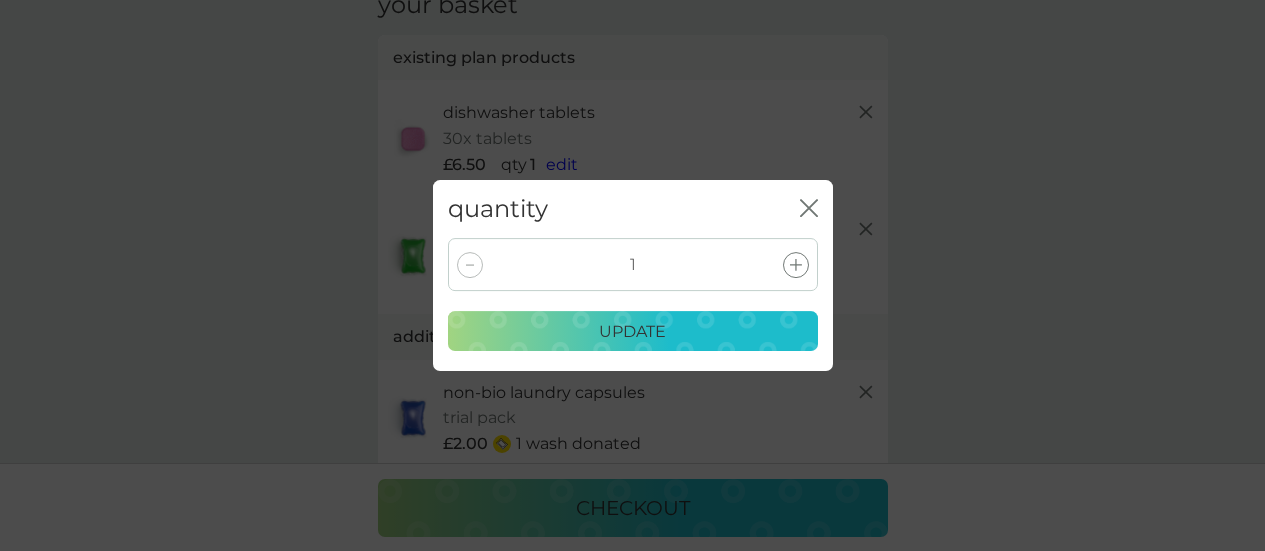 click on "update" at bounding box center [632, 332] 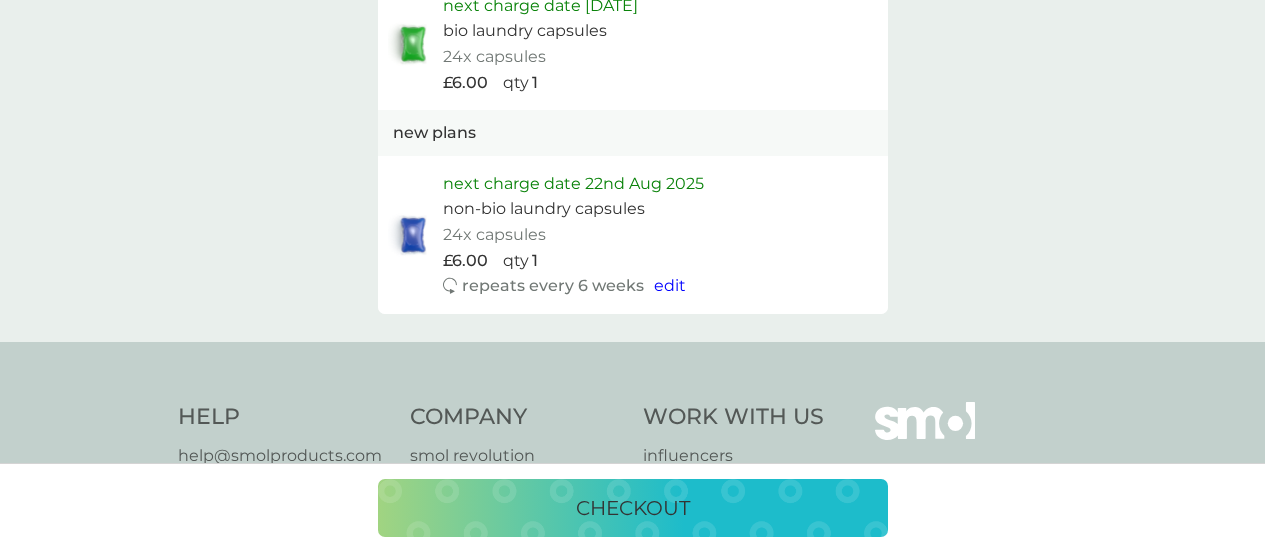scroll, scrollTop: 1500, scrollLeft: 0, axis: vertical 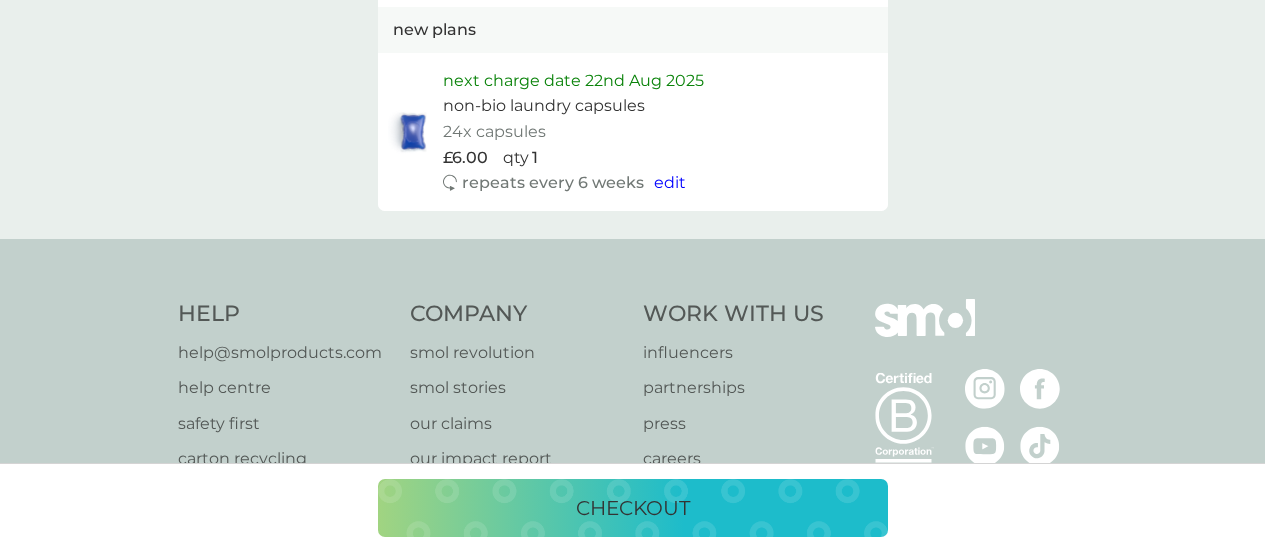 click on "checkout" at bounding box center [633, 508] 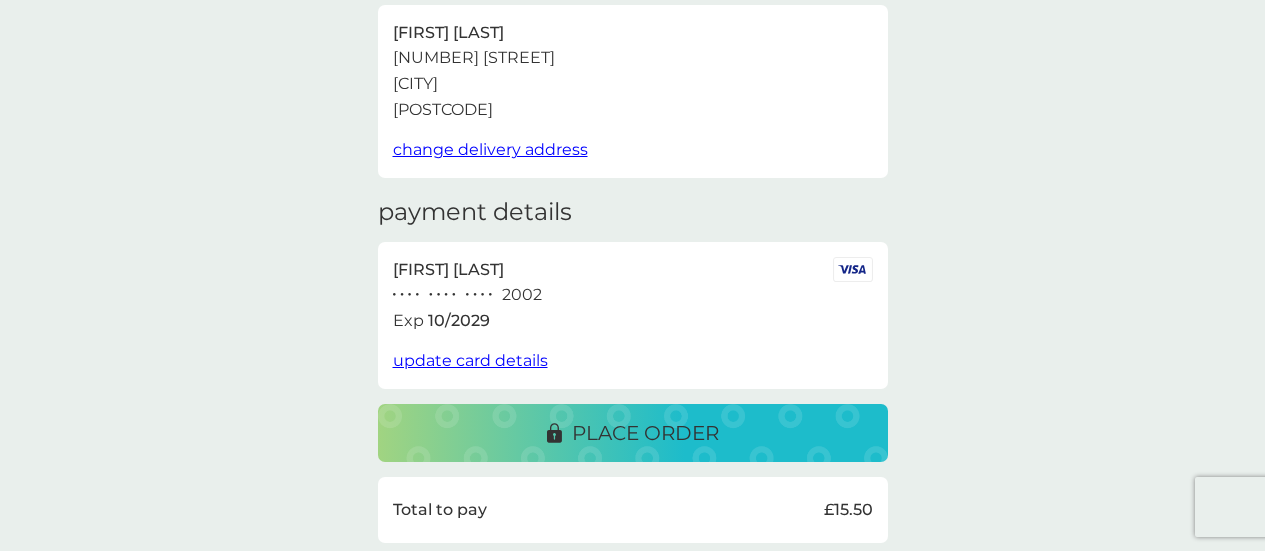 scroll, scrollTop: 200, scrollLeft: 0, axis: vertical 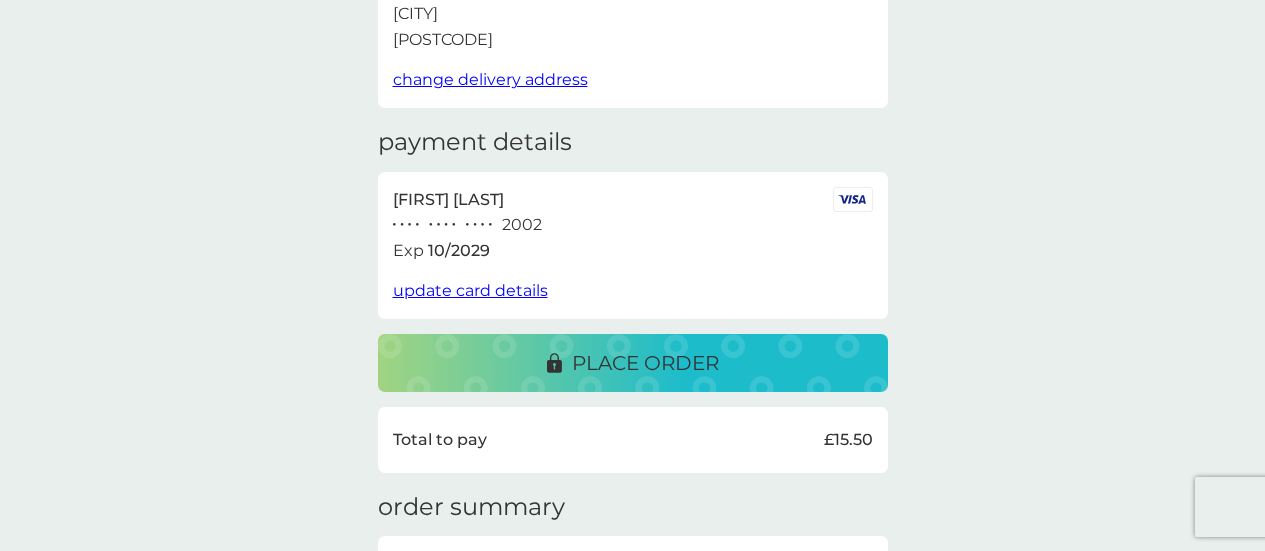 click on "update card details" at bounding box center (470, 290) 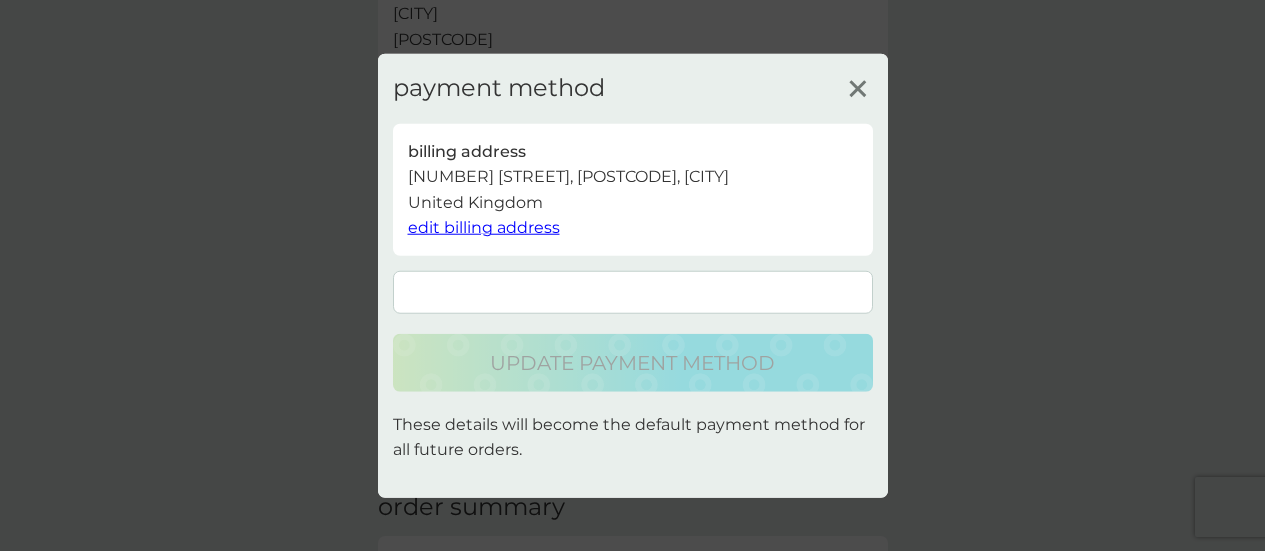 click at bounding box center (633, 292) 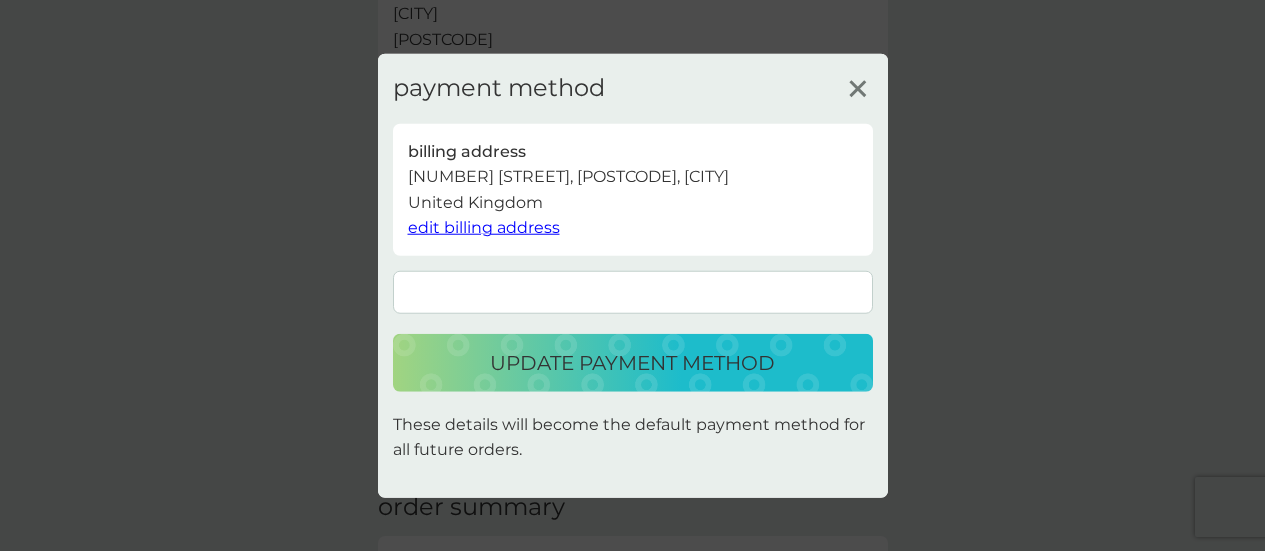 click on "update payment method" at bounding box center [632, 363] 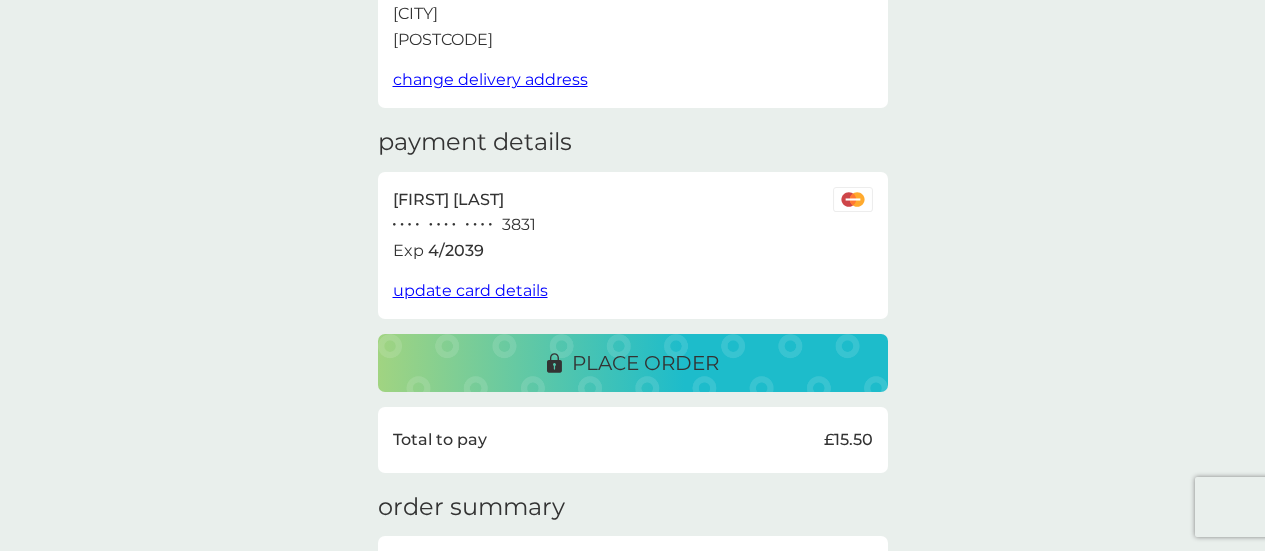 scroll, scrollTop: 300, scrollLeft: 0, axis: vertical 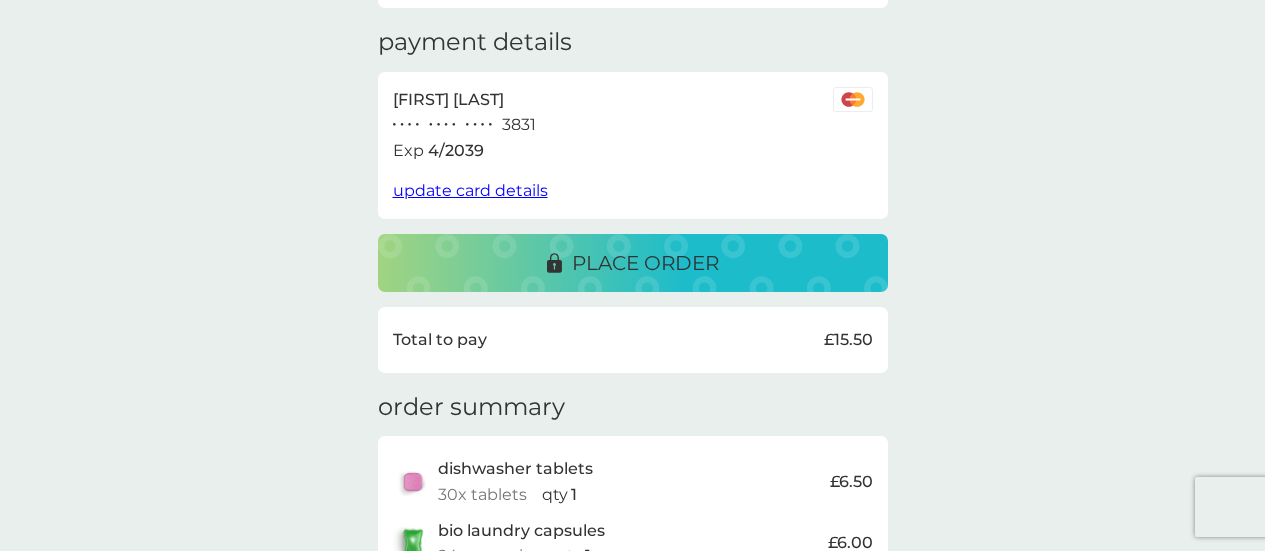 click on "place order" at bounding box center [645, 263] 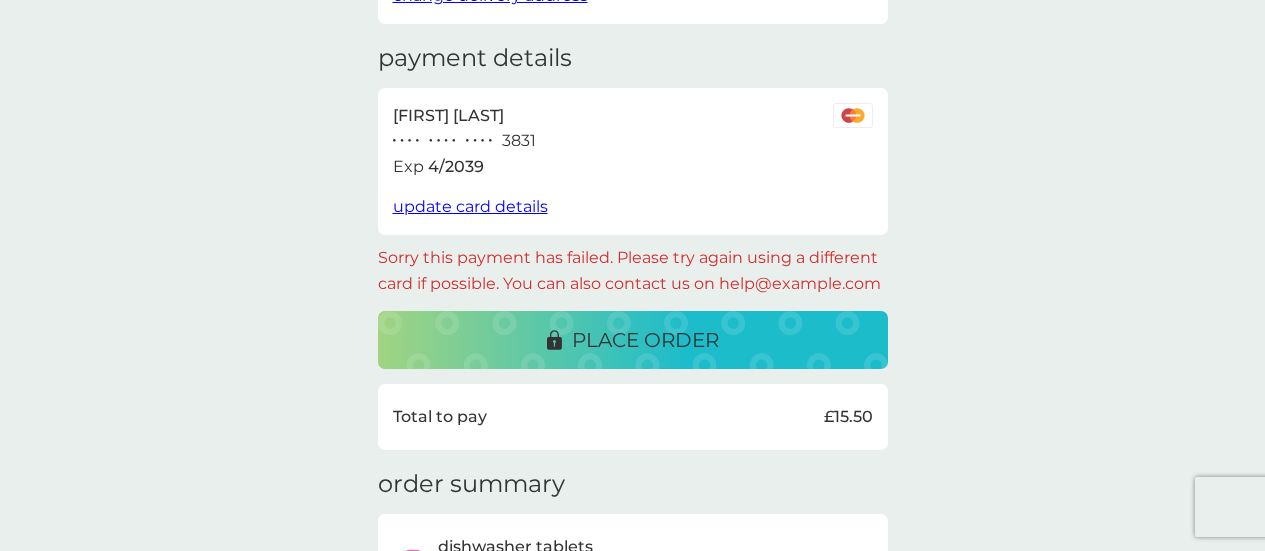 scroll, scrollTop: 321, scrollLeft: 0, axis: vertical 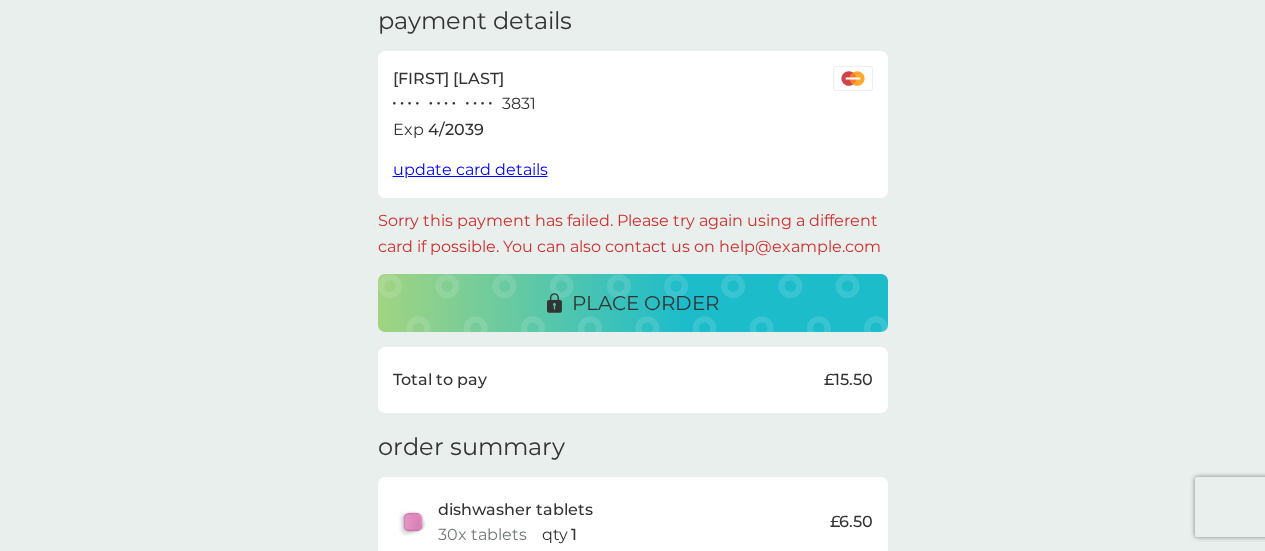 click on "update card details" at bounding box center (470, 169) 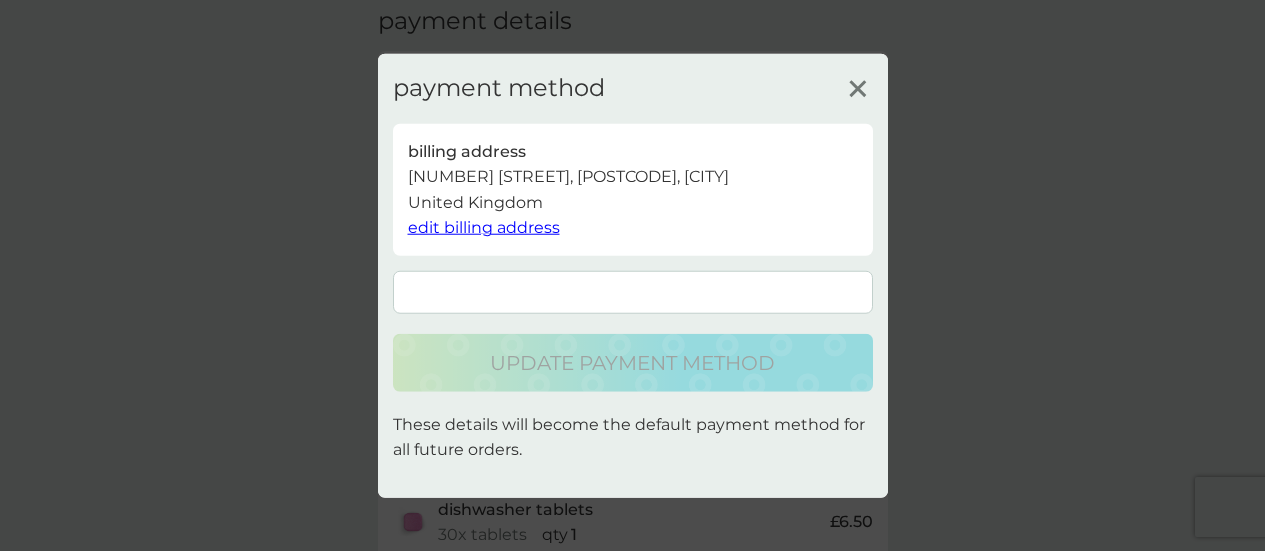 click on "payment method" at bounding box center (499, 88) 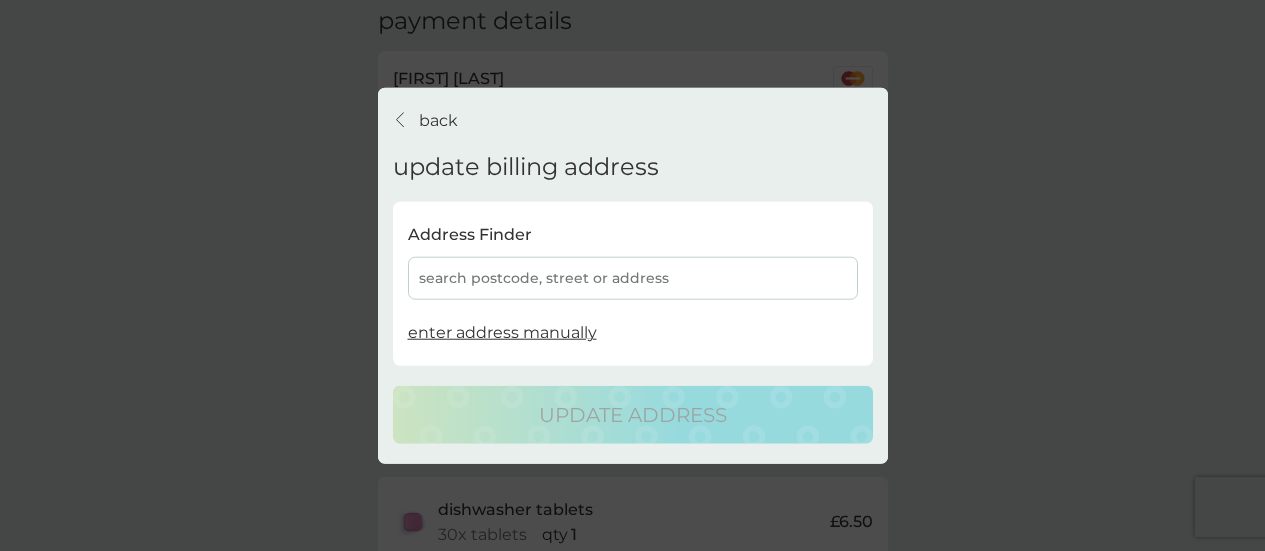 click on "back back" at bounding box center (425, 120) 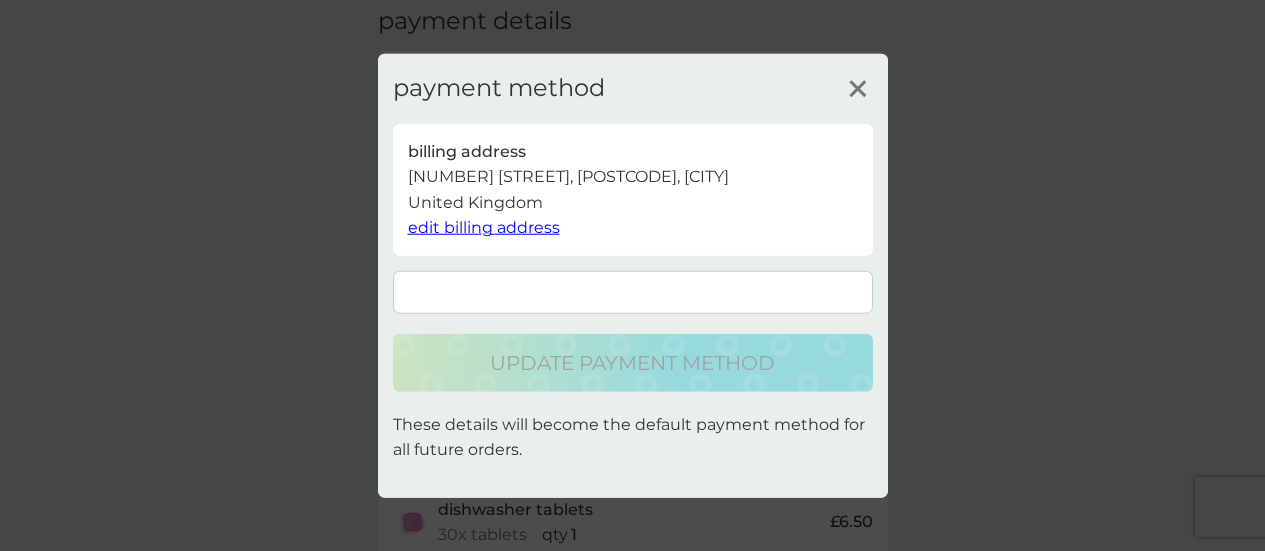 click 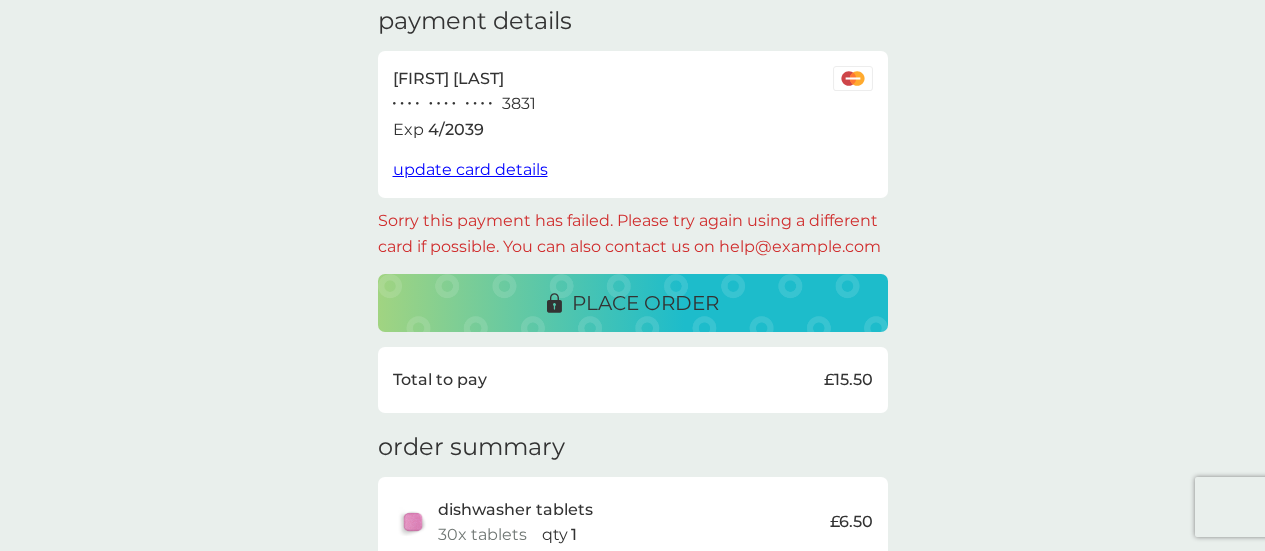 click on "update card details" at bounding box center (470, 169) 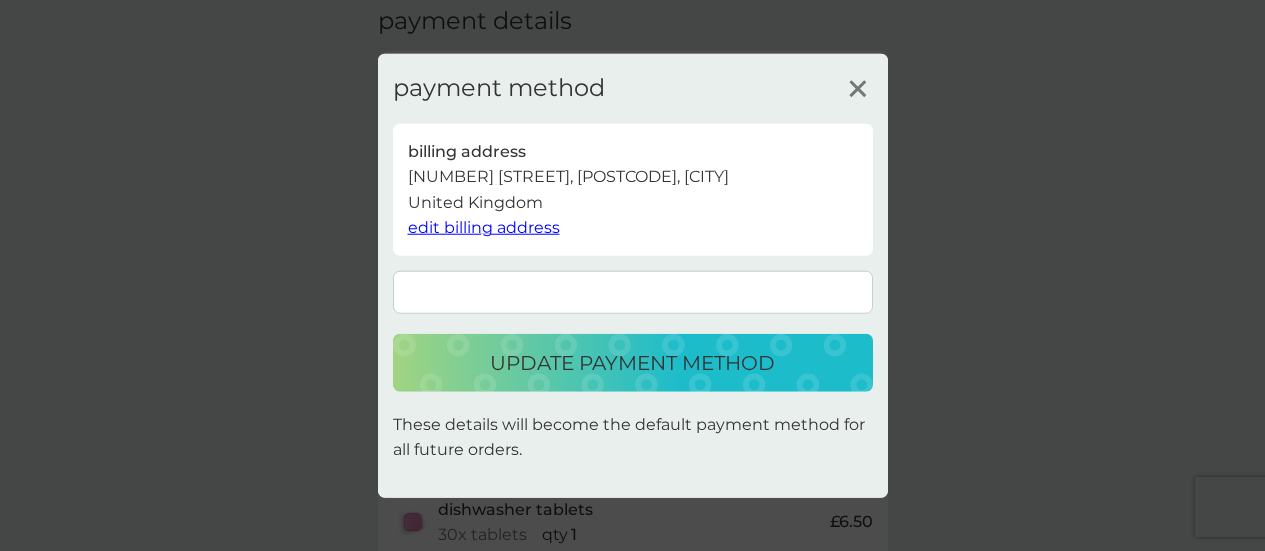 click on "update payment method" at bounding box center (632, 363) 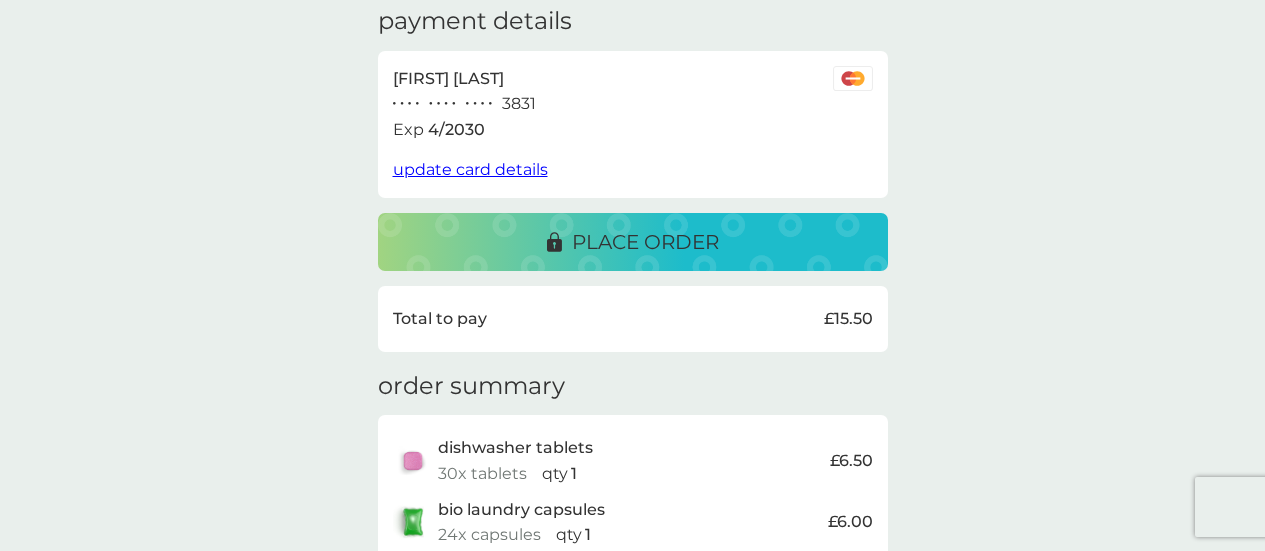 click on "place order" at bounding box center [645, 242] 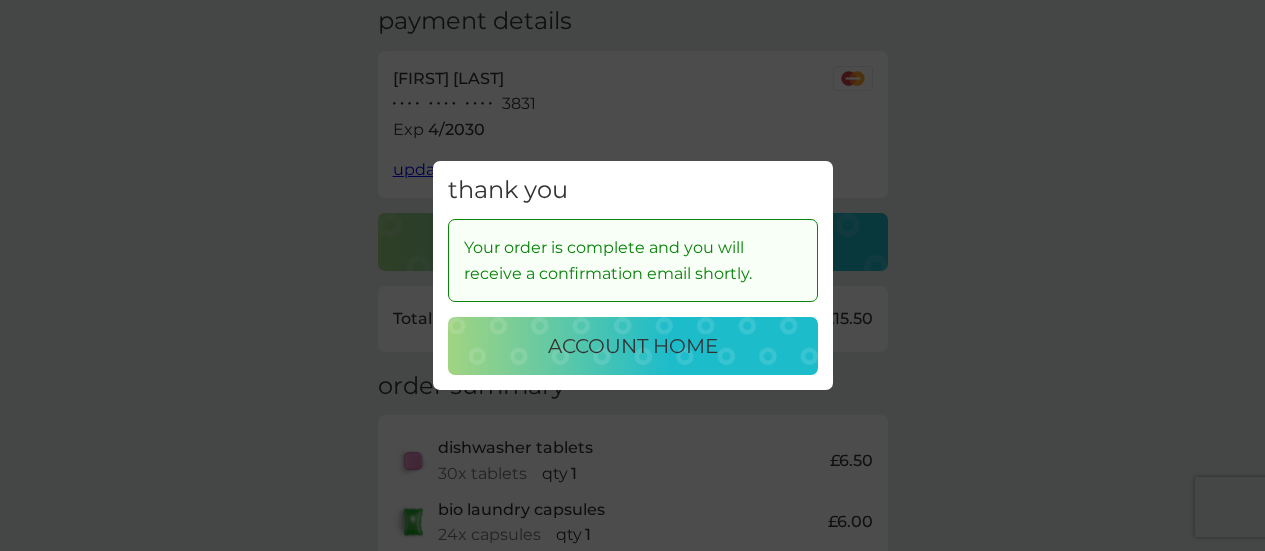 click on "account home" at bounding box center [633, 346] 